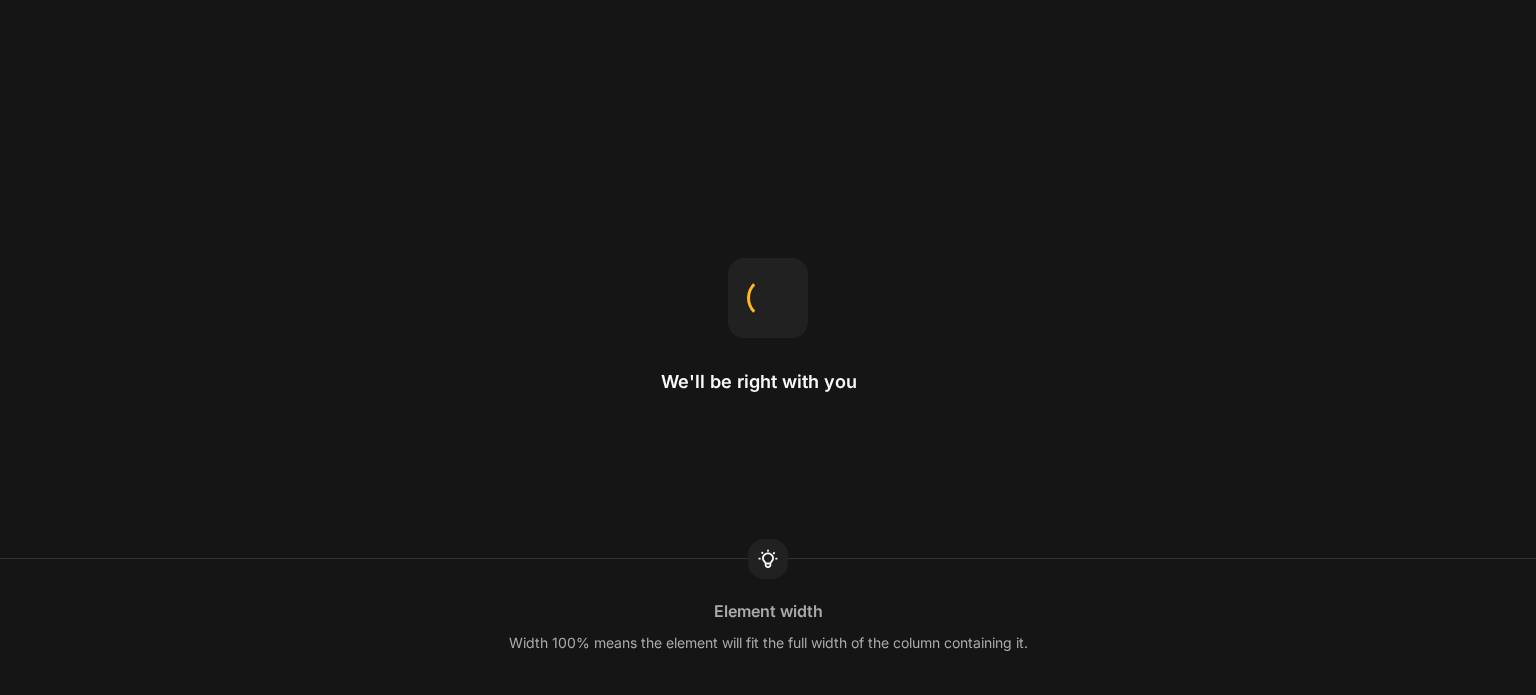 scroll, scrollTop: 0, scrollLeft: 0, axis: both 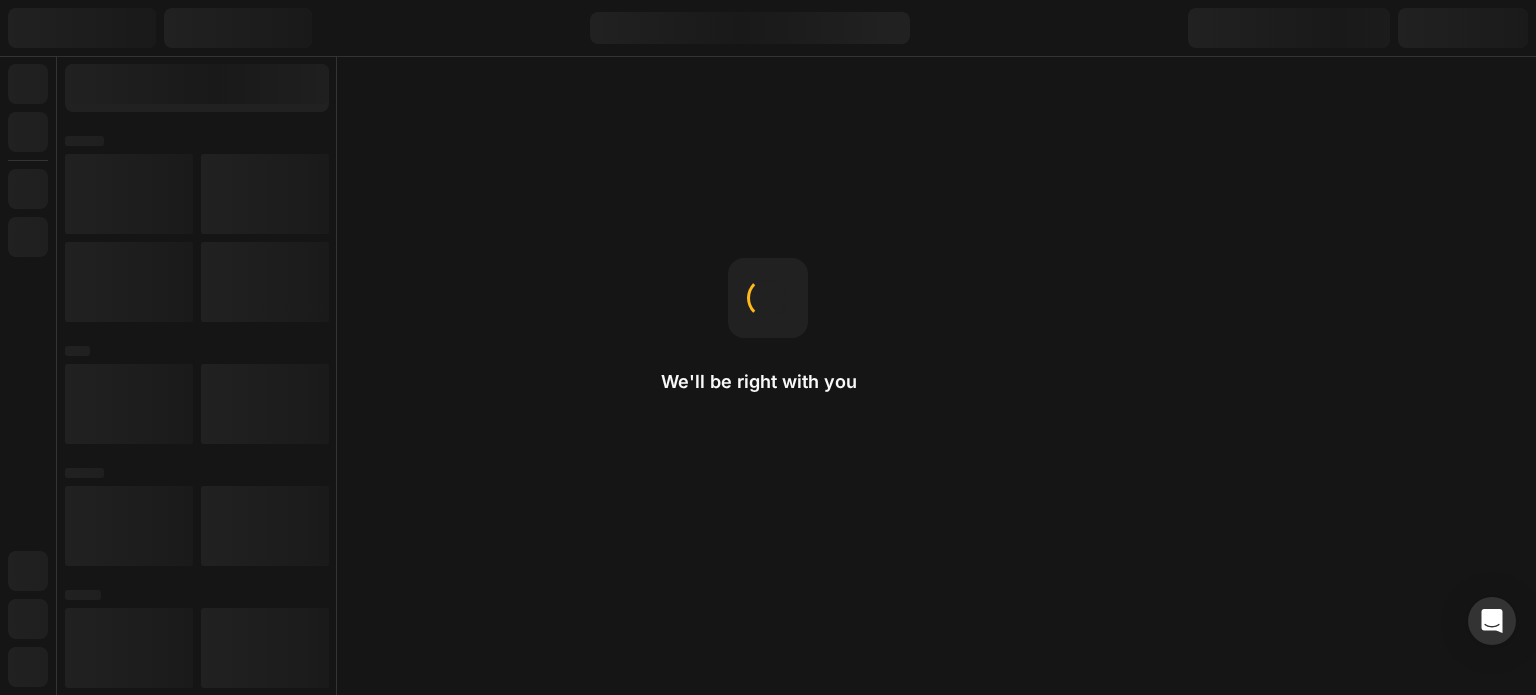 click on "We'll be right with you Element width Width 100% means the element will fit the full width of the column containing it." at bounding box center (768, 347) 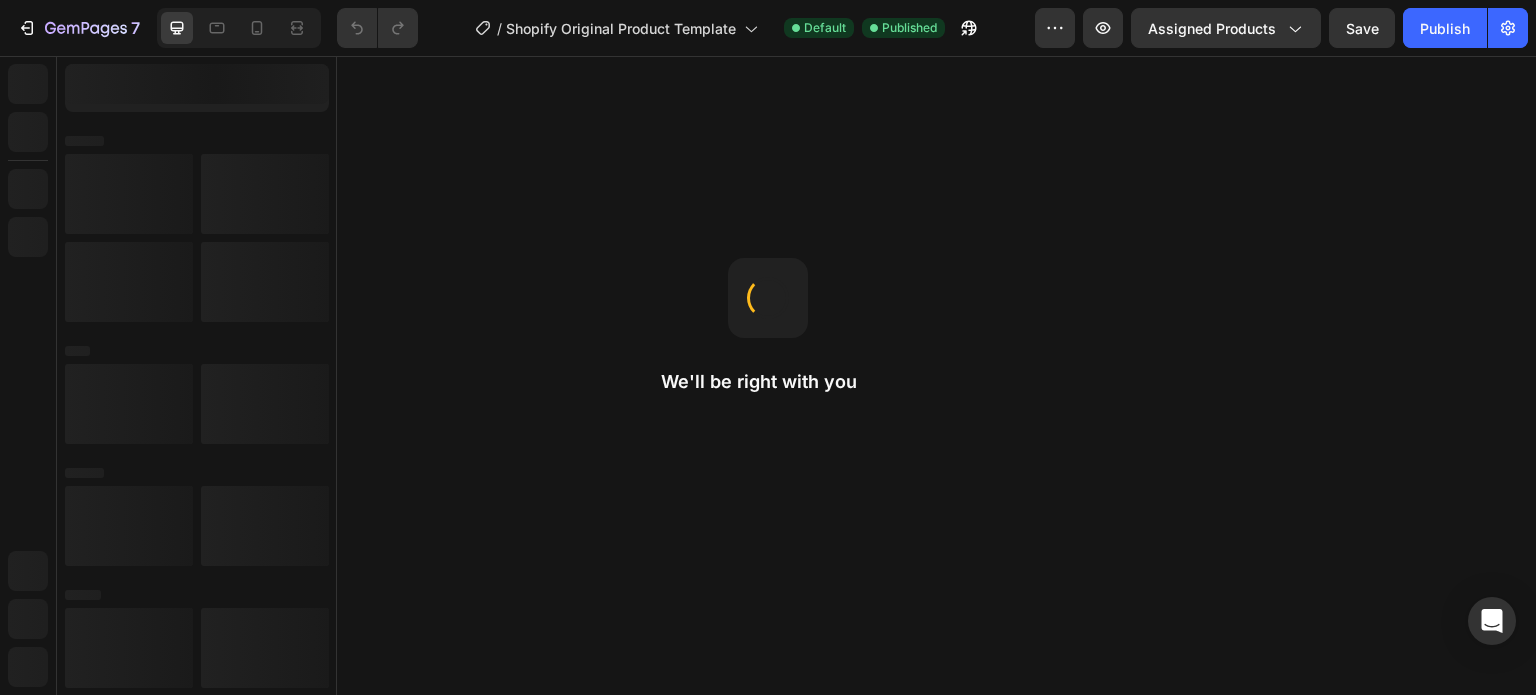 scroll, scrollTop: 0, scrollLeft: 0, axis: both 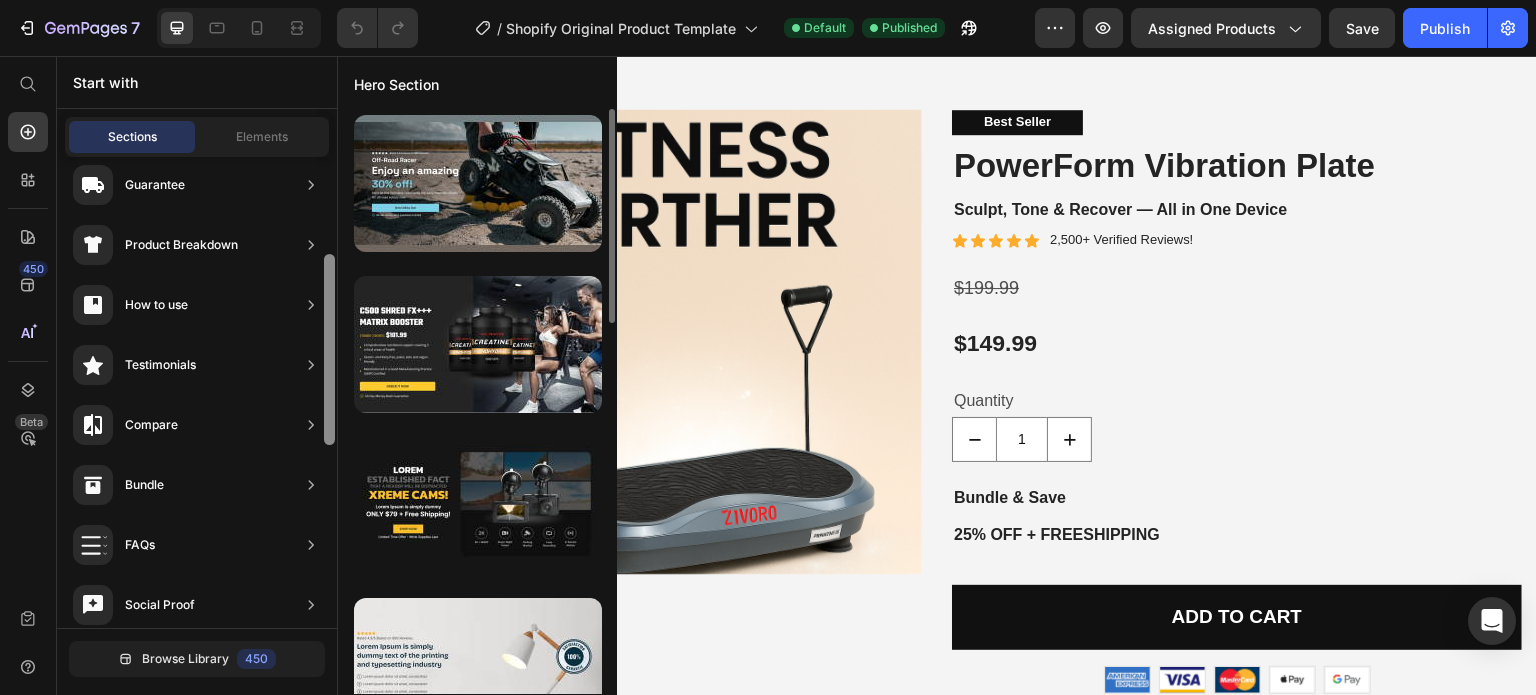 drag, startPoint x: 329, startPoint y: 213, endPoint x: 338, endPoint y: 317, distance: 104.388695 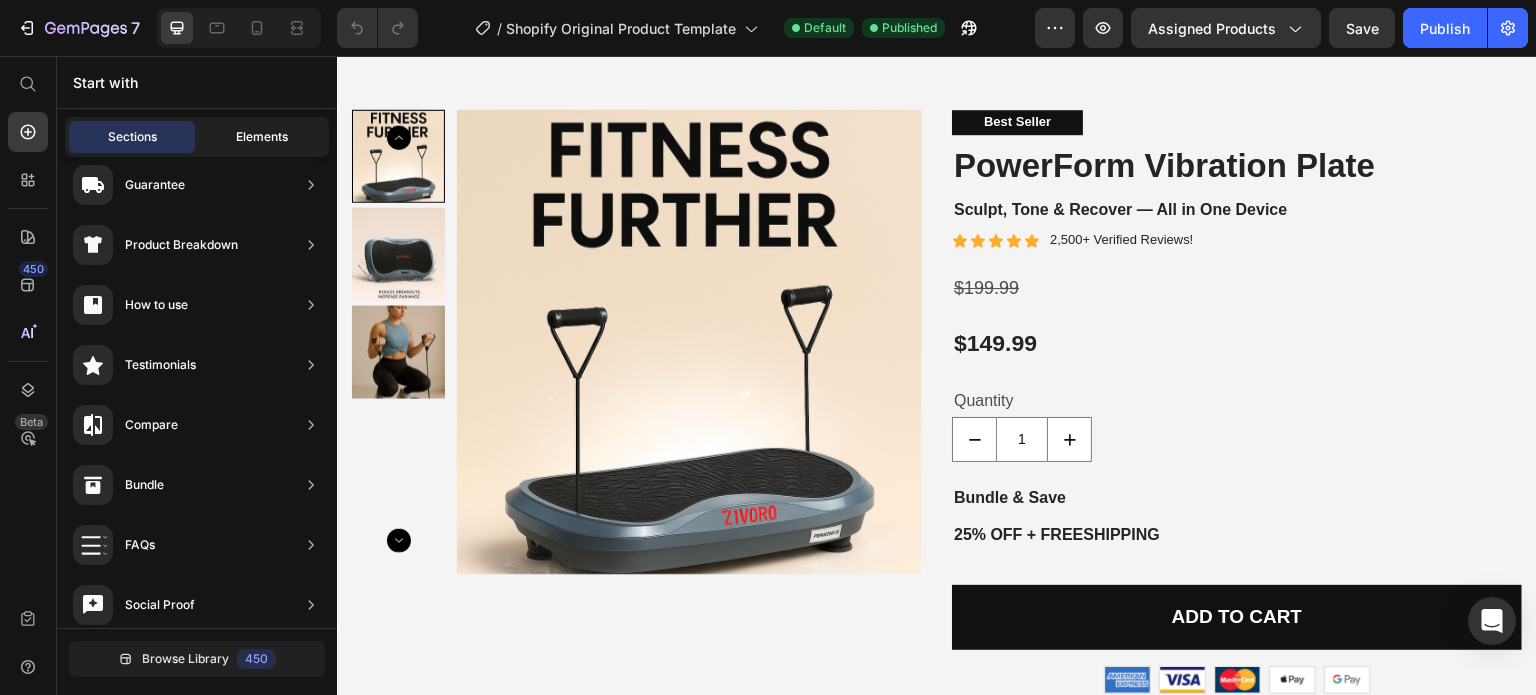 click on "Elements" at bounding box center [262, 137] 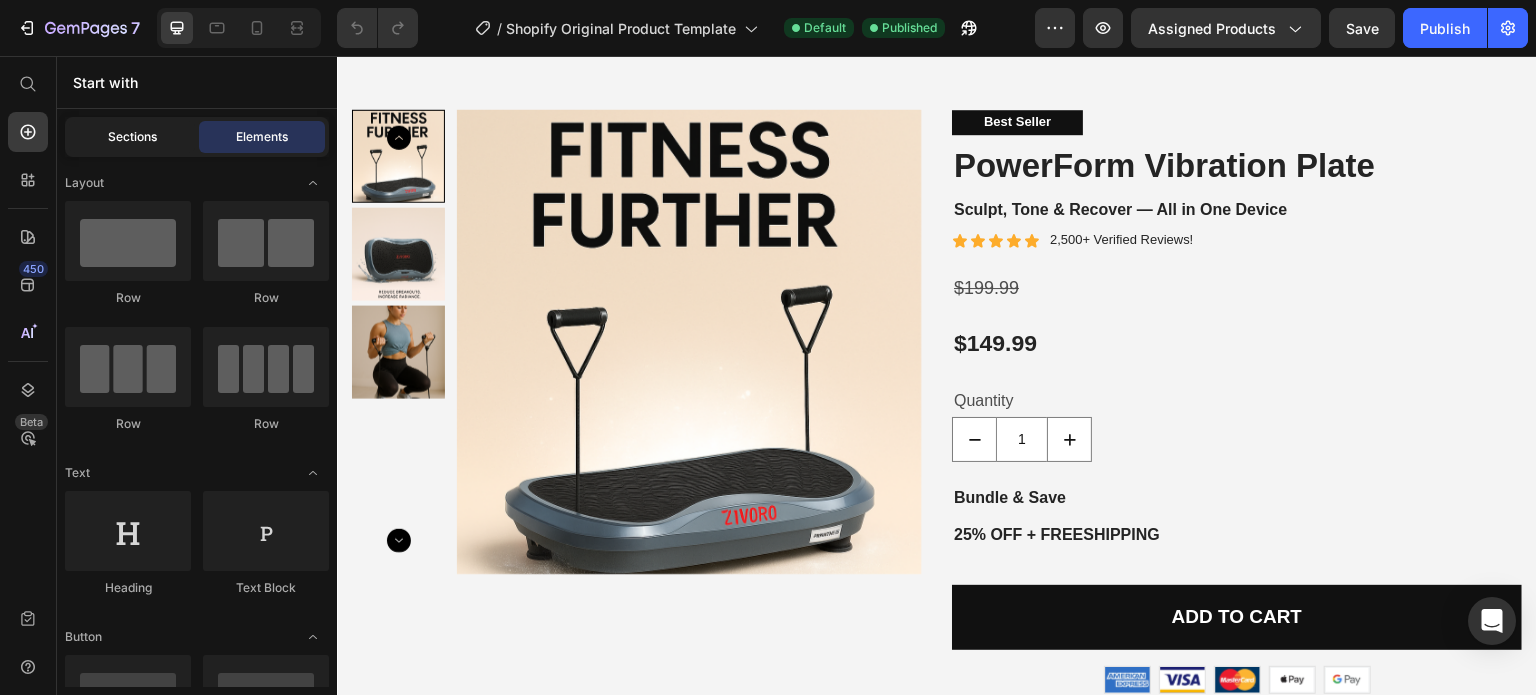 click on "Sections" at bounding box center (132, 137) 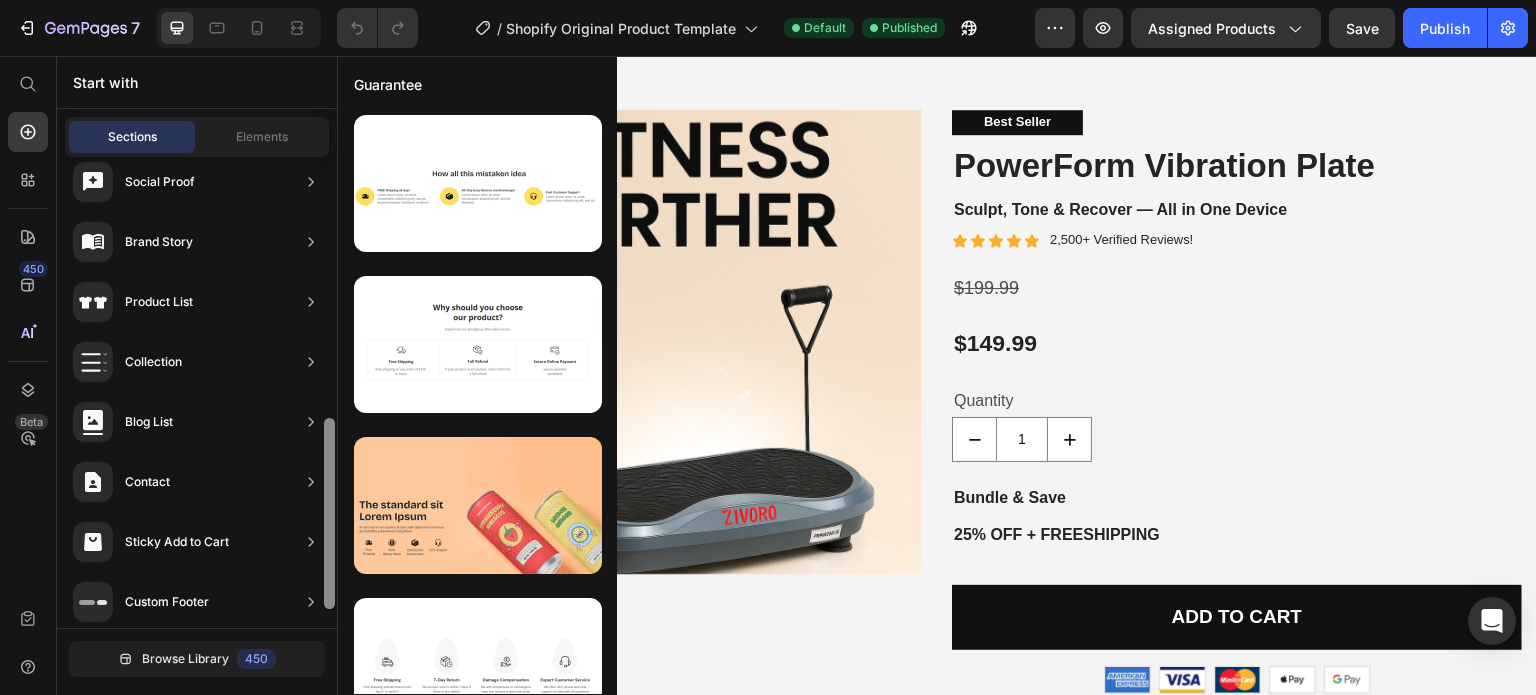 scroll, scrollTop: 688, scrollLeft: 0, axis: vertical 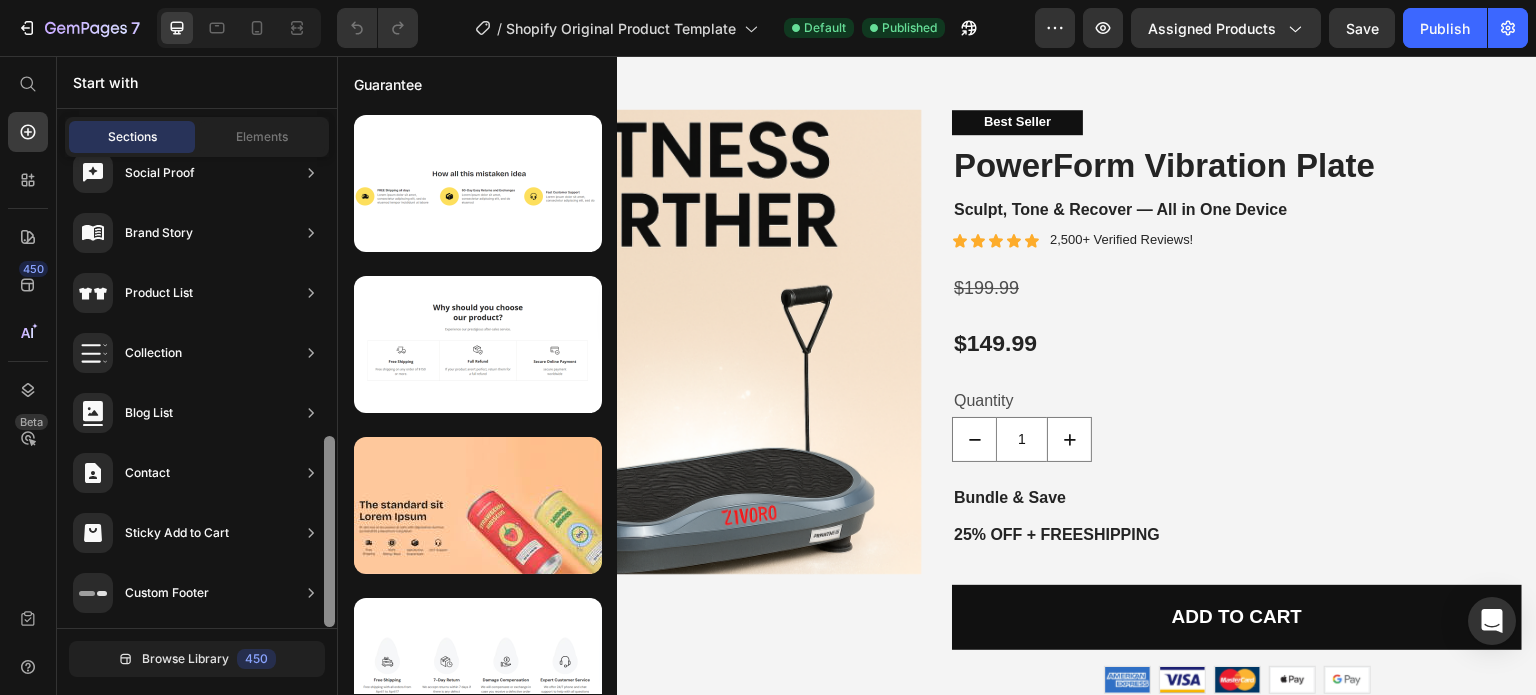 drag, startPoint x: 328, startPoint y: 267, endPoint x: 327, endPoint y: 498, distance: 231.00217 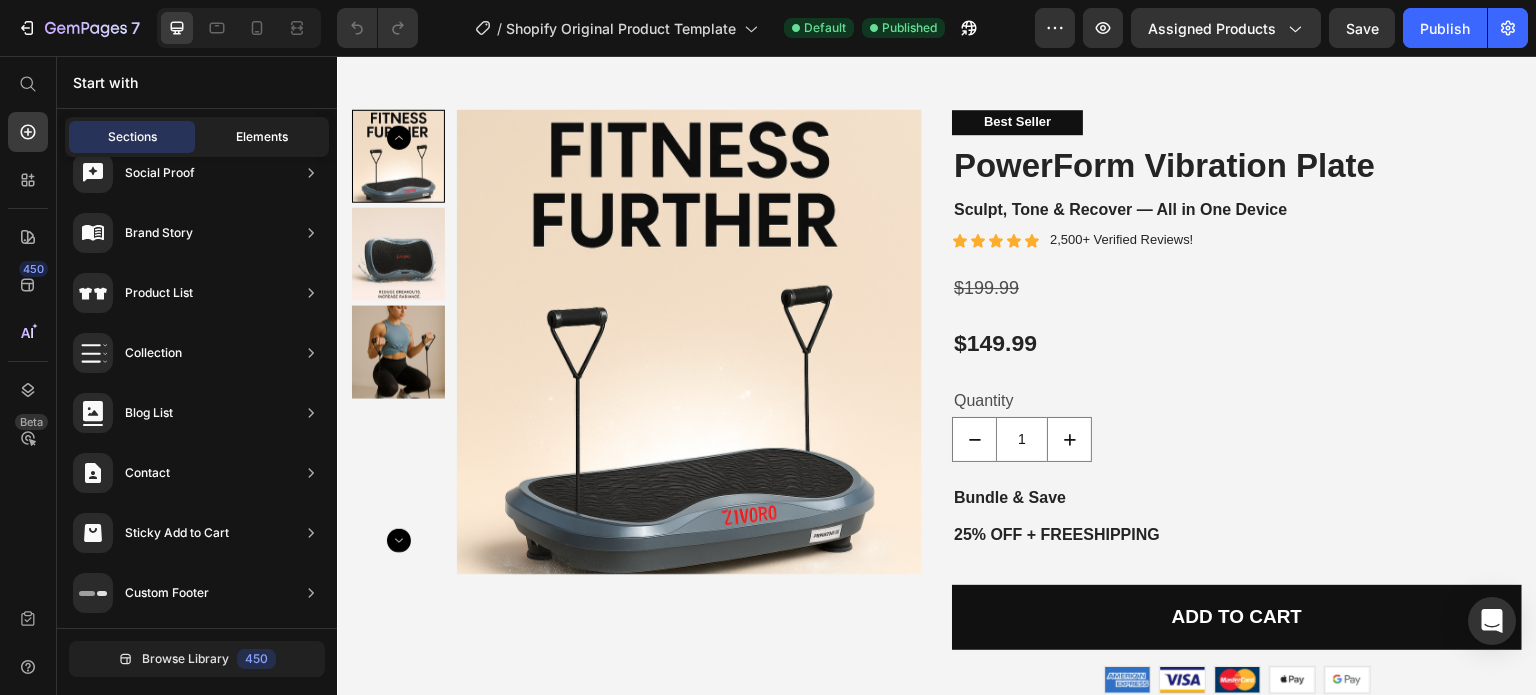 click on "Elements" at bounding box center (262, 137) 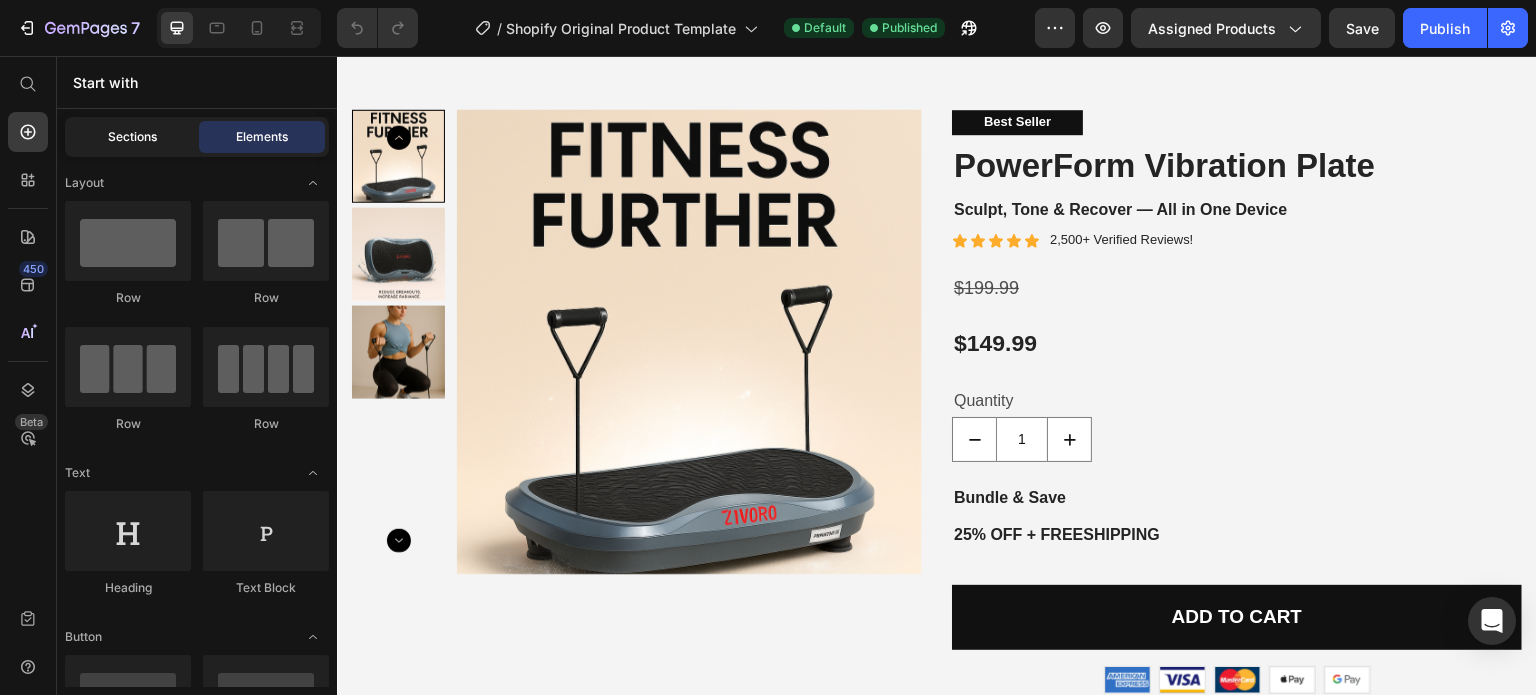 click on "Sections" 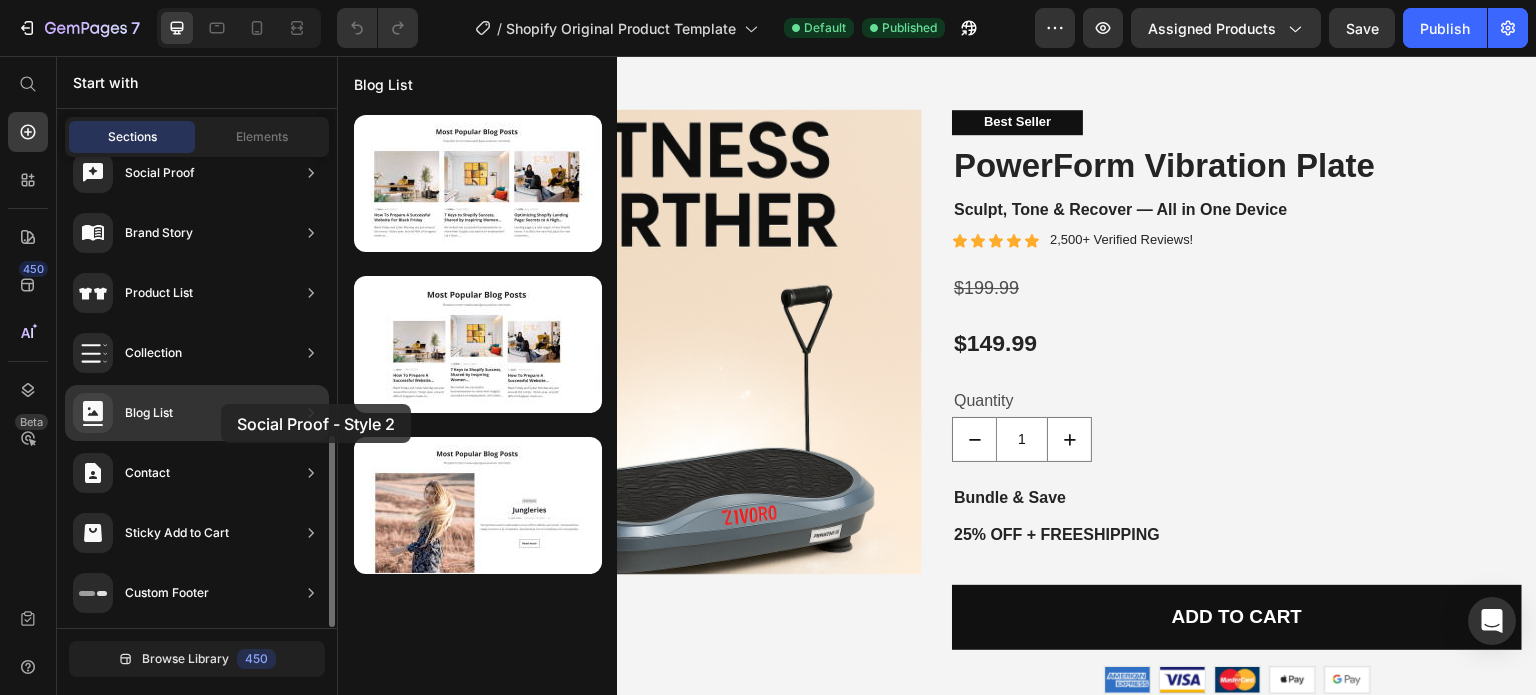 drag, startPoint x: 440, startPoint y: 488, endPoint x: 221, endPoint y: 404, distance: 234.55702 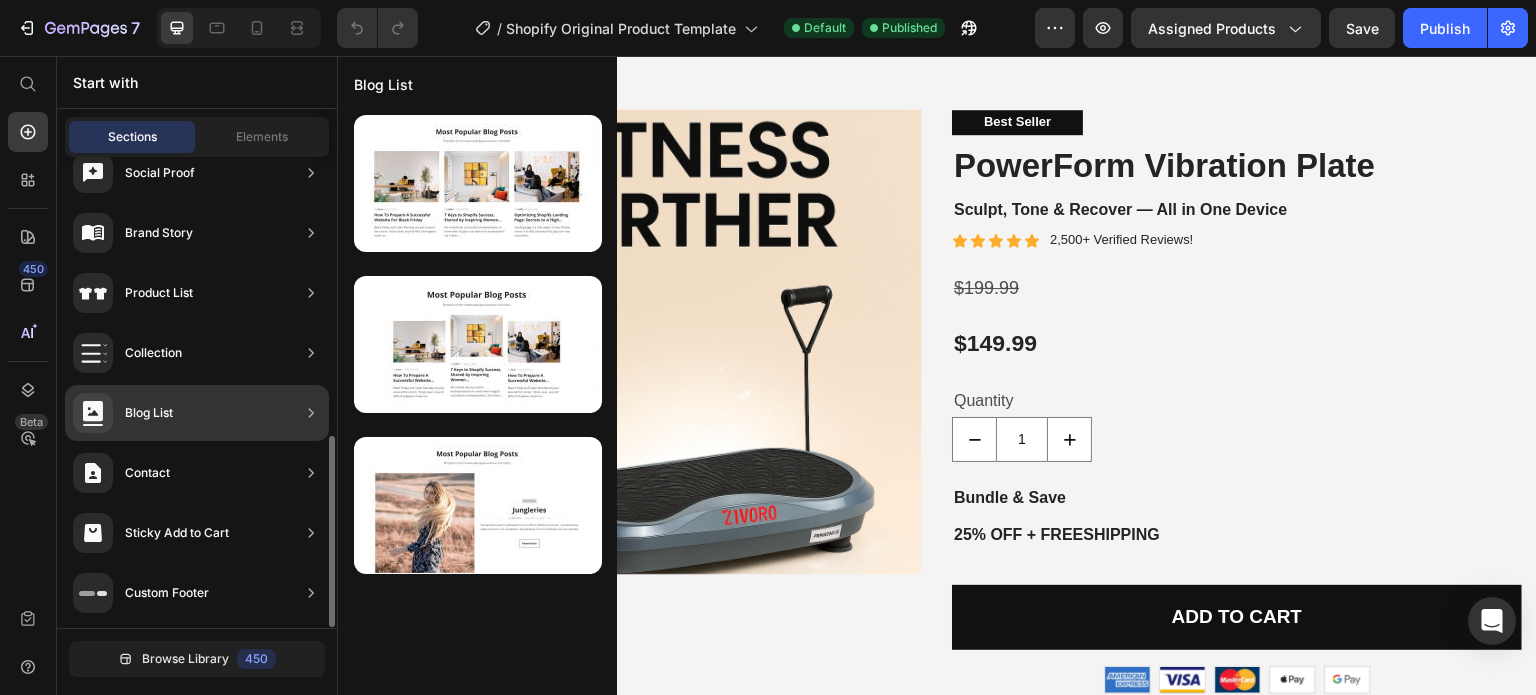 click 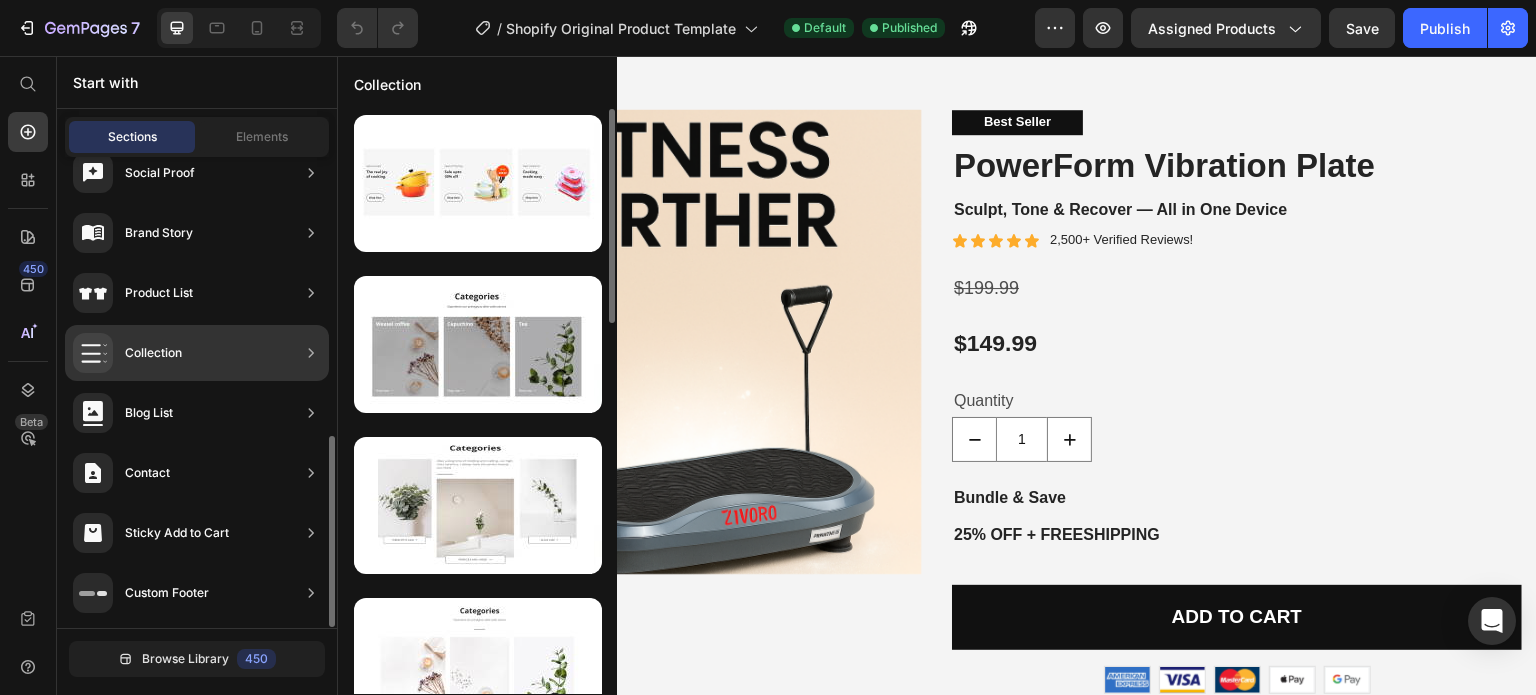 click on "Collection" 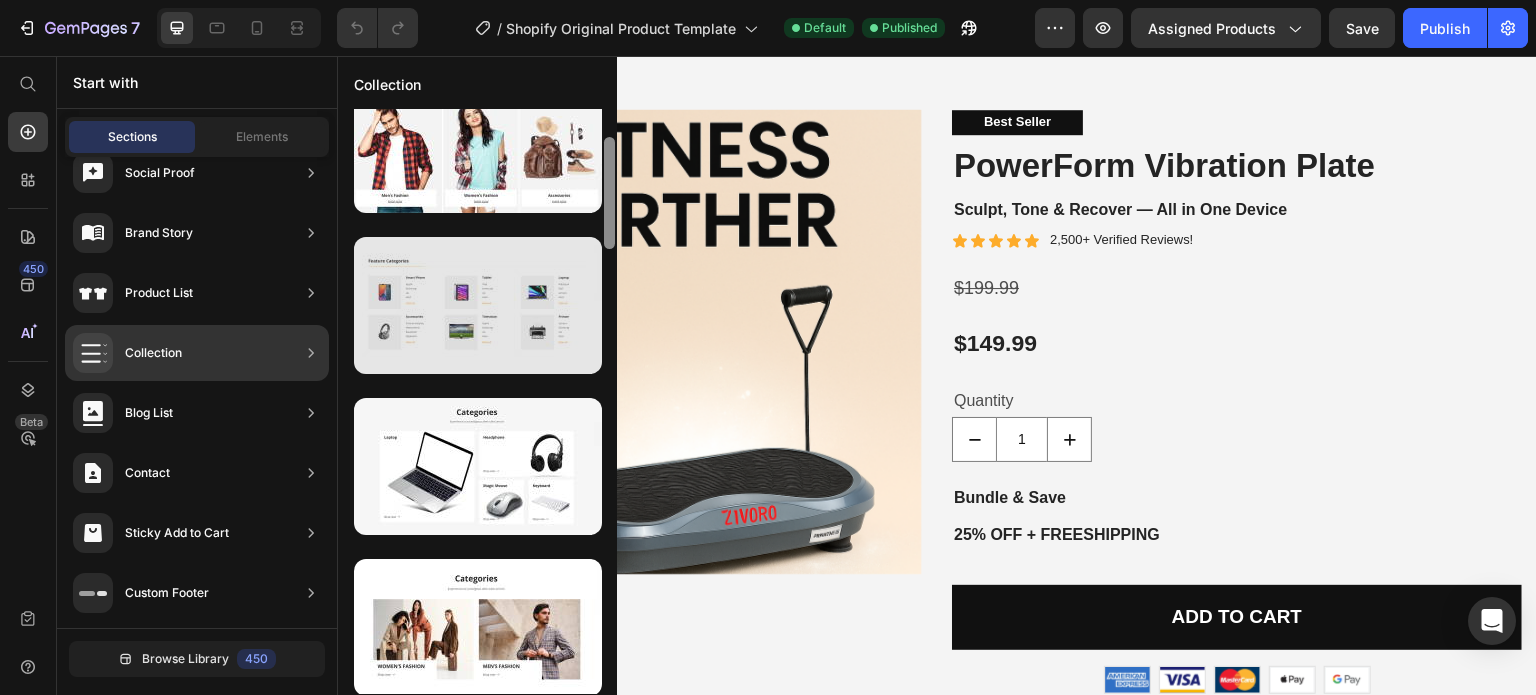 scroll, scrollTop: 655, scrollLeft: 0, axis: vertical 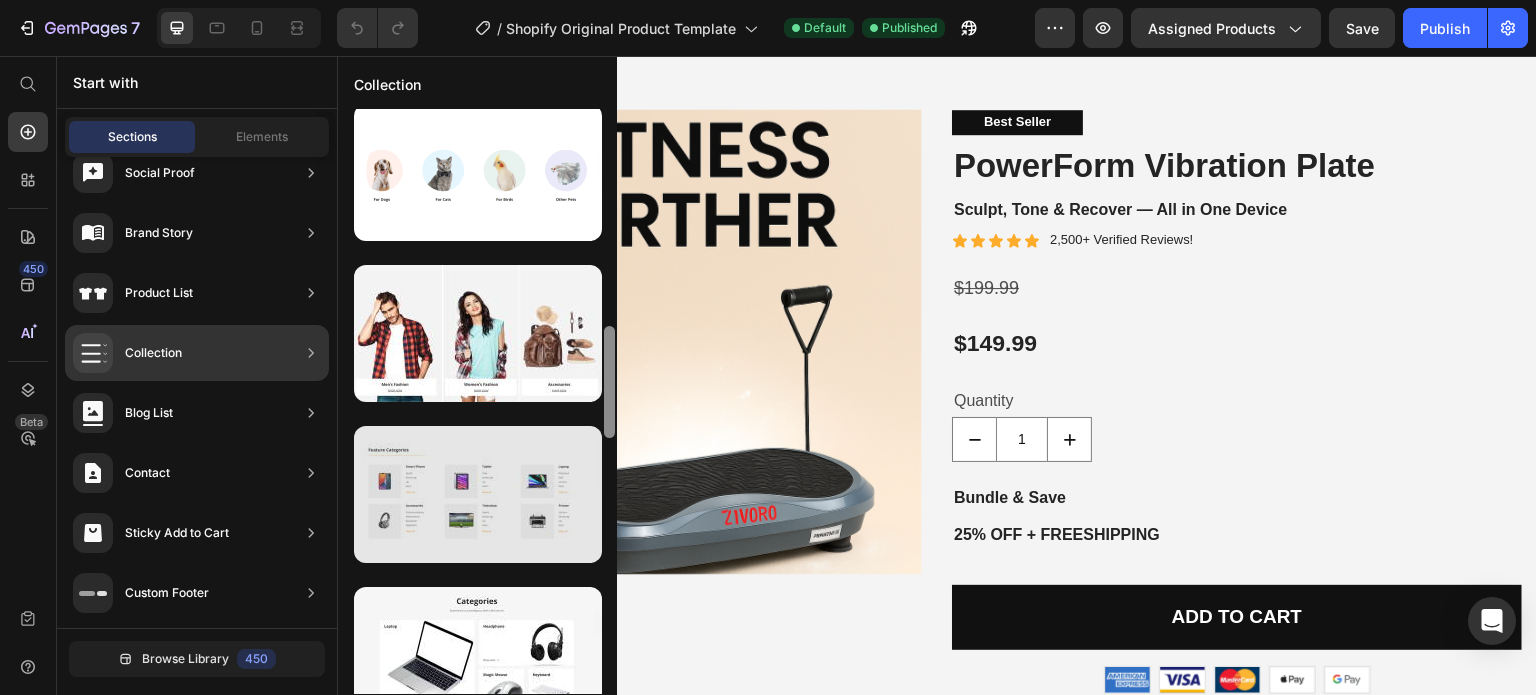 drag, startPoint x: 606, startPoint y: 211, endPoint x: 585, endPoint y: 451, distance: 240.91699 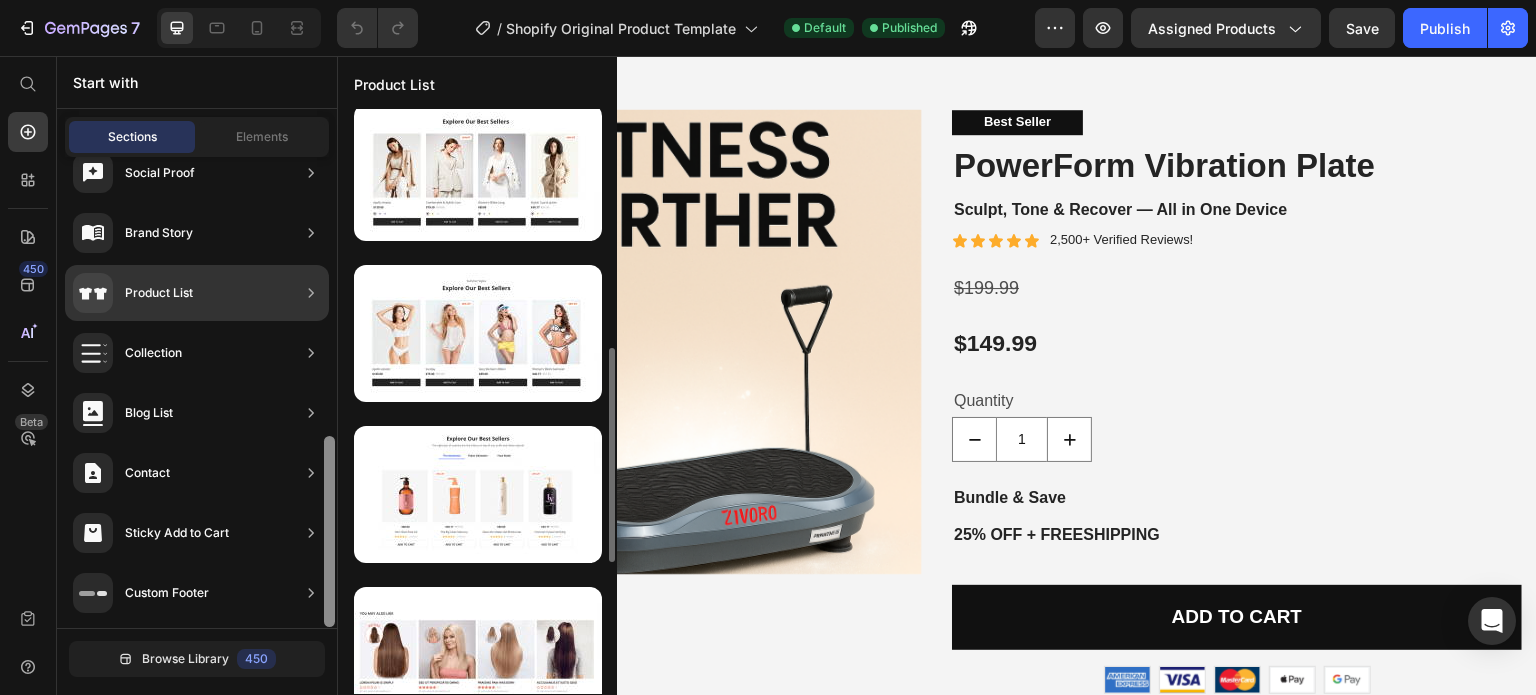 scroll, scrollTop: 207, scrollLeft: 0, axis: vertical 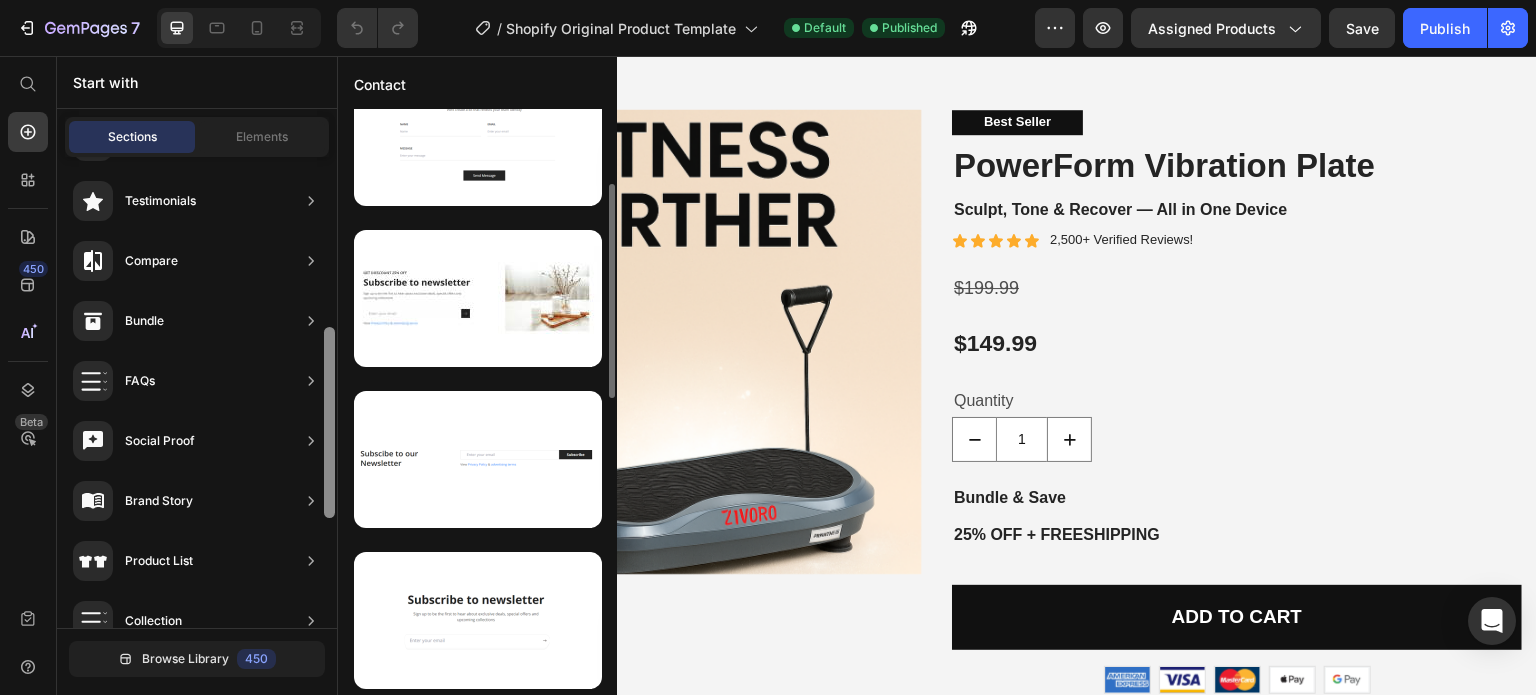 drag, startPoint x: 332, startPoint y: 470, endPoint x: 332, endPoint y: 361, distance: 109 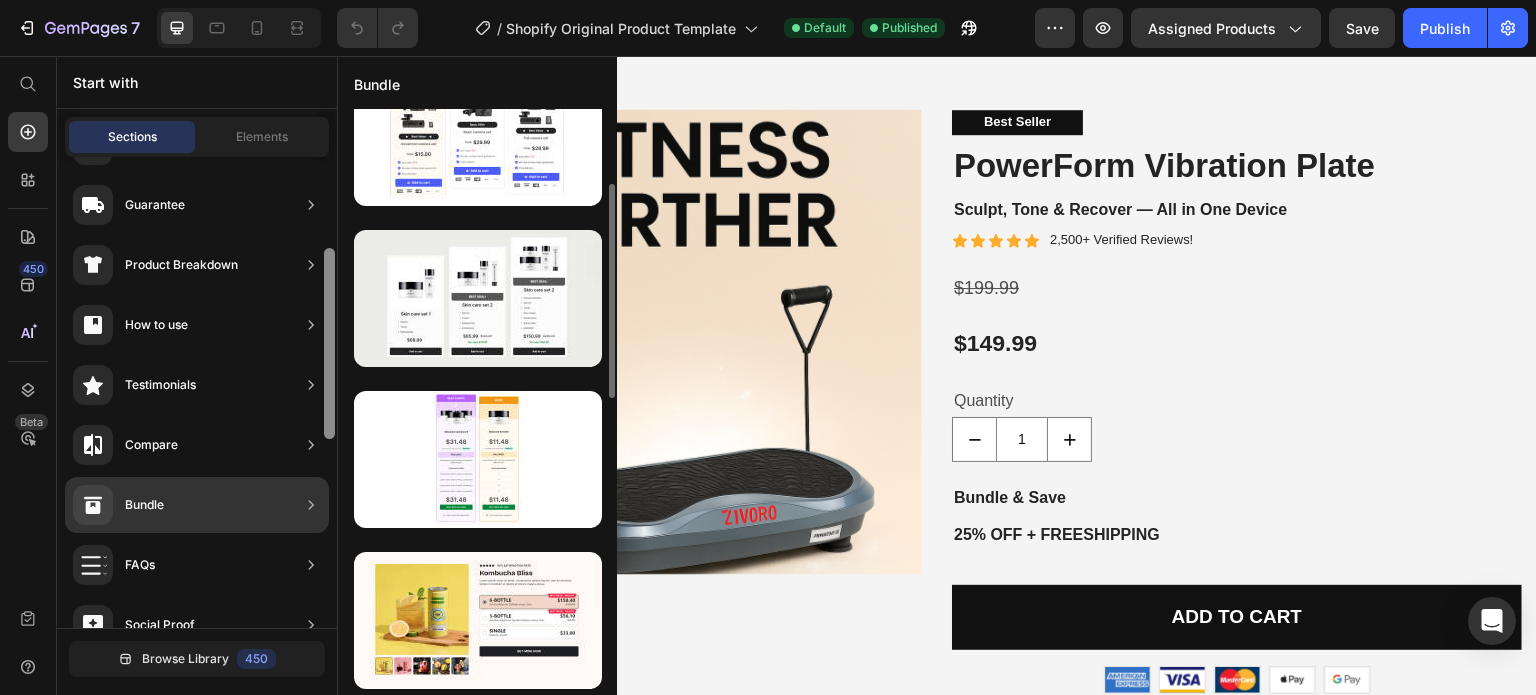 scroll, scrollTop: 233, scrollLeft: 0, axis: vertical 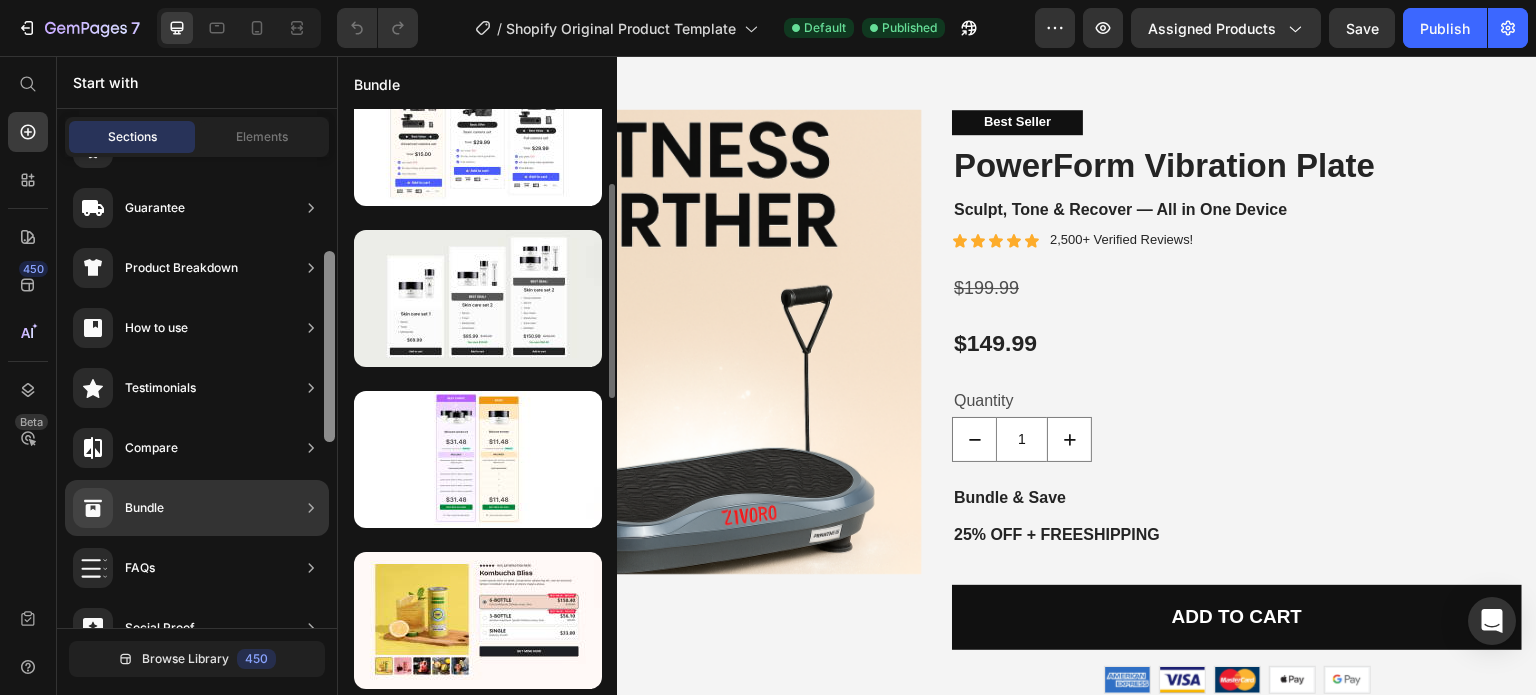 drag, startPoint x: 332, startPoint y: 343, endPoint x: 336, endPoint y: 267, distance: 76.105194 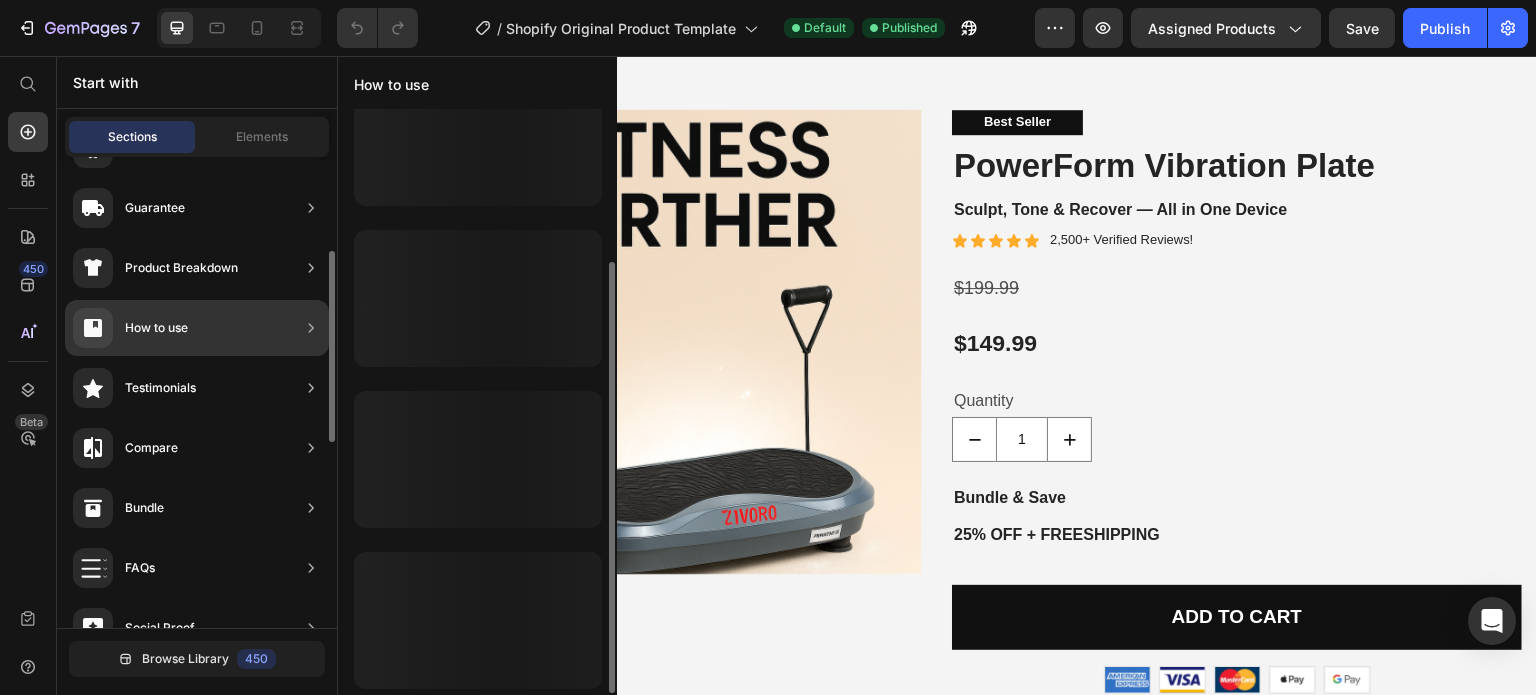 scroll, scrollTop: 46, scrollLeft: 0, axis: vertical 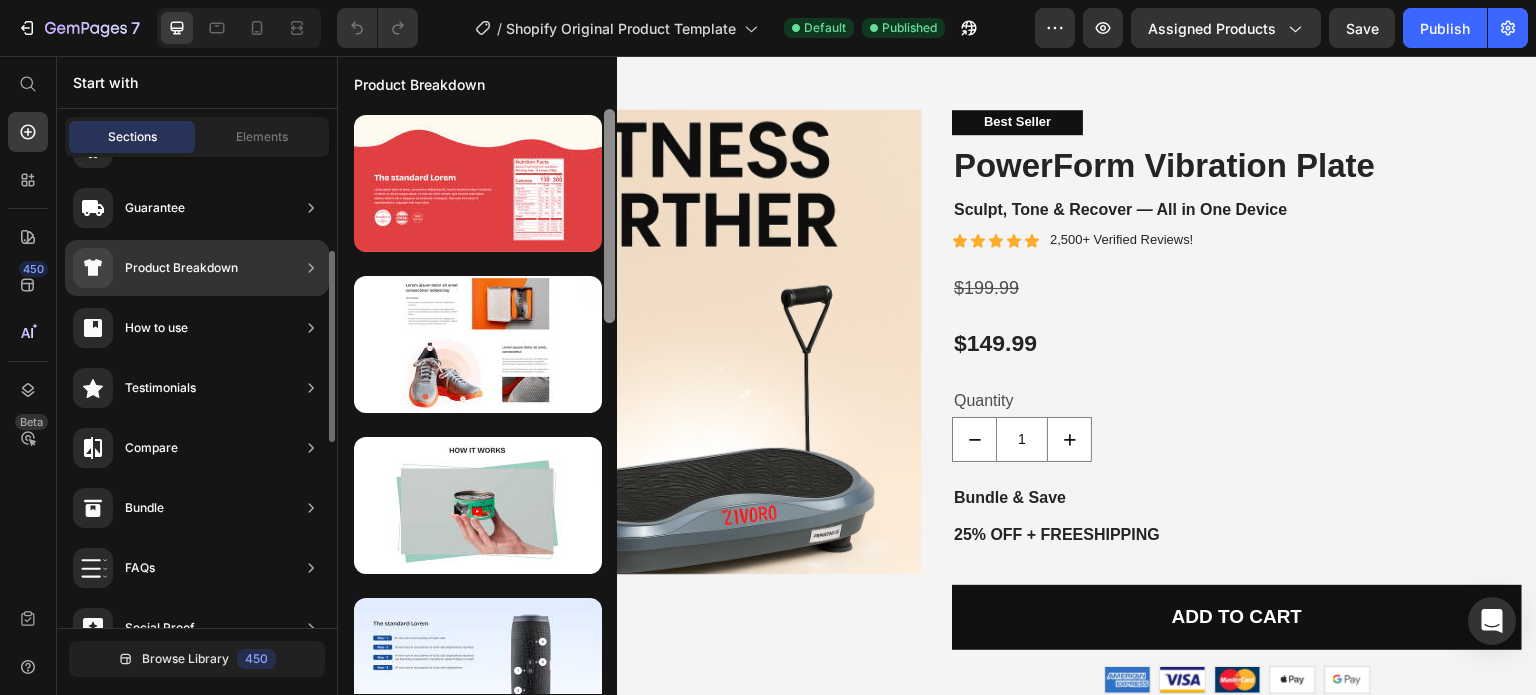 drag, startPoint x: 604, startPoint y: 317, endPoint x: 608, endPoint y: 226, distance: 91.08787 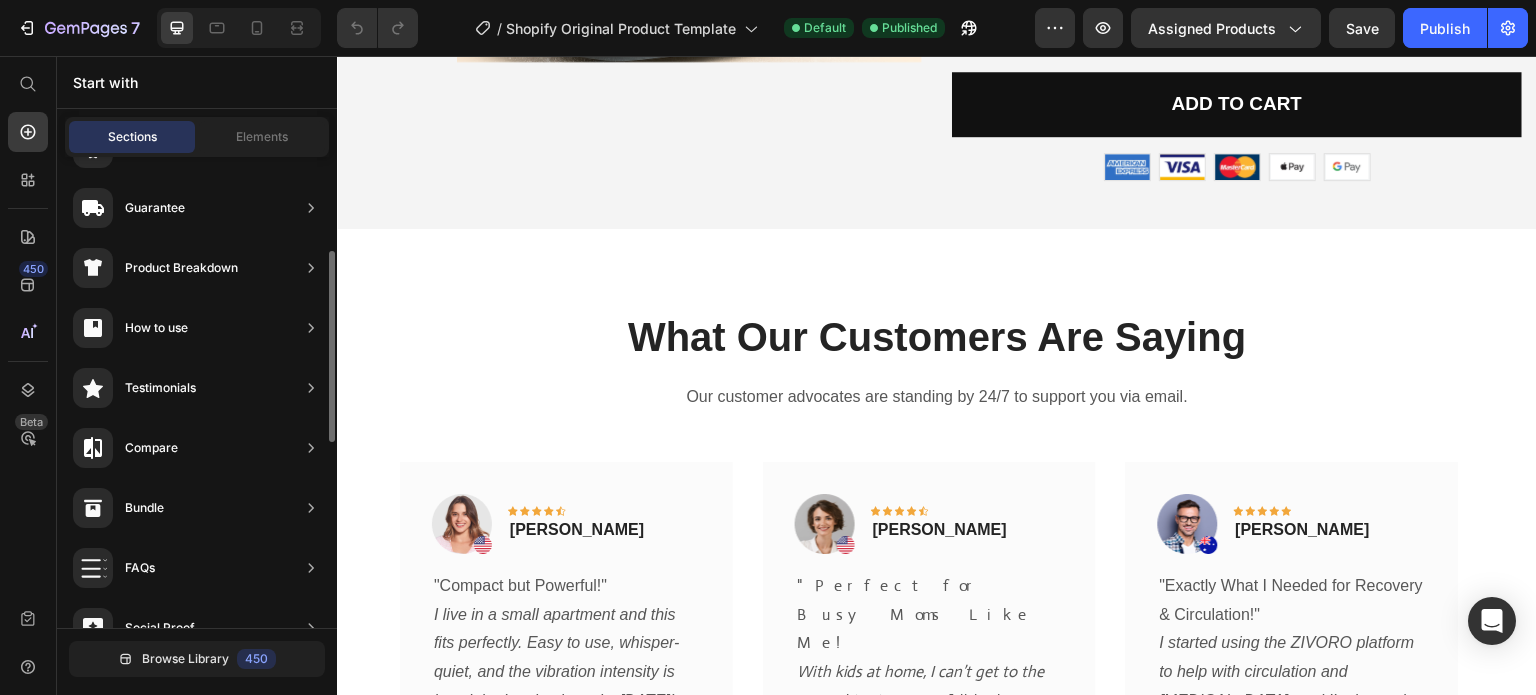 scroll, scrollTop: 729, scrollLeft: 0, axis: vertical 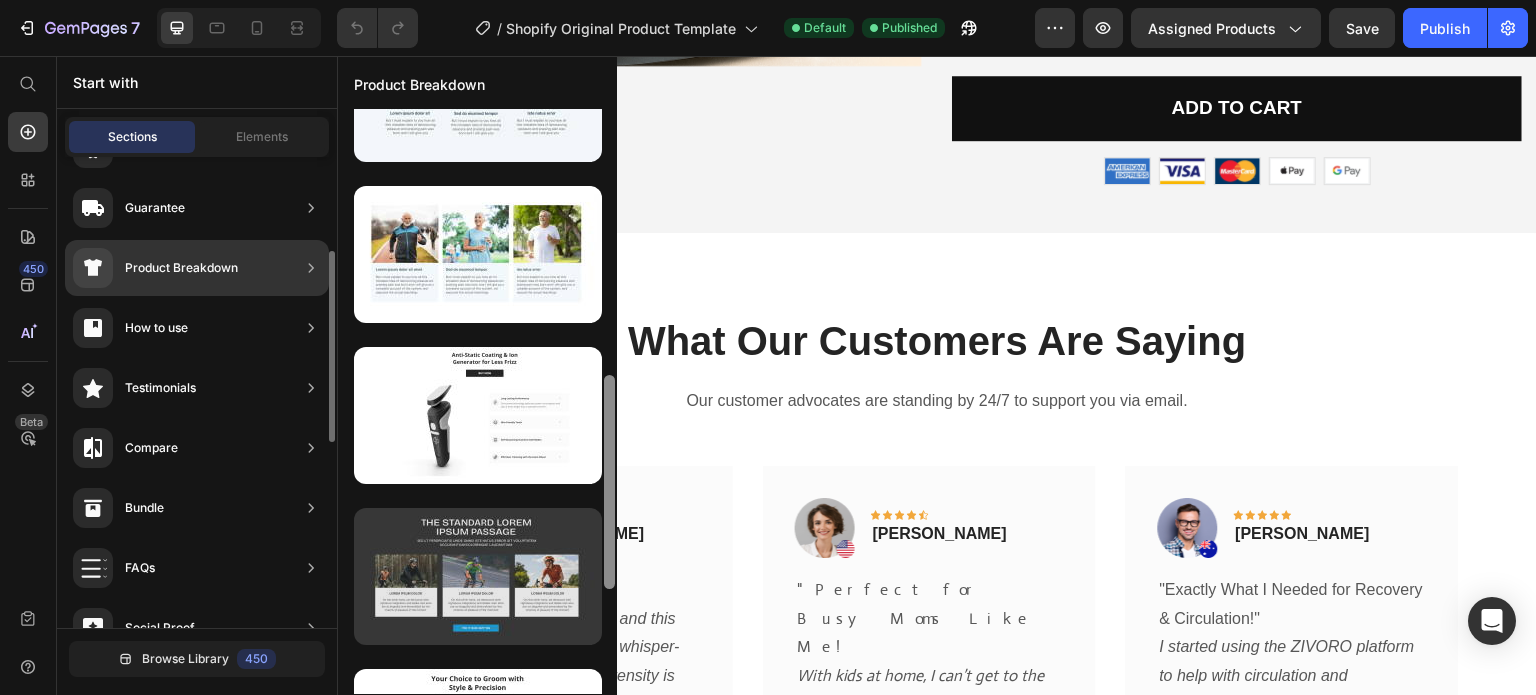 drag, startPoint x: 611, startPoint y: 267, endPoint x: 592, endPoint y: 535, distance: 268.67267 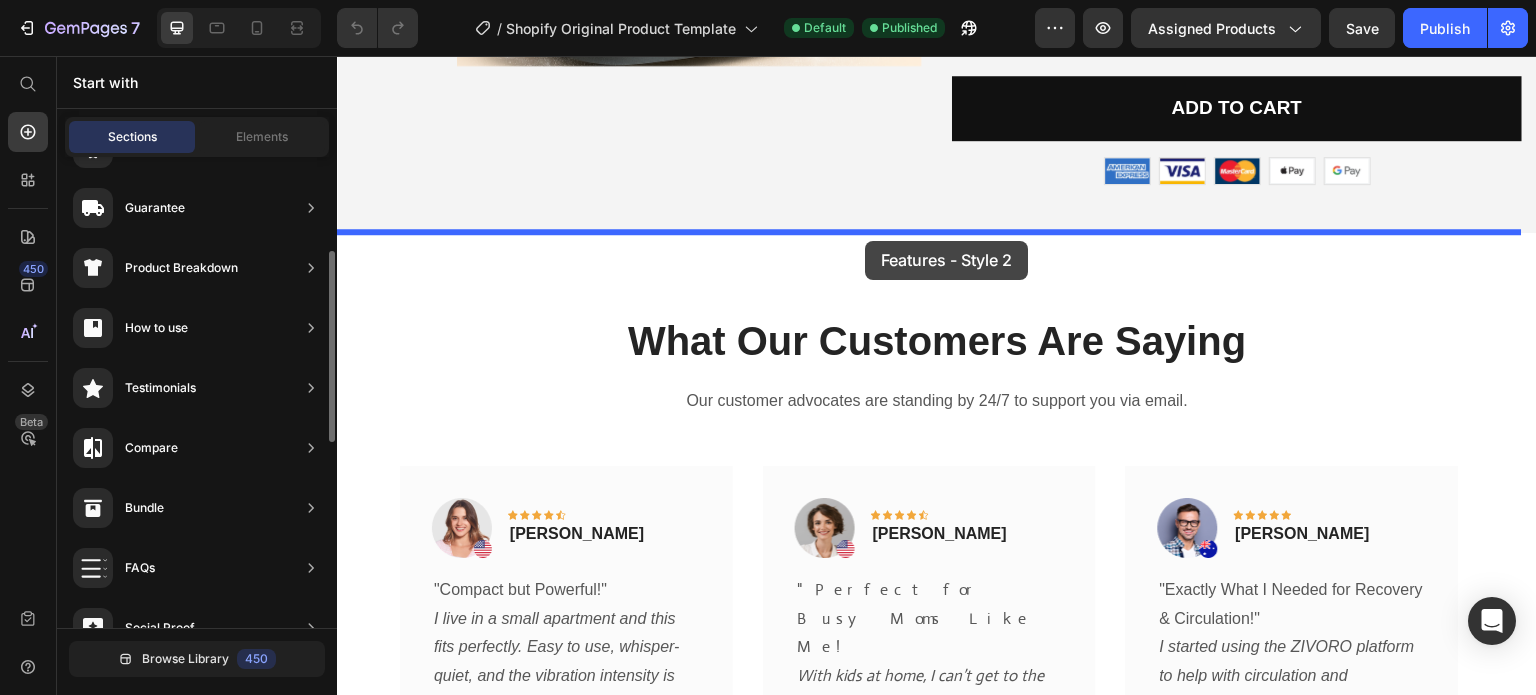 drag, startPoint x: 837, startPoint y: 469, endPoint x: 865, endPoint y: 241, distance: 229.71286 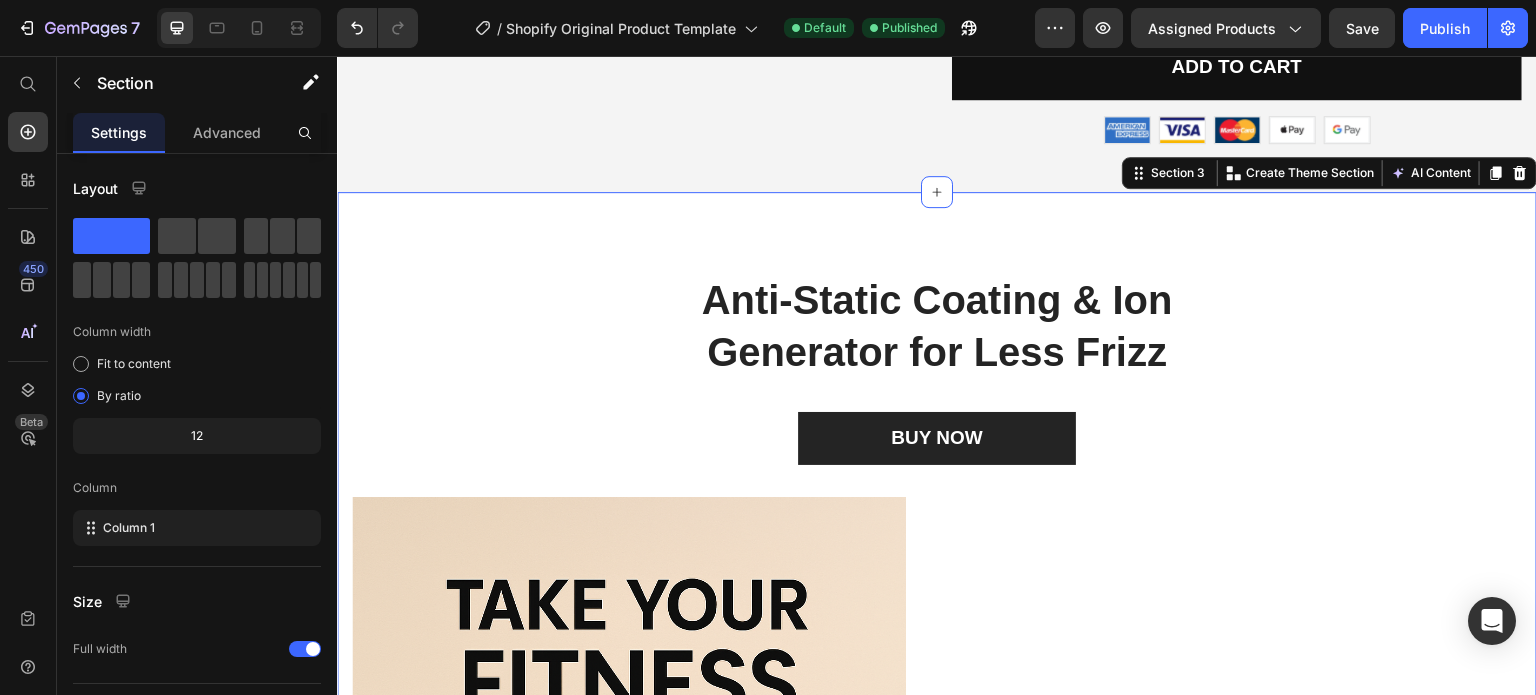 scroll, scrollTop: 835, scrollLeft: 0, axis: vertical 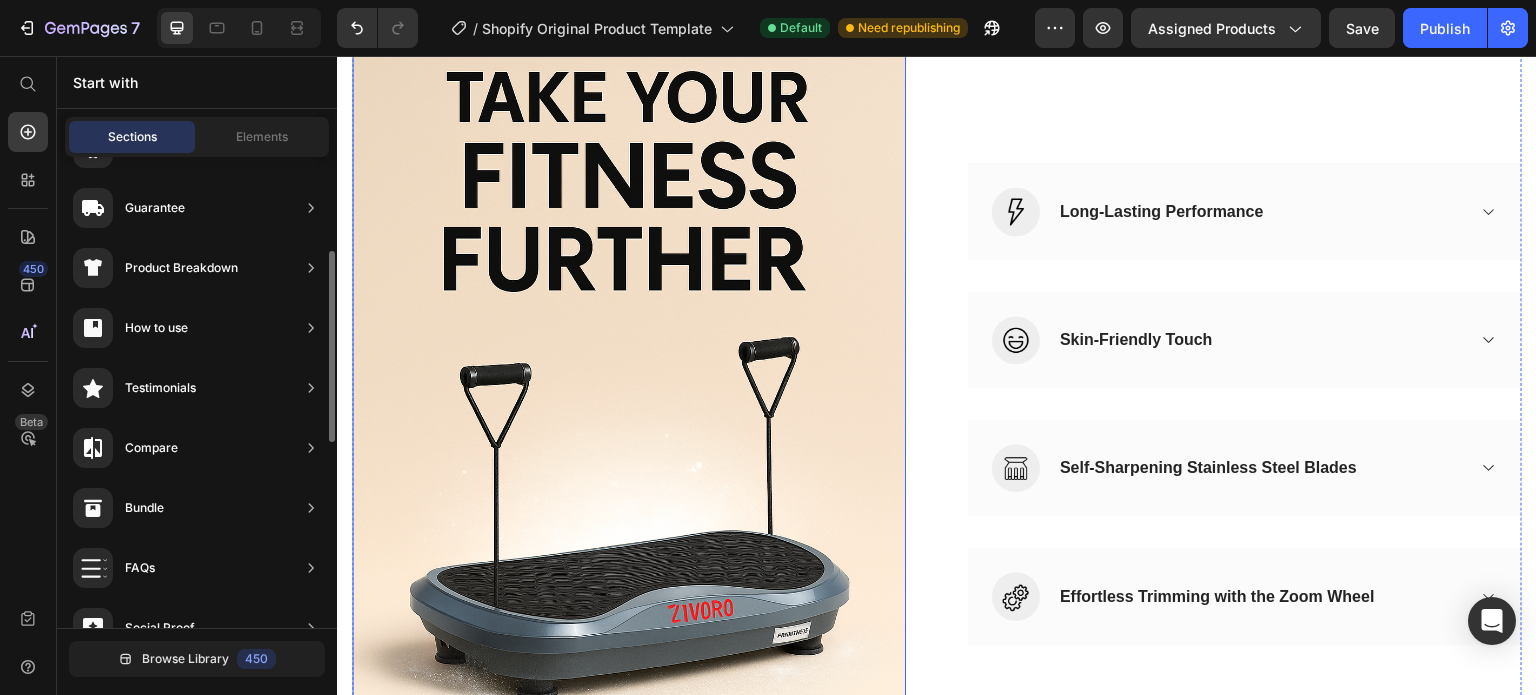 click at bounding box center (629, 404) 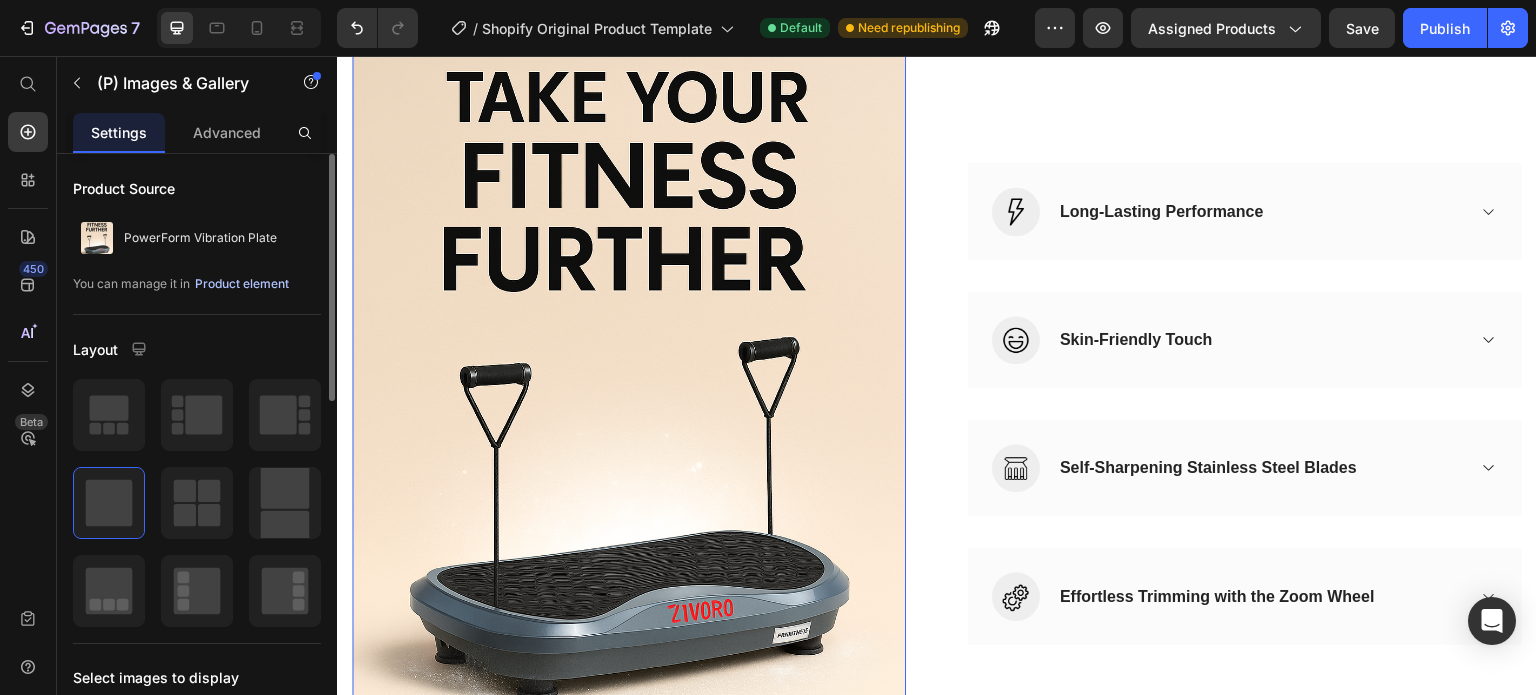 click on "Product element" at bounding box center (242, 284) 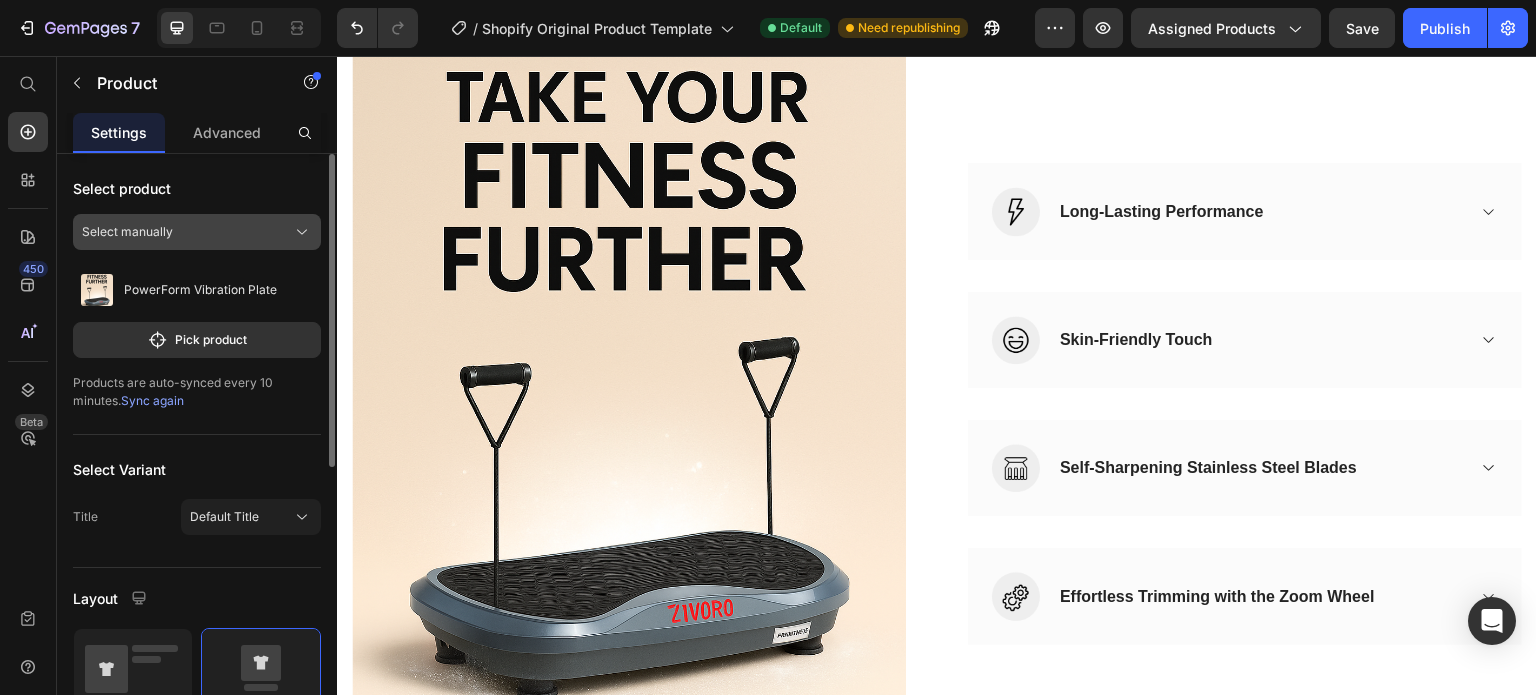 click 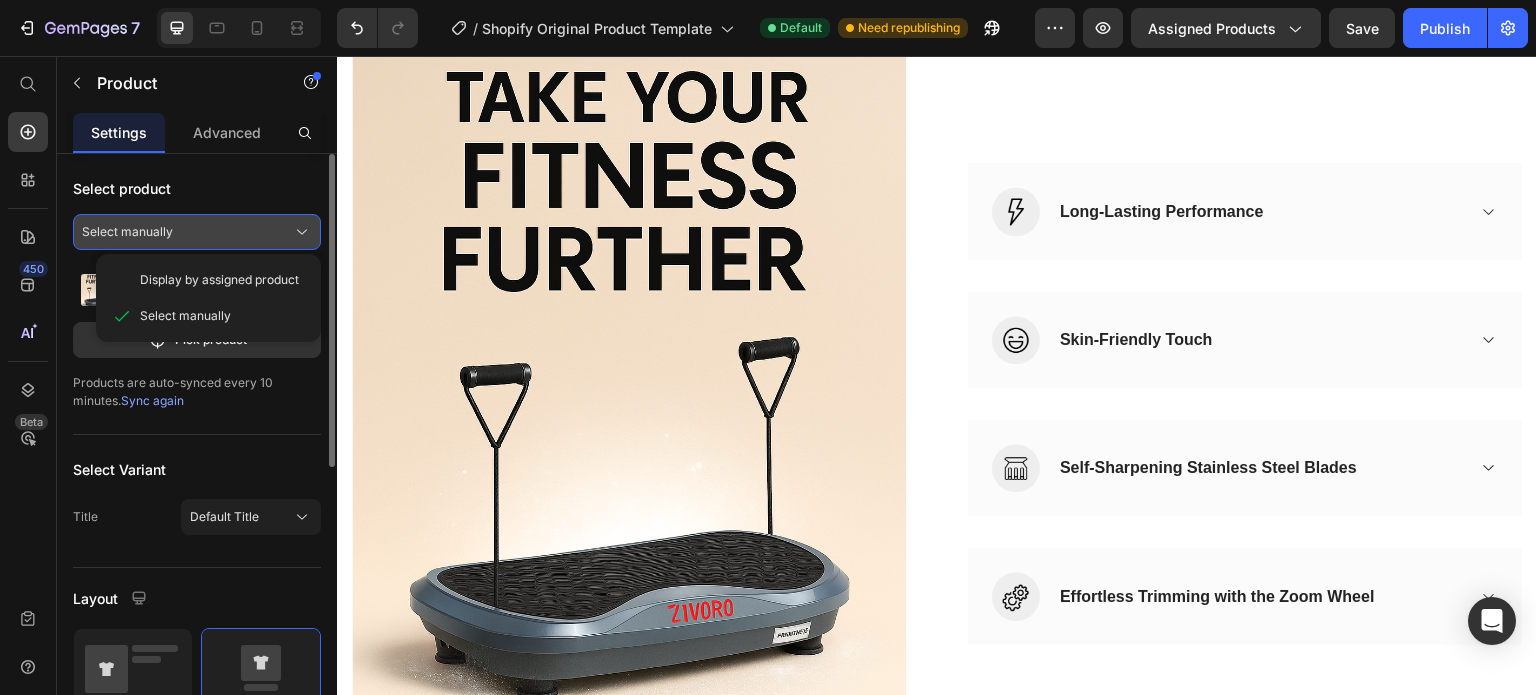 click 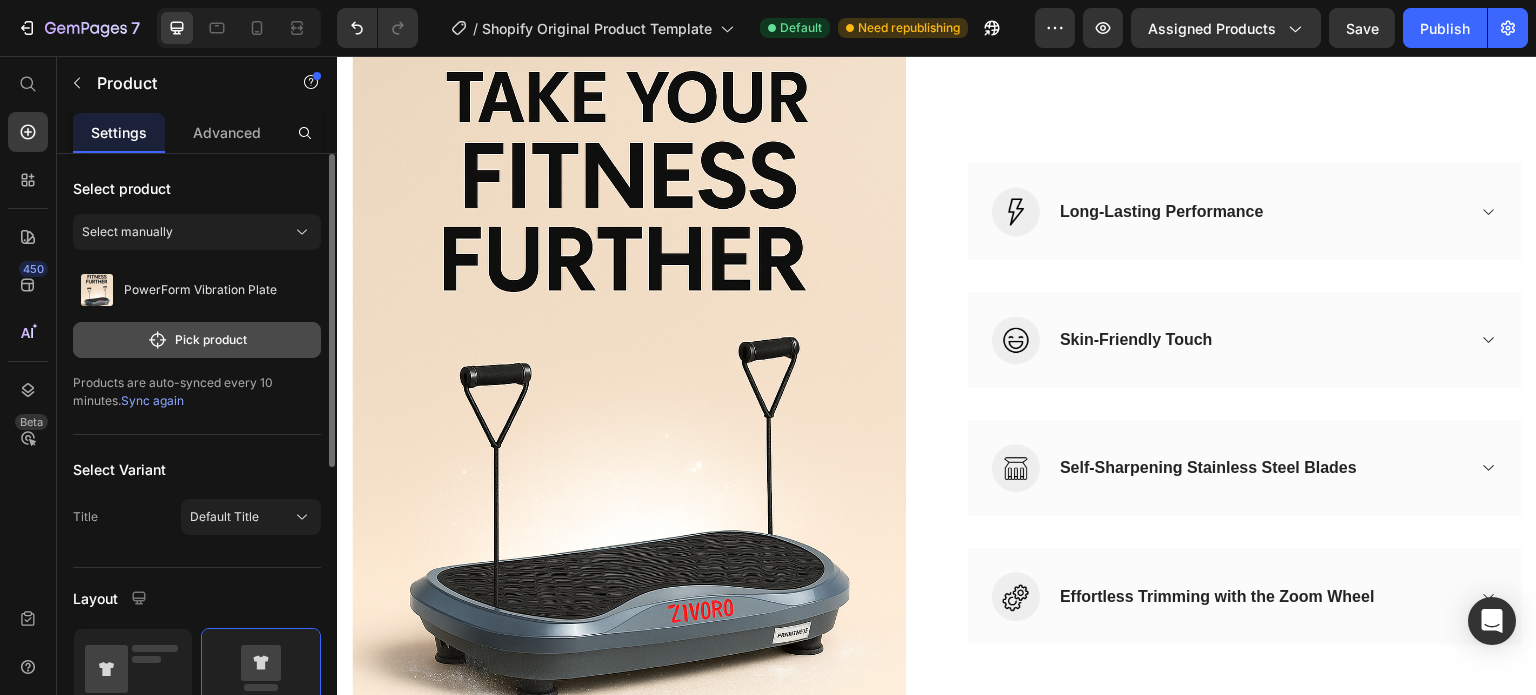 click on "Pick product" at bounding box center [197, 340] 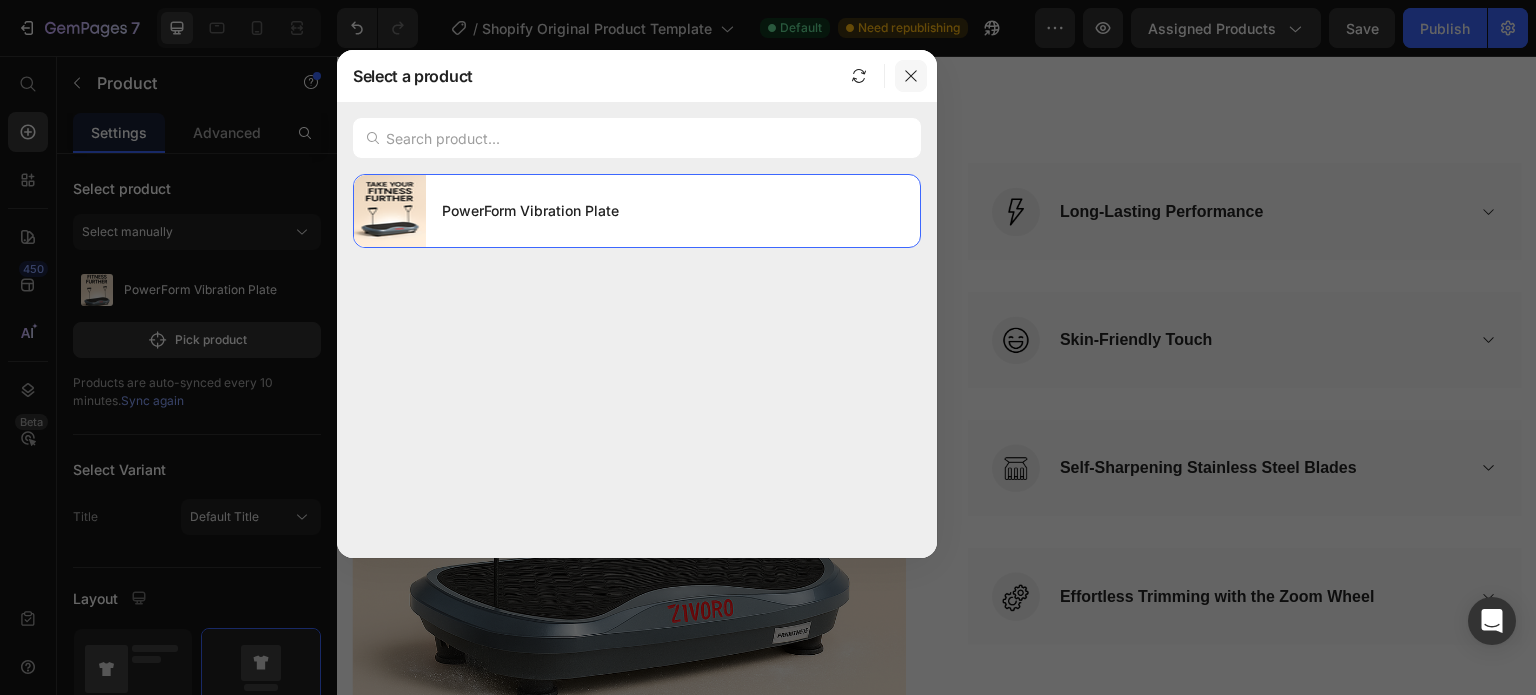 click 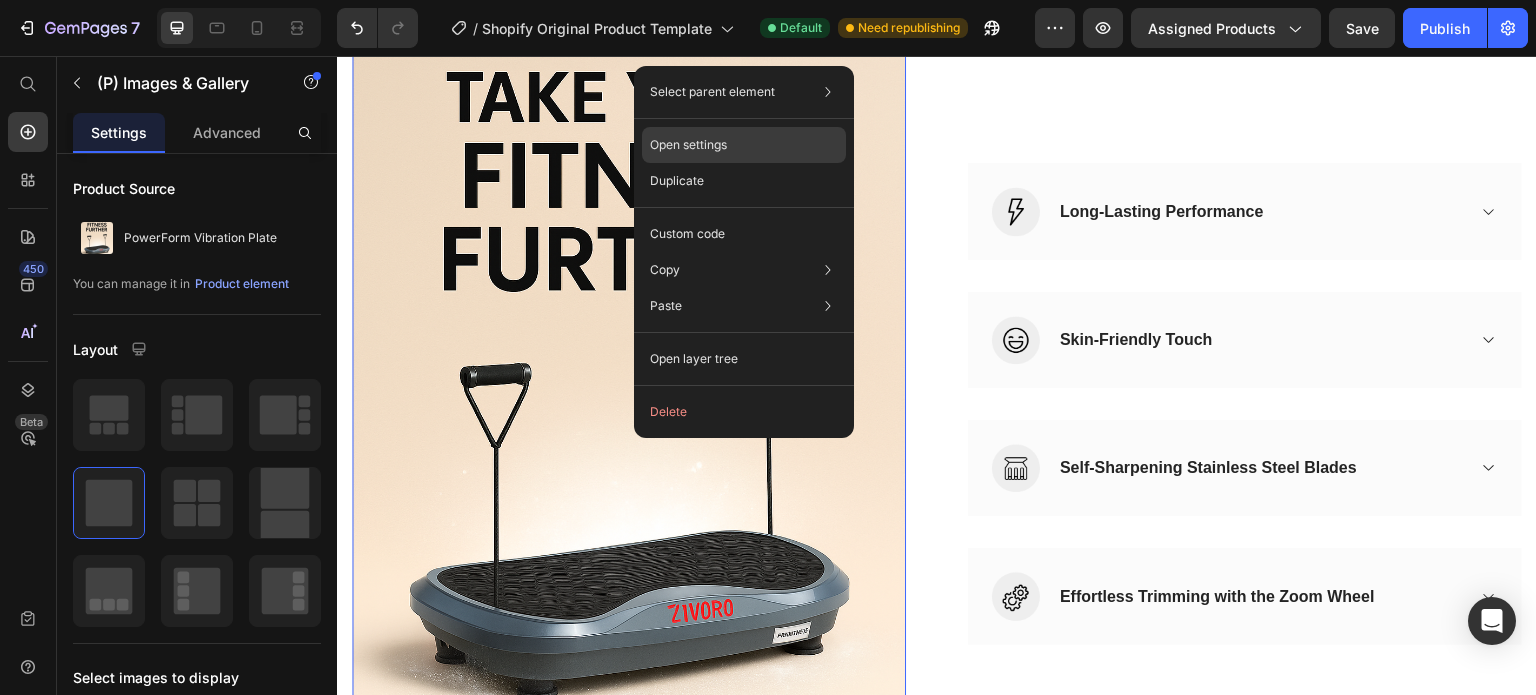 click on "Open settings" at bounding box center (688, 145) 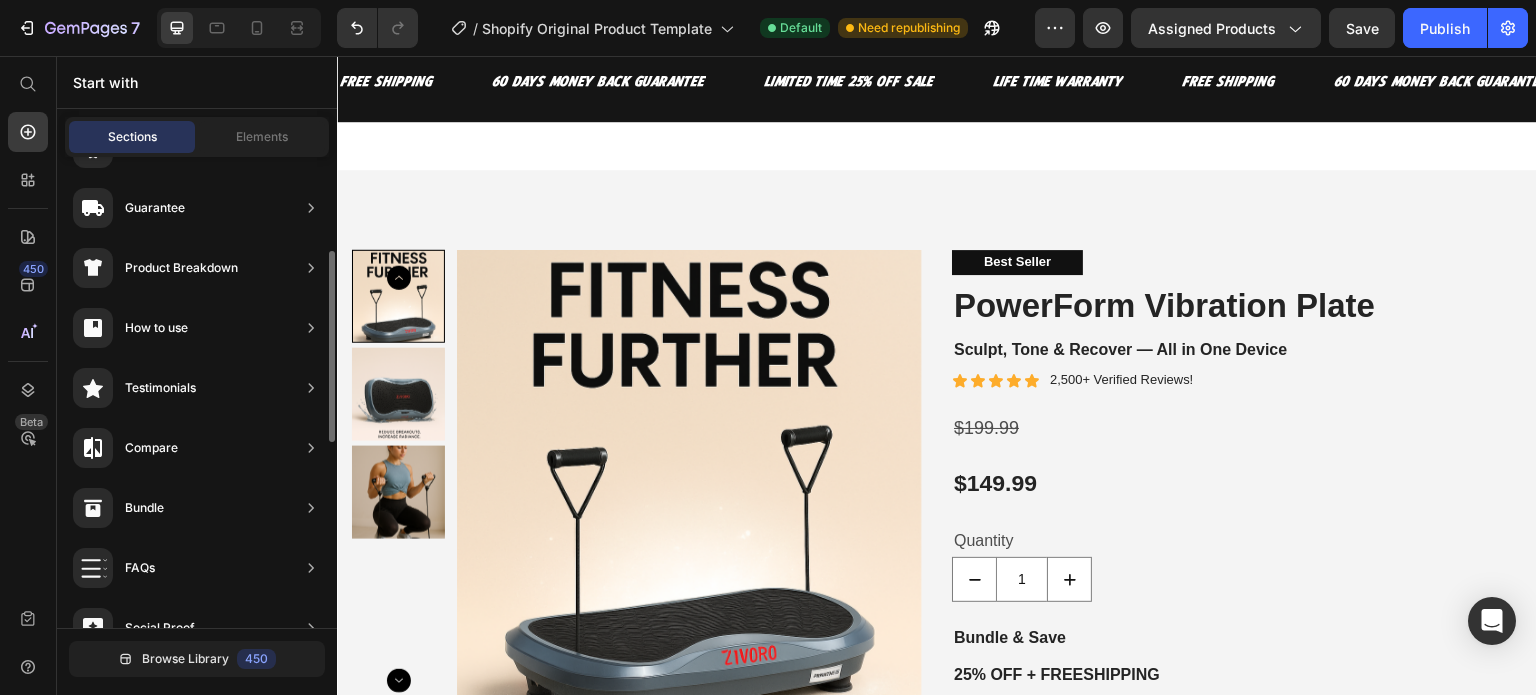 scroll, scrollTop: 222, scrollLeft: 0, axis: vertical 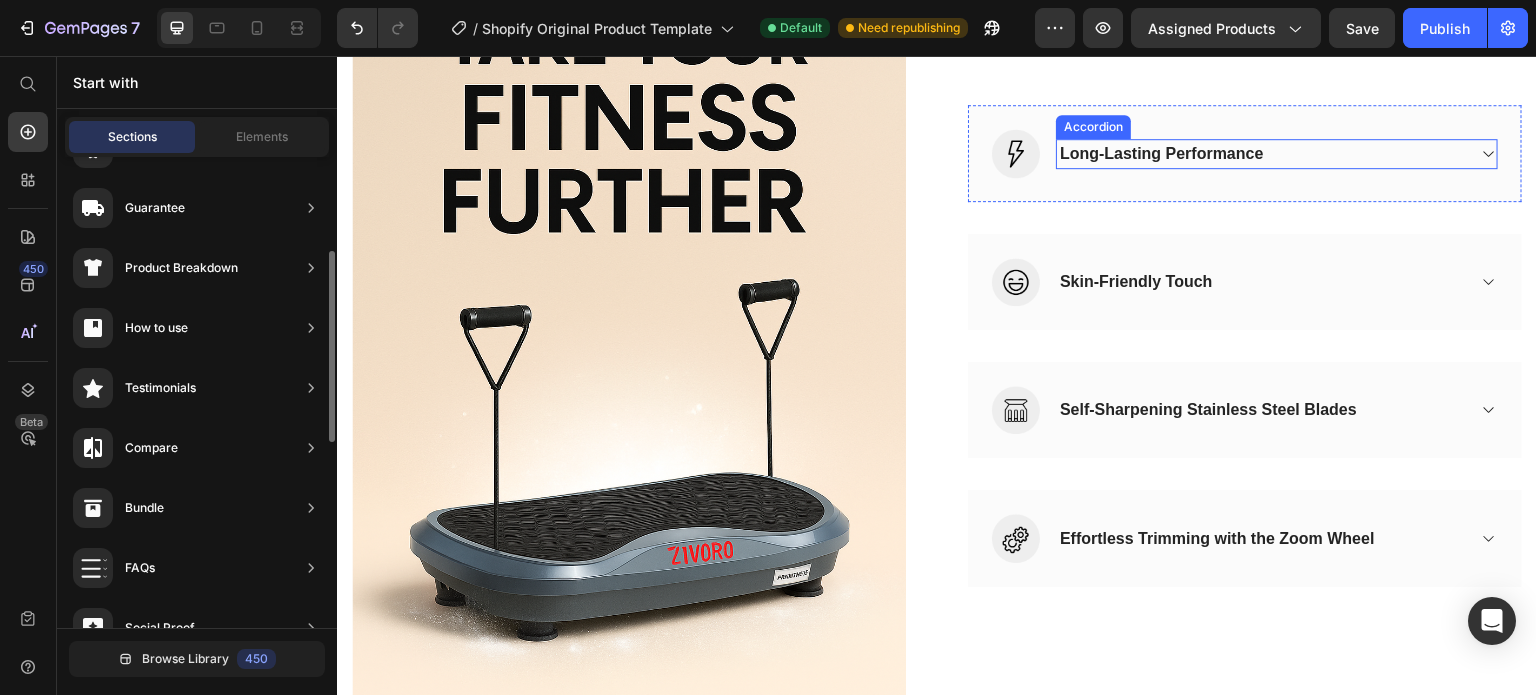 click on "Long-Lasting Performance" at bounding box center (1277, 154) 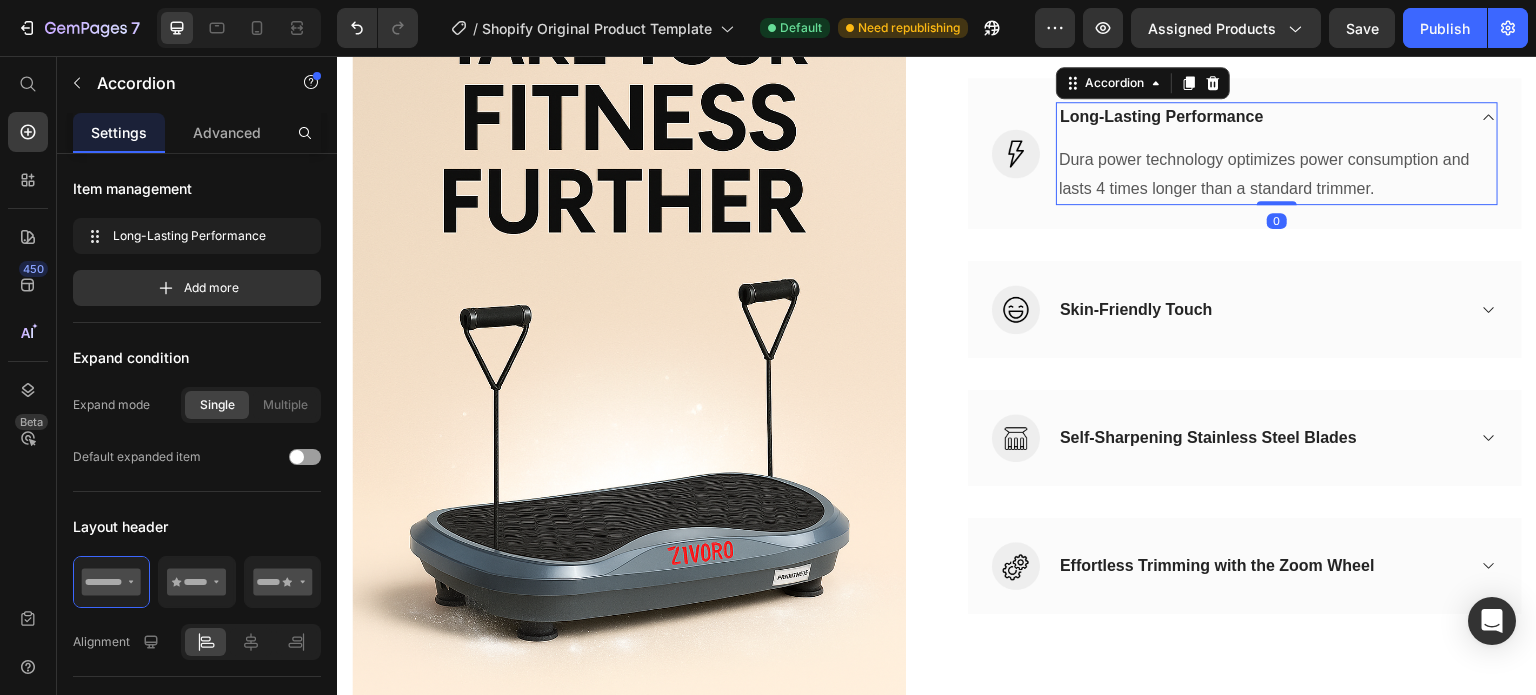 click 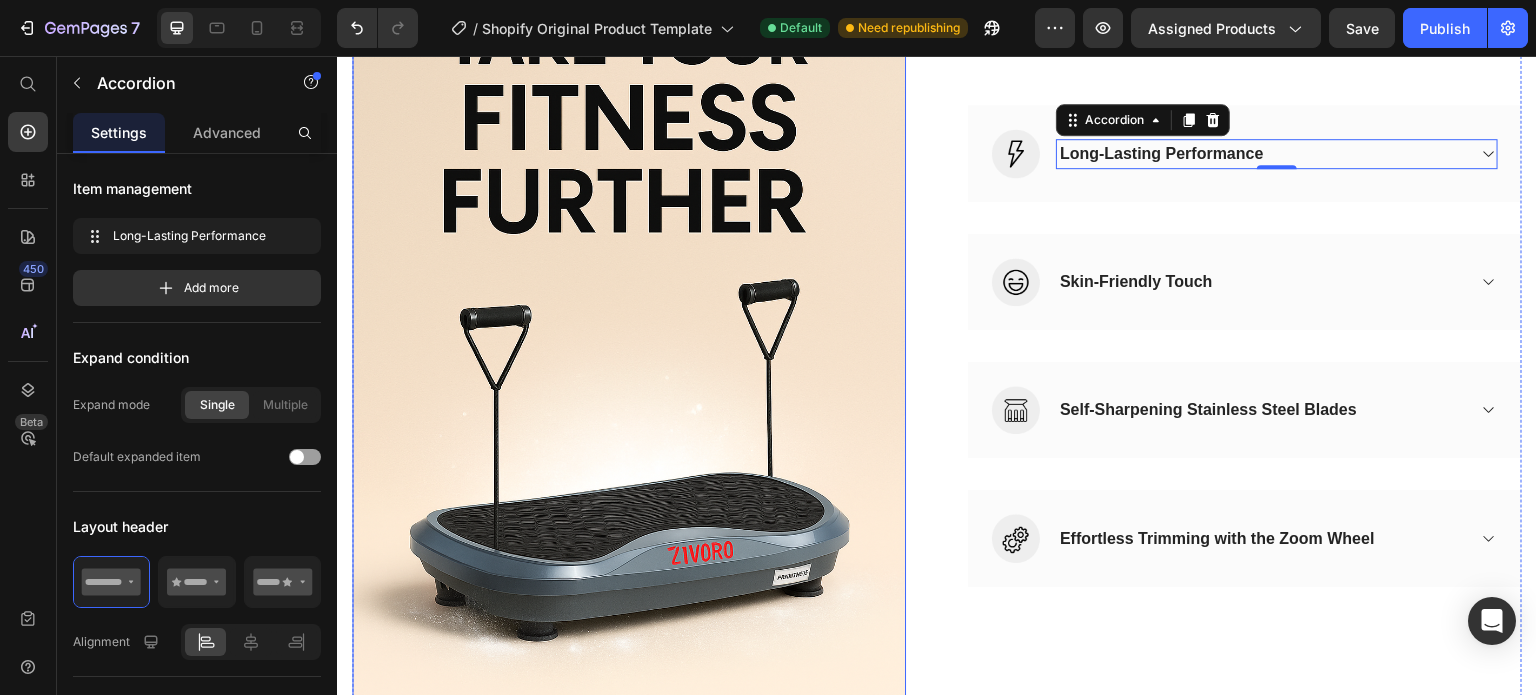 click at bounding box center [629, 346] 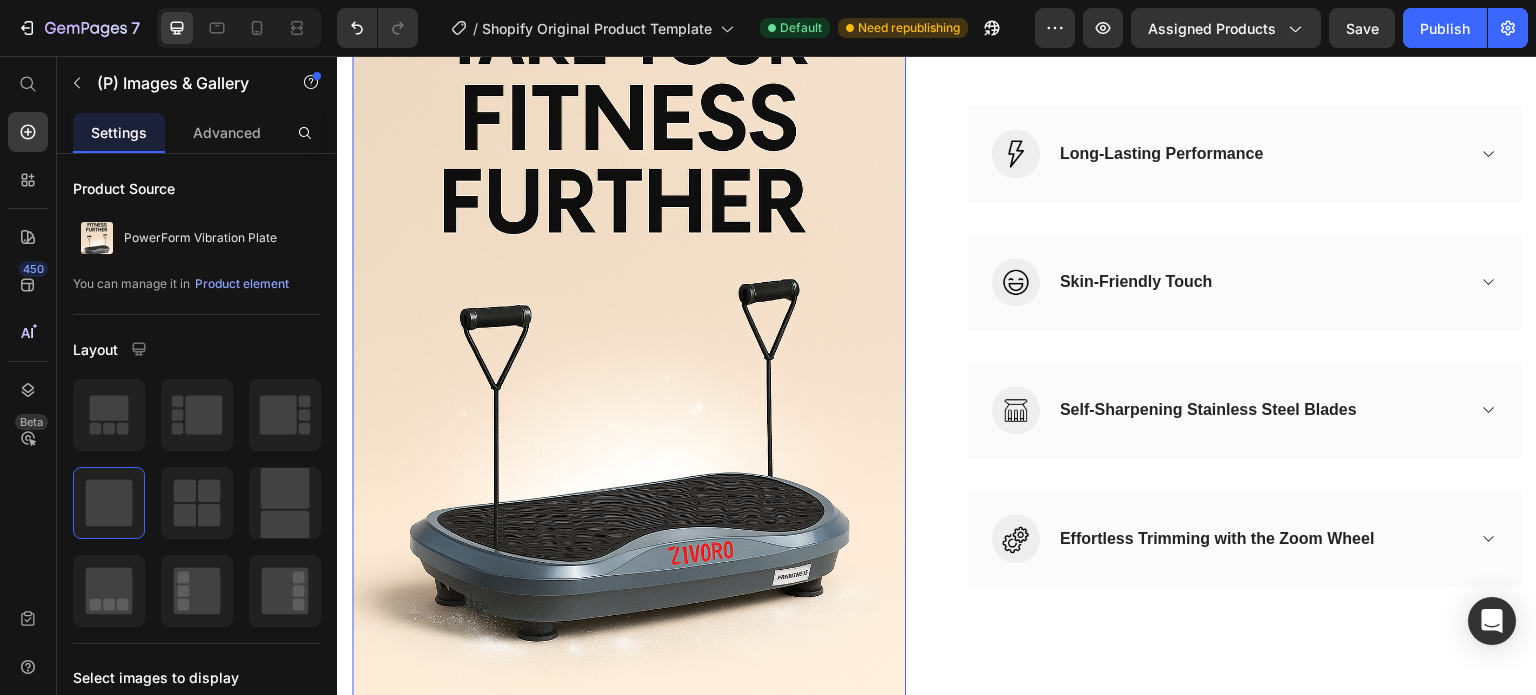 scroll, scrollTop: 598, scrollLeft: 0, axis: vertical 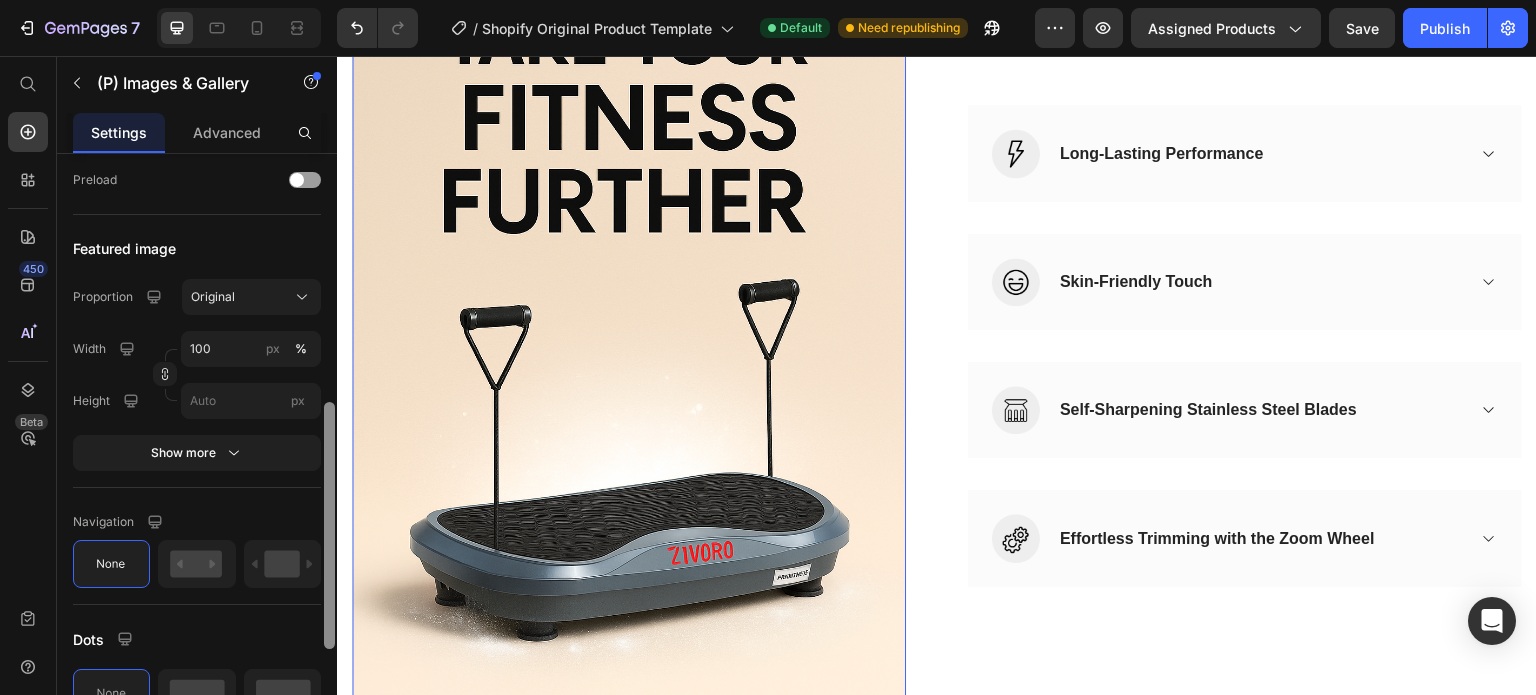 drag, startPoint x: 335, startPoint y: 191, endPoint x: 324, endPoint y: 255, distance: 64.93843 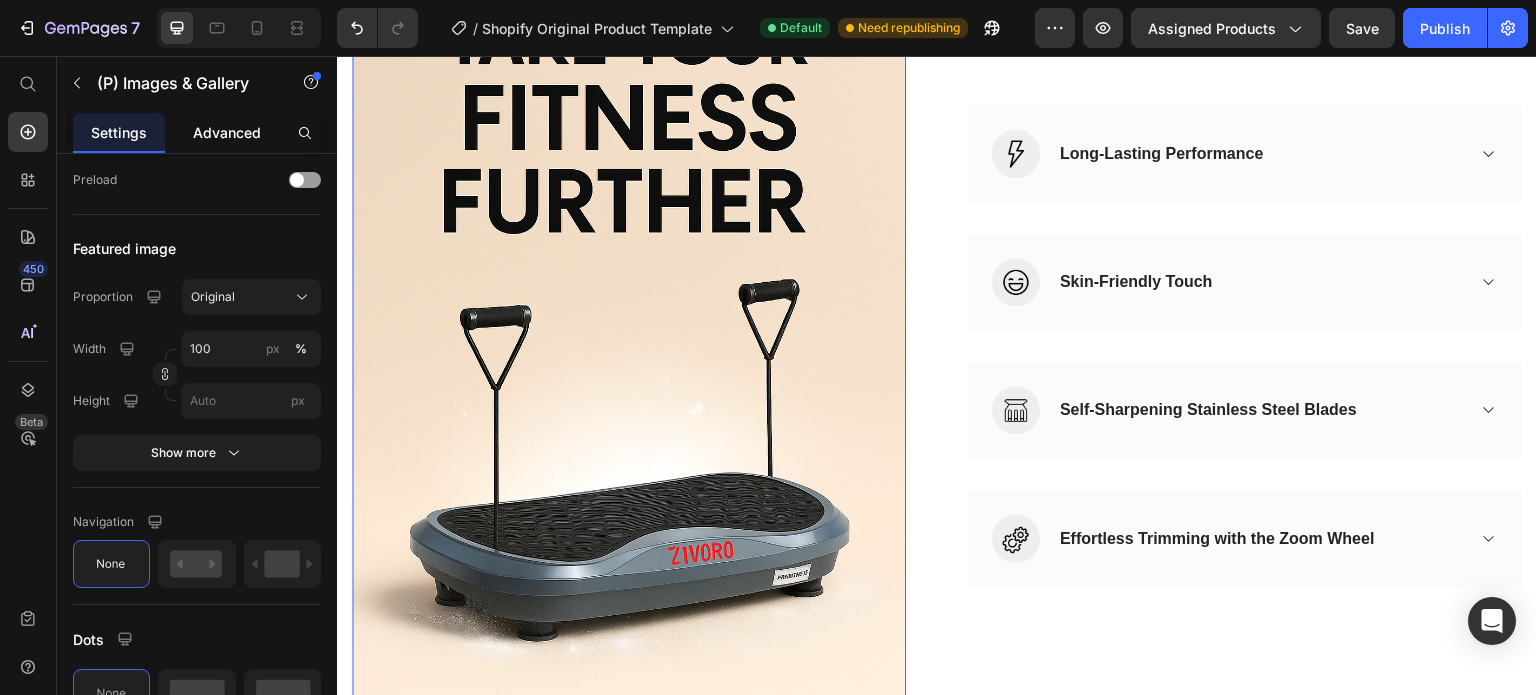 click on "Advanced" 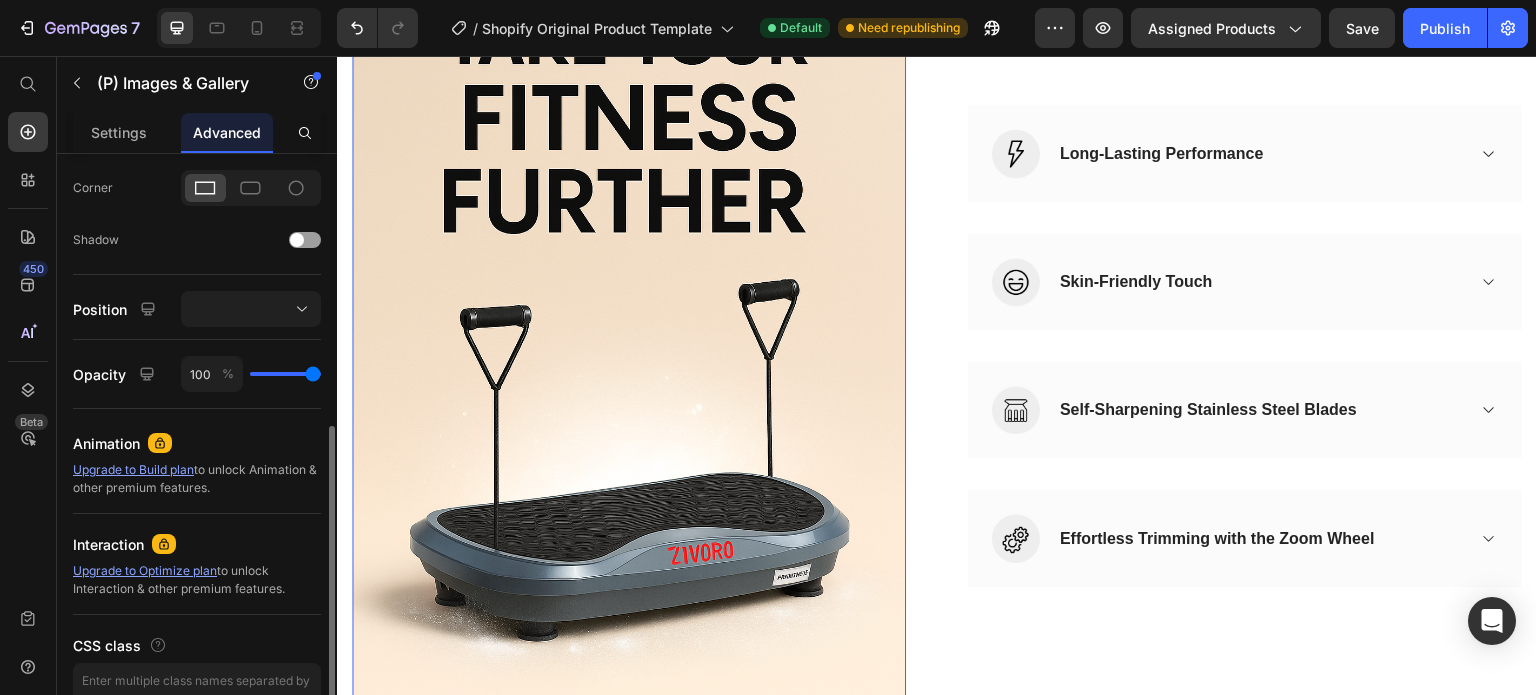 scroll, scrollTop: 0, scrollLeft: 0, axis: both 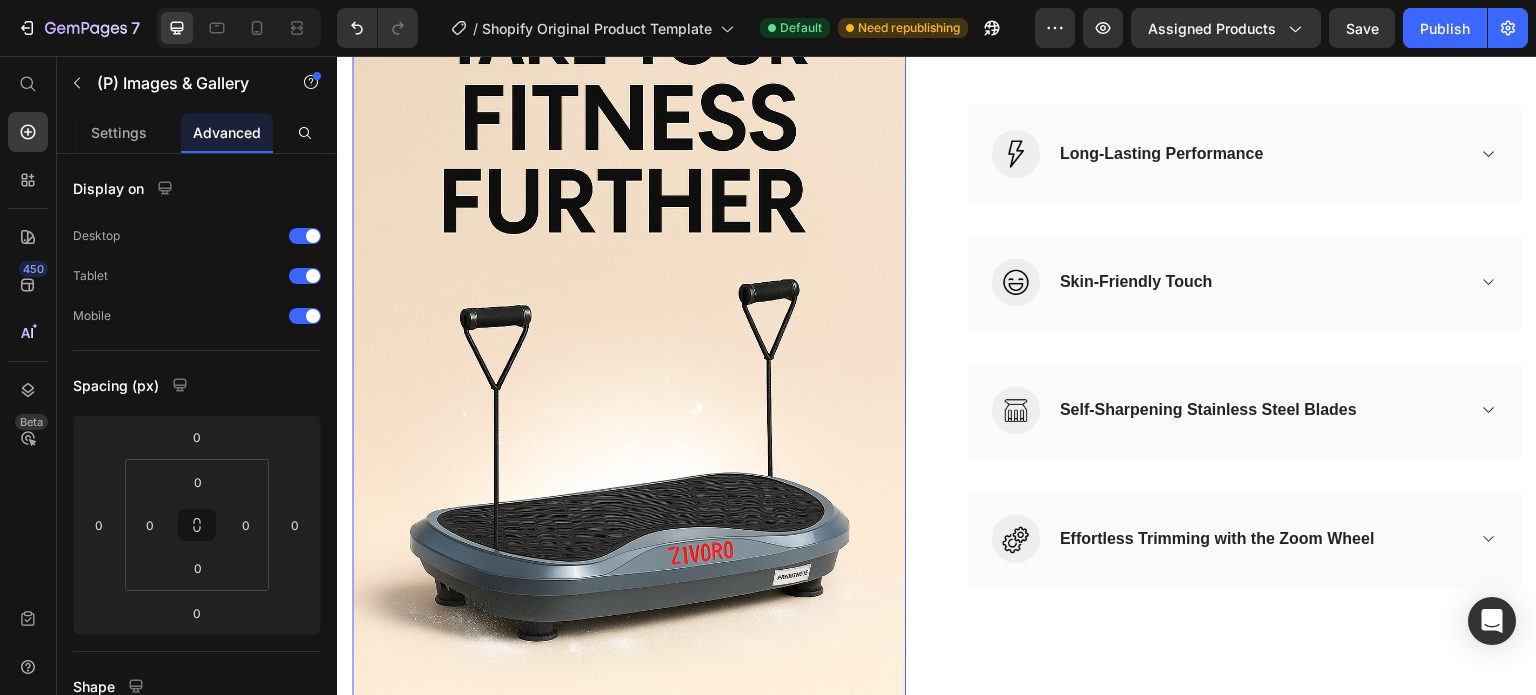 click at bounding box center (629, 346) 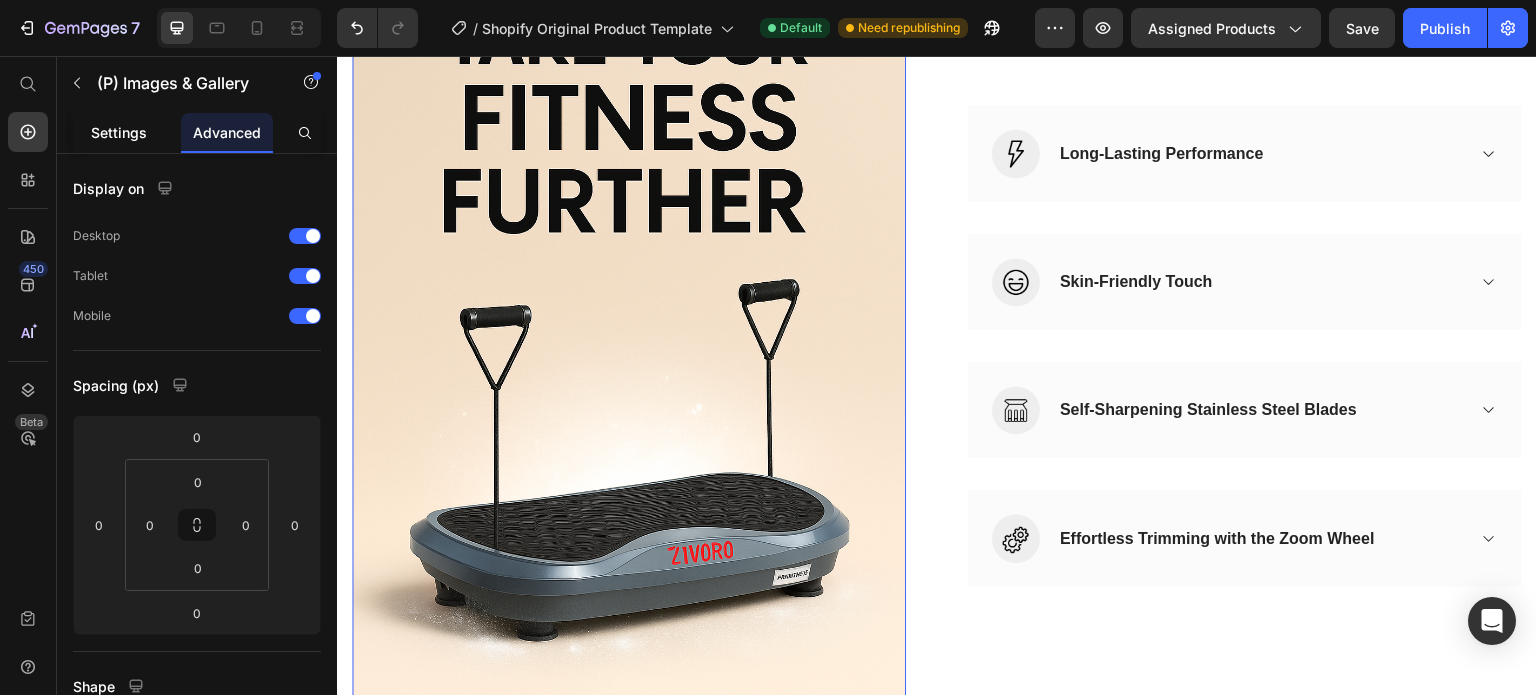 click on "Settings" at bounding box center (119, 132) 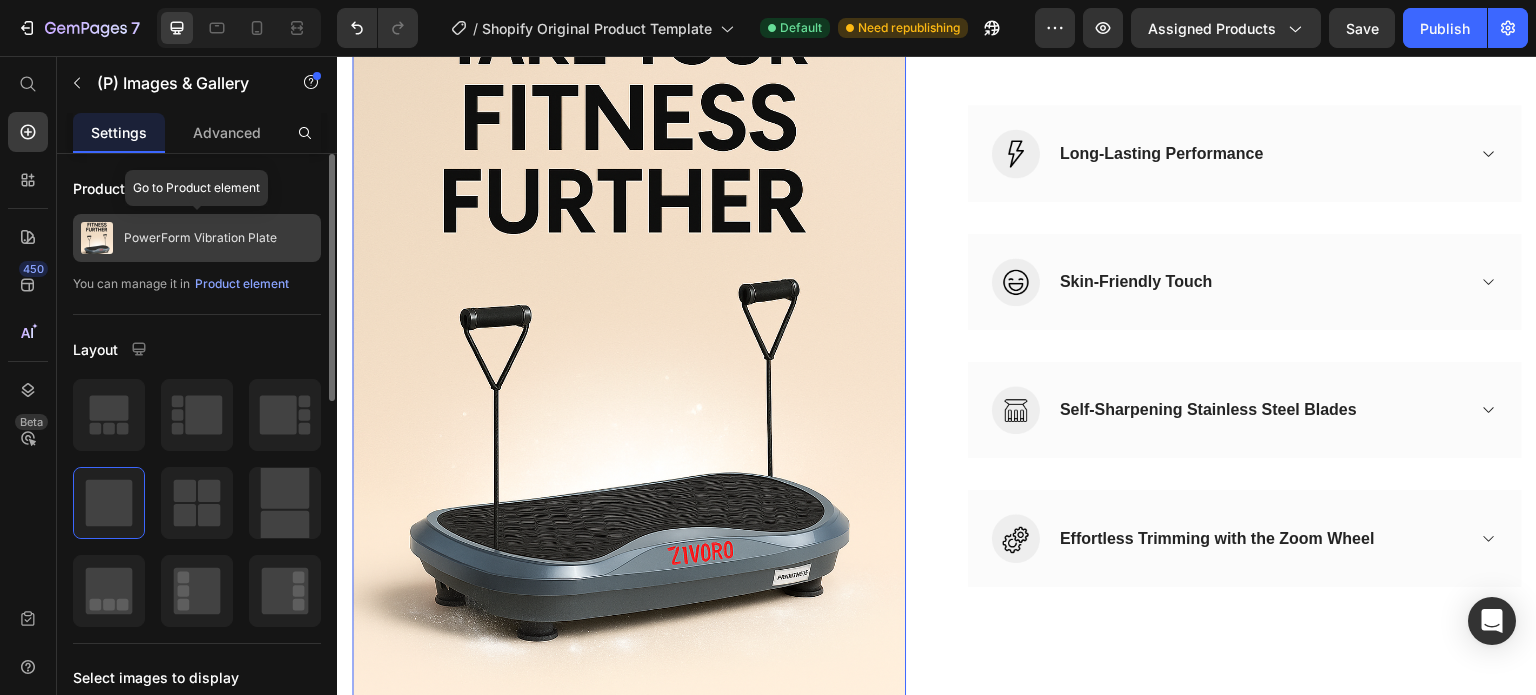 click on "PowerForm Vibration Plate" at bounding box center [200, 238] 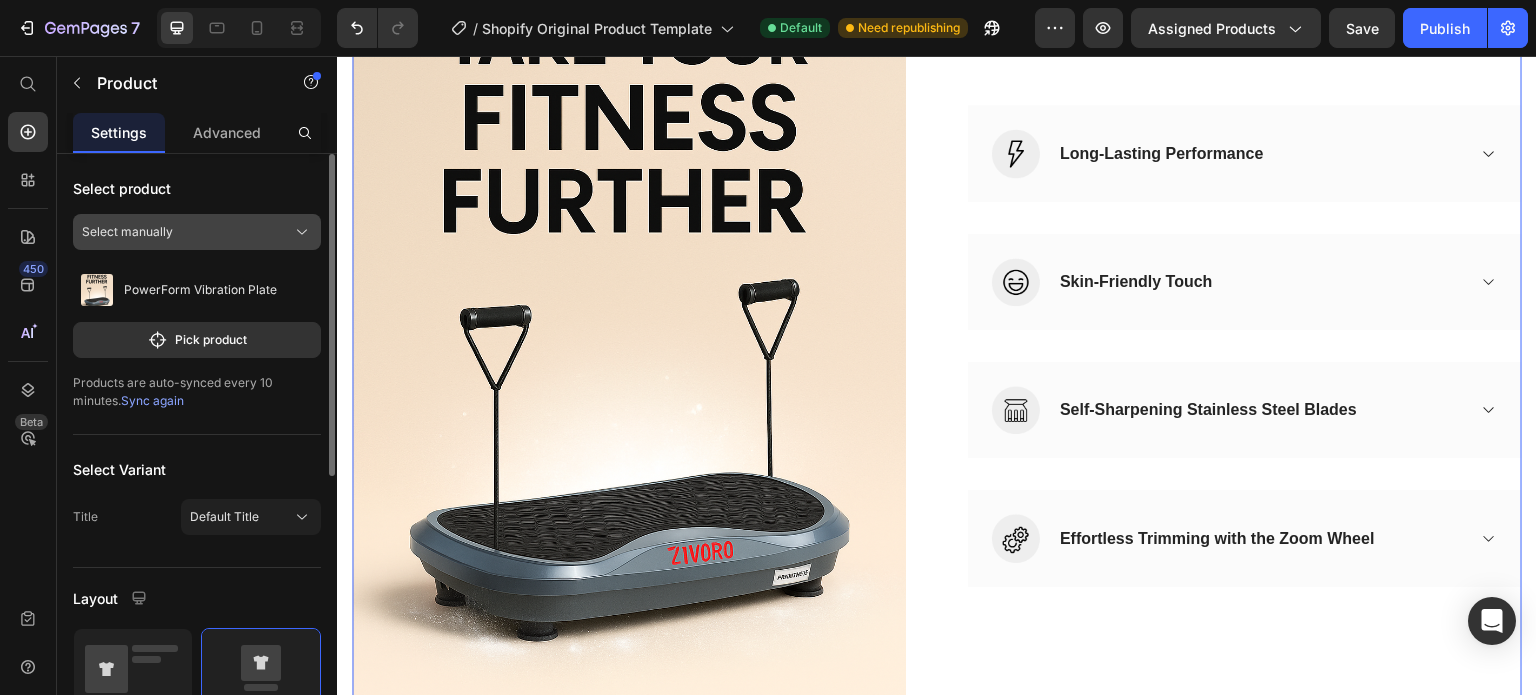 click on "Select manually" 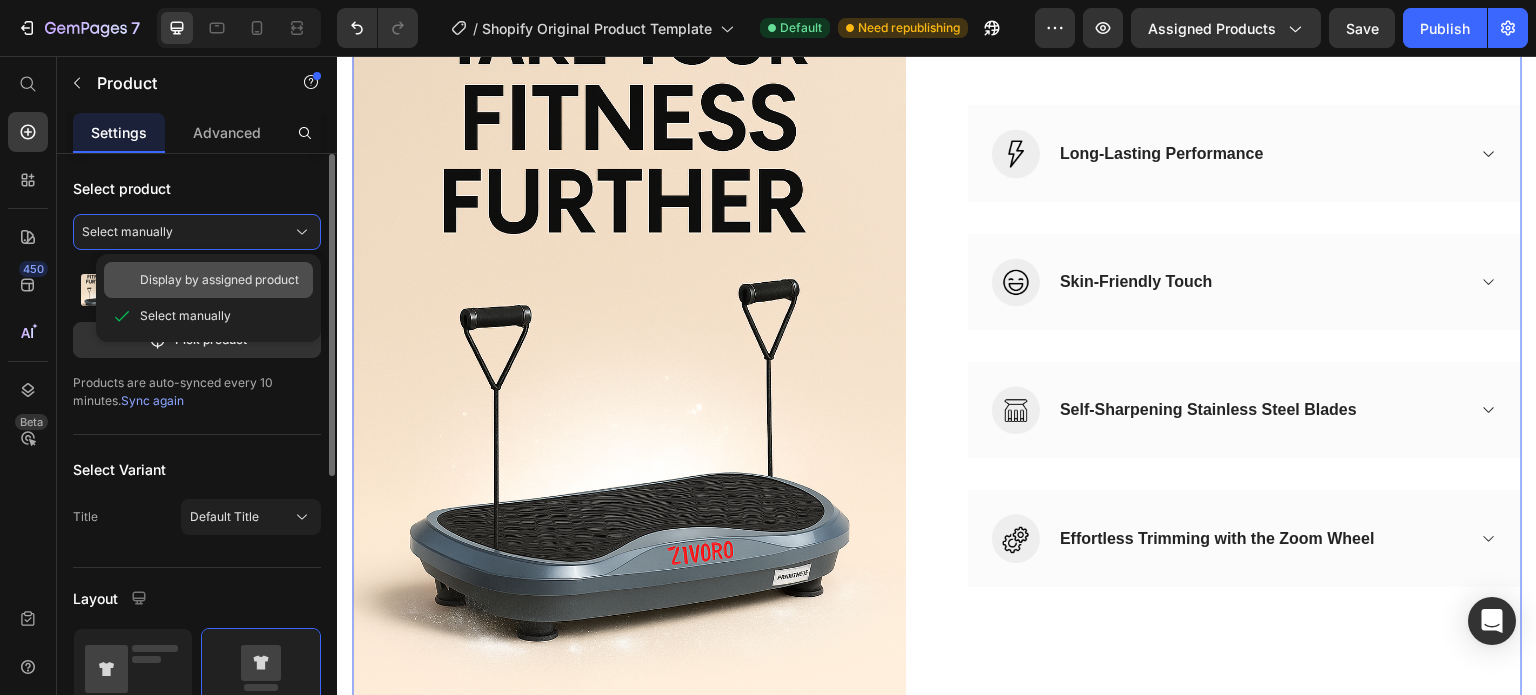 click on "Display by assigned product" at bounding box center (219, 280) 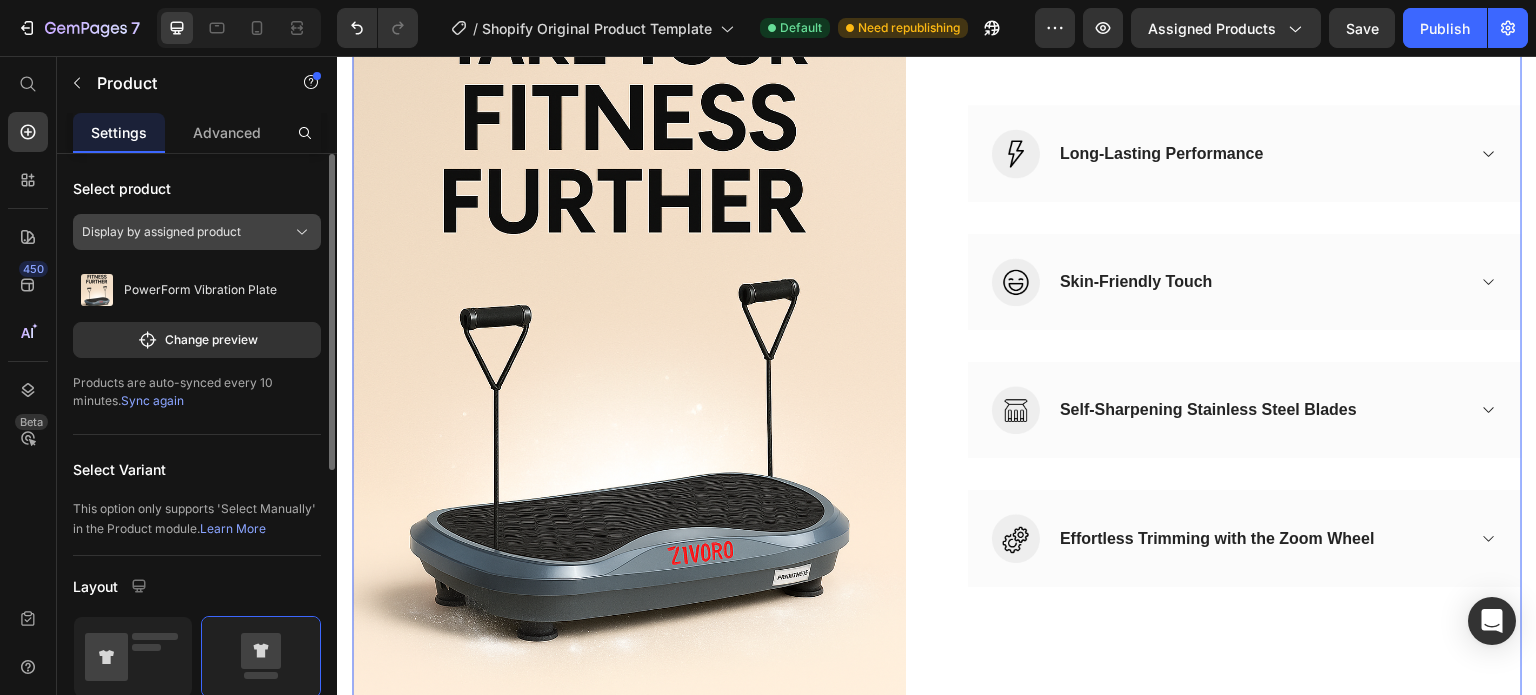 click on "Display by assigned product" 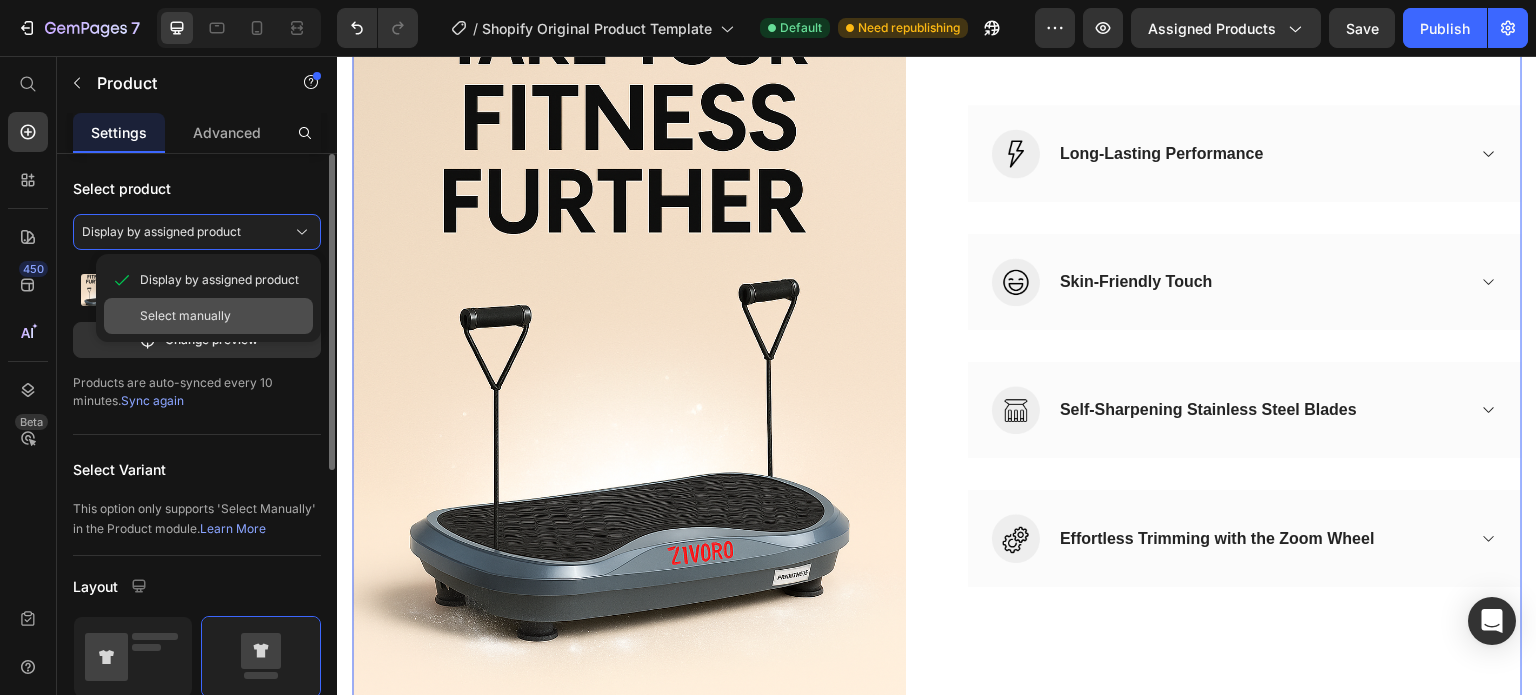 click on "Select manually" at bounding box center (222, 316) 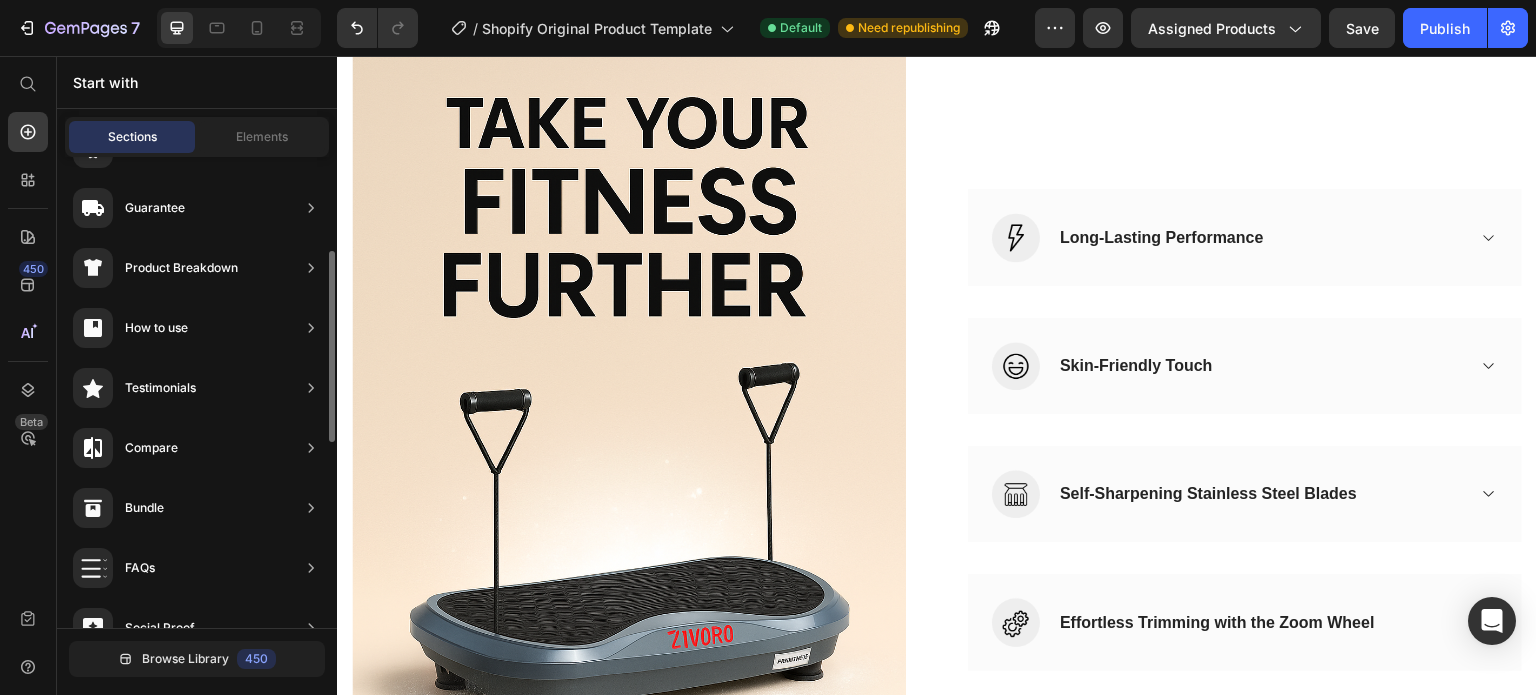 scroll, scrollTop: 1102, scrollLeft: 0, axis: vertical 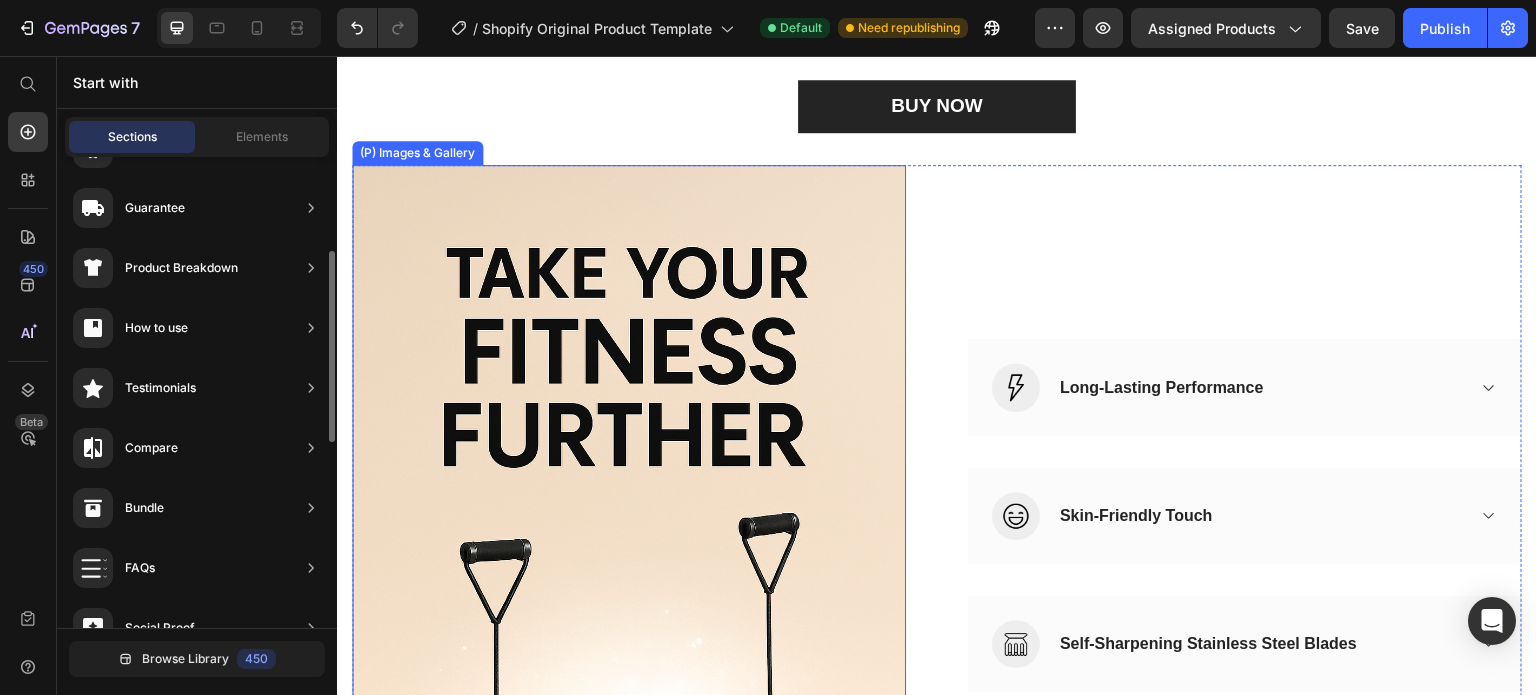 click at bounding box center (629, 580) 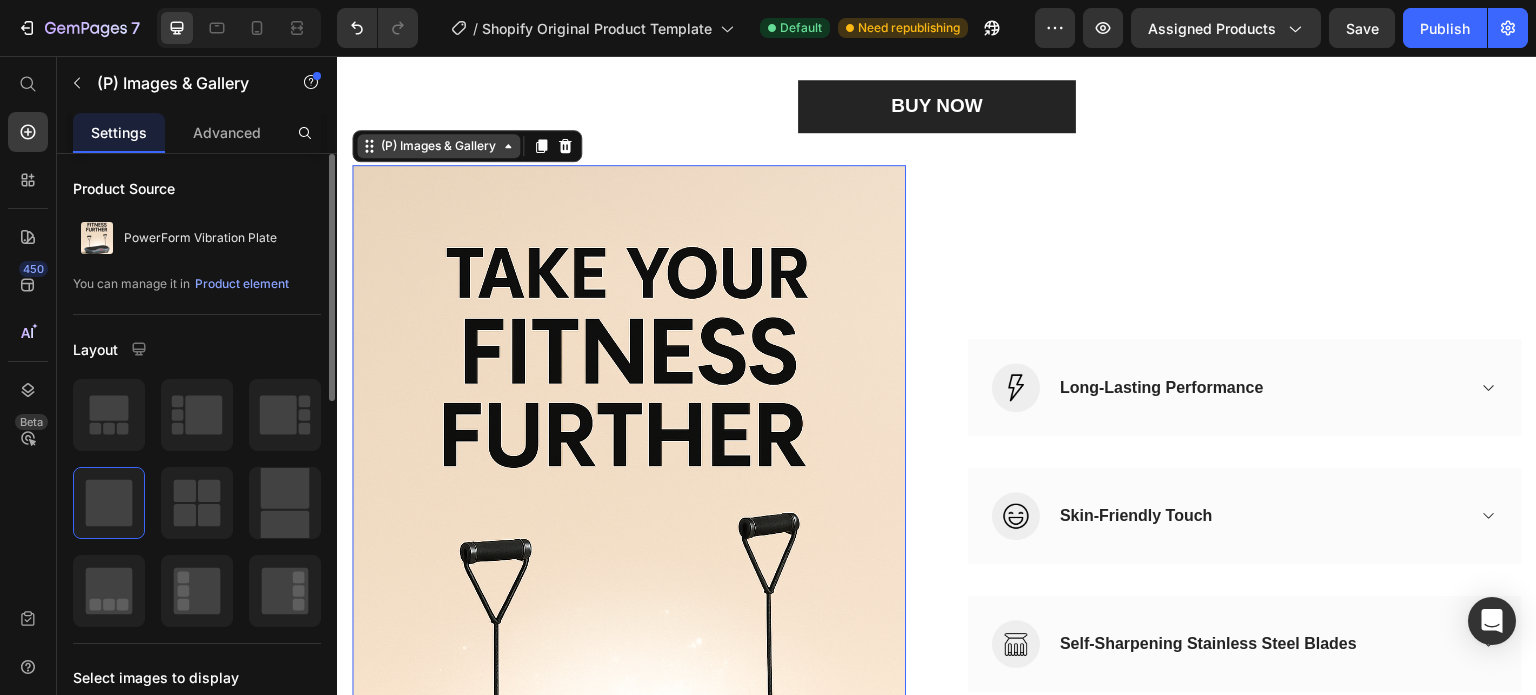 click 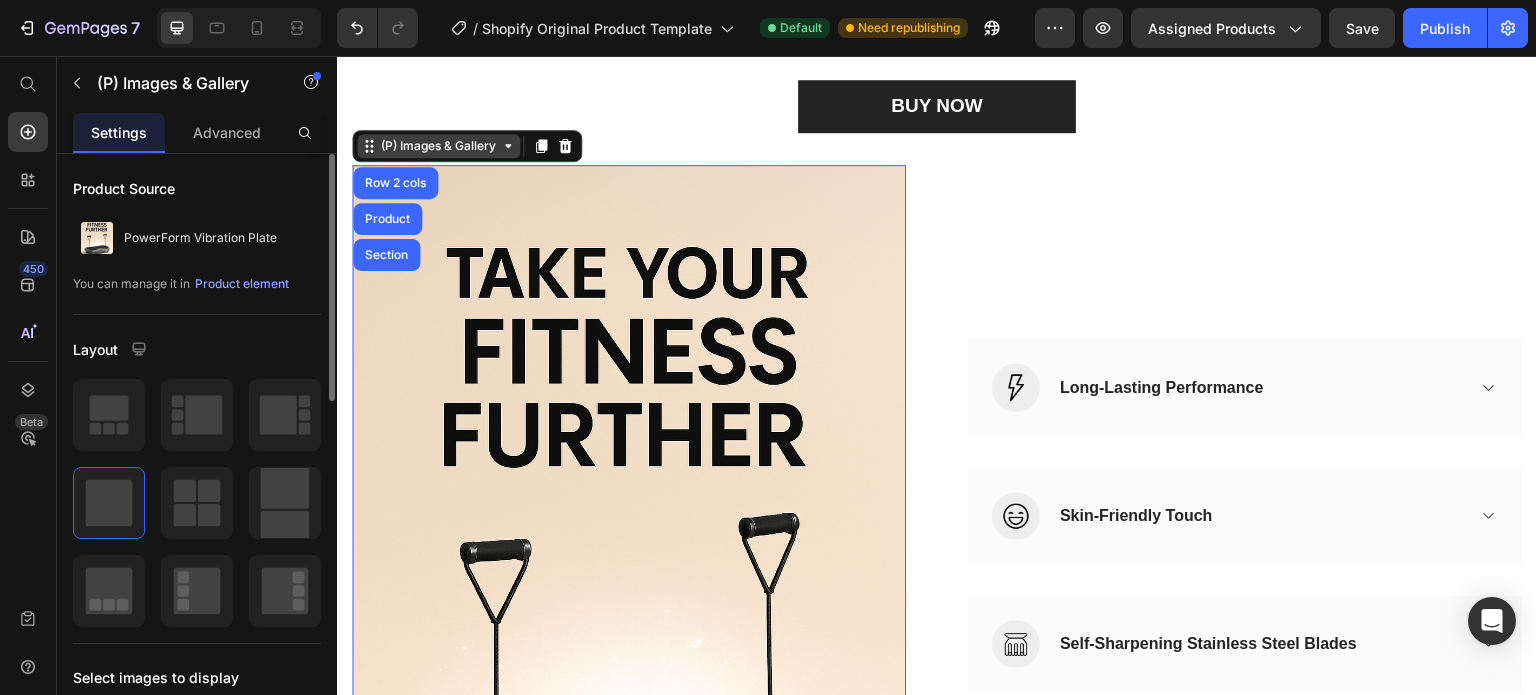 click 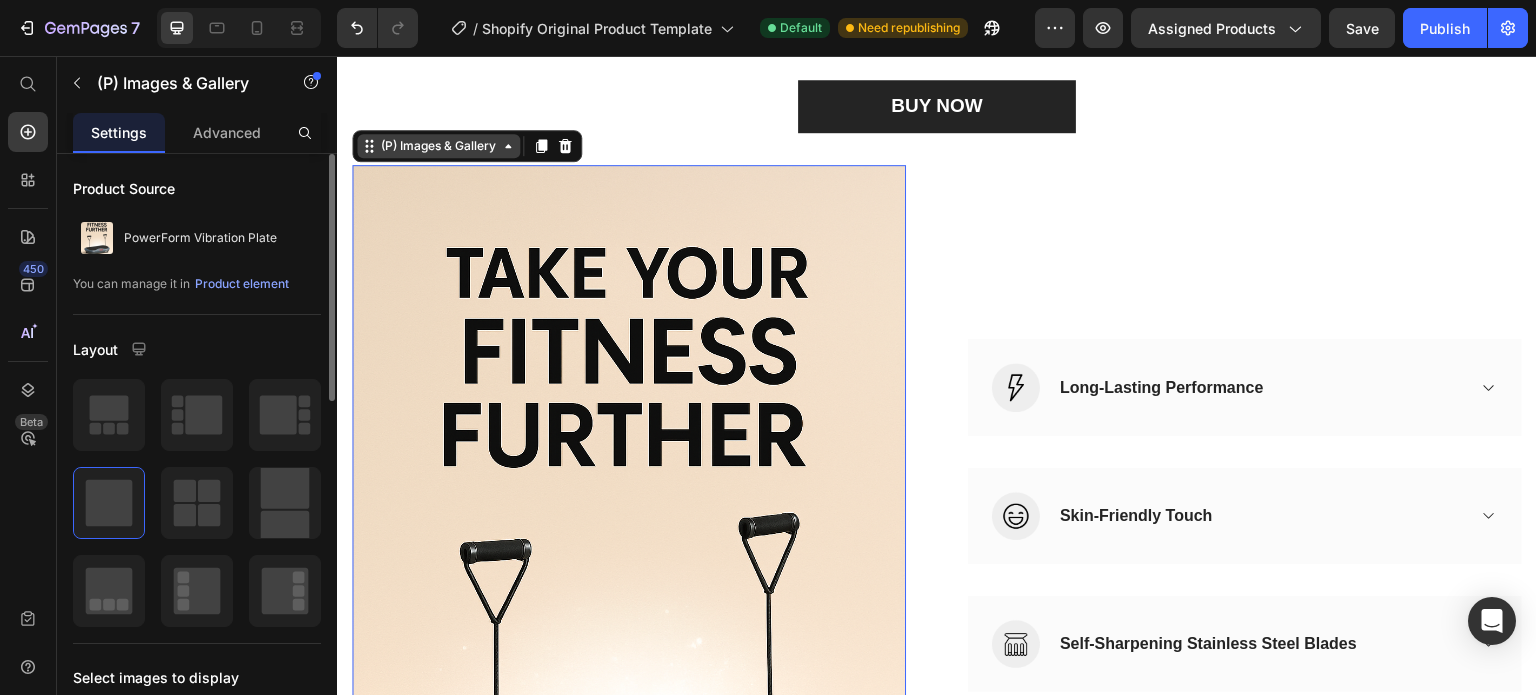click 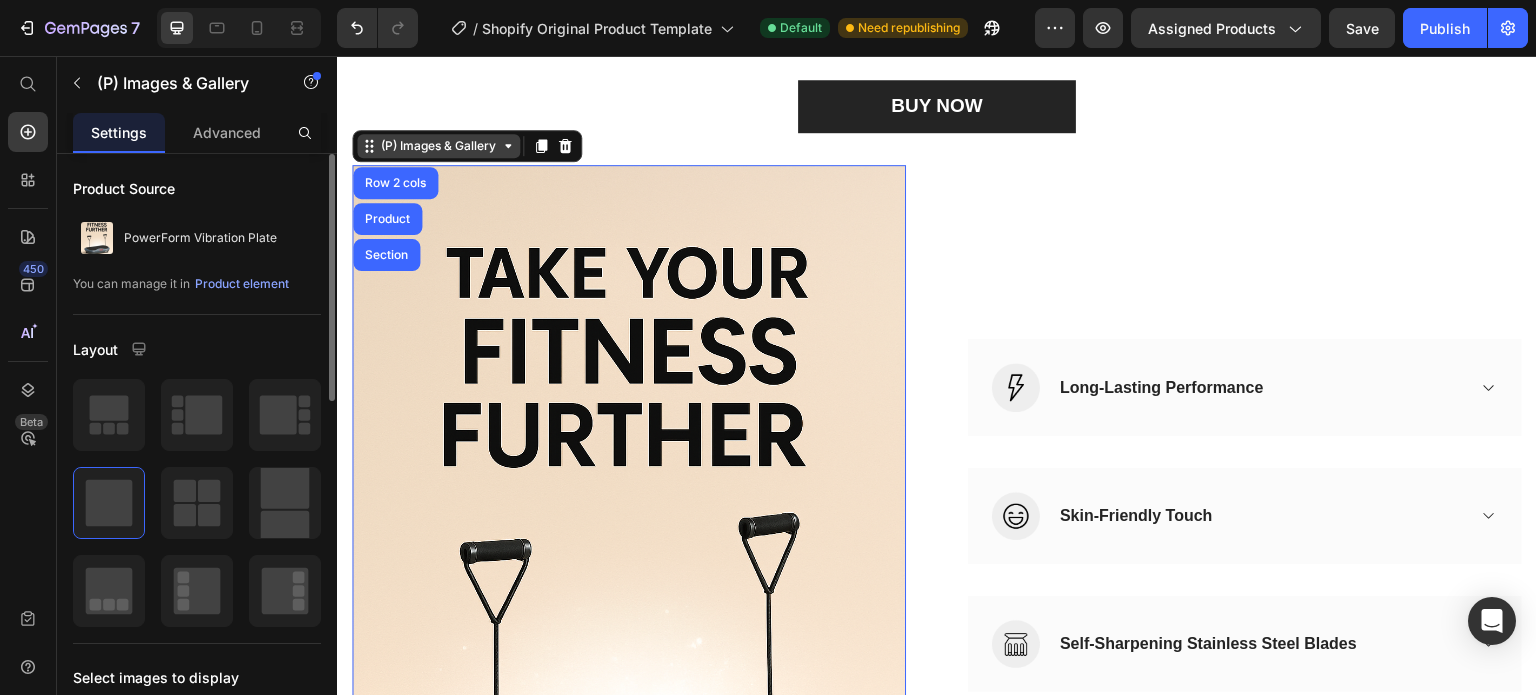 click 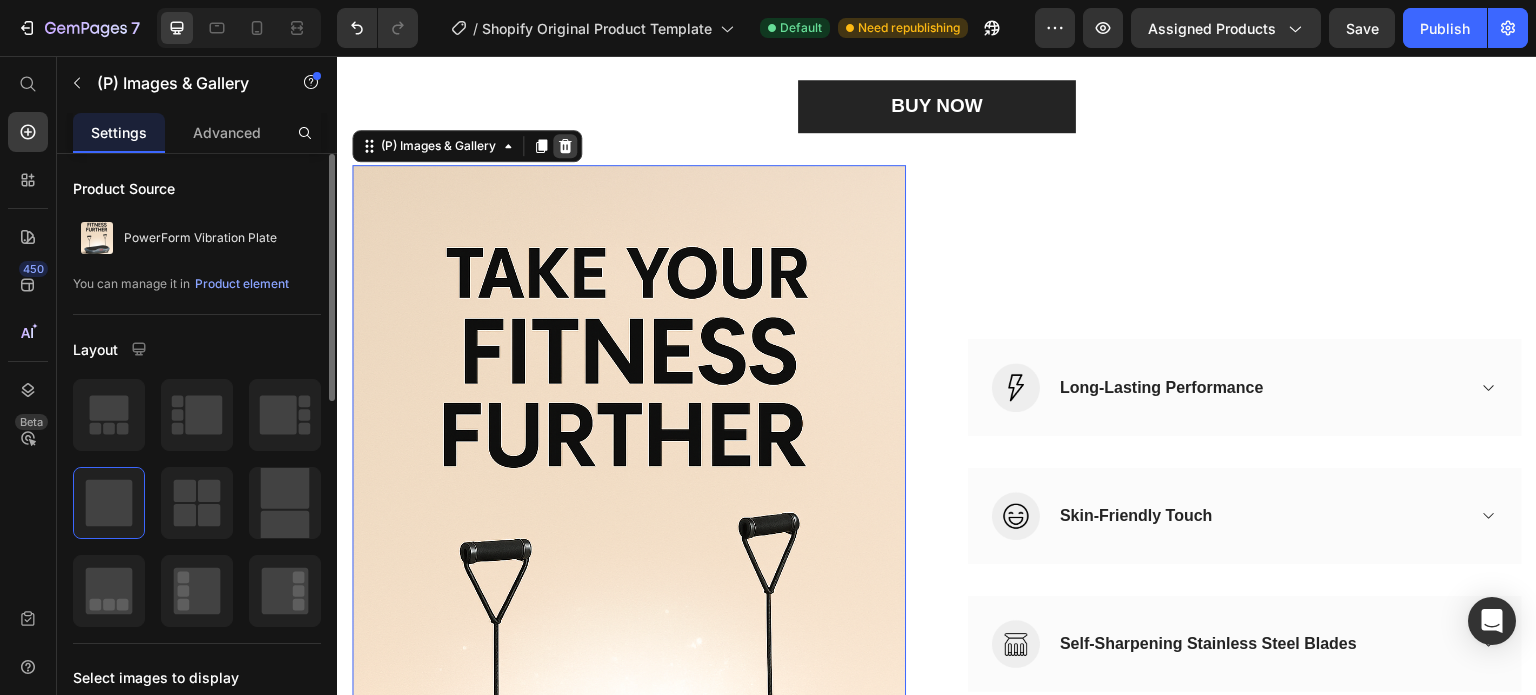 click 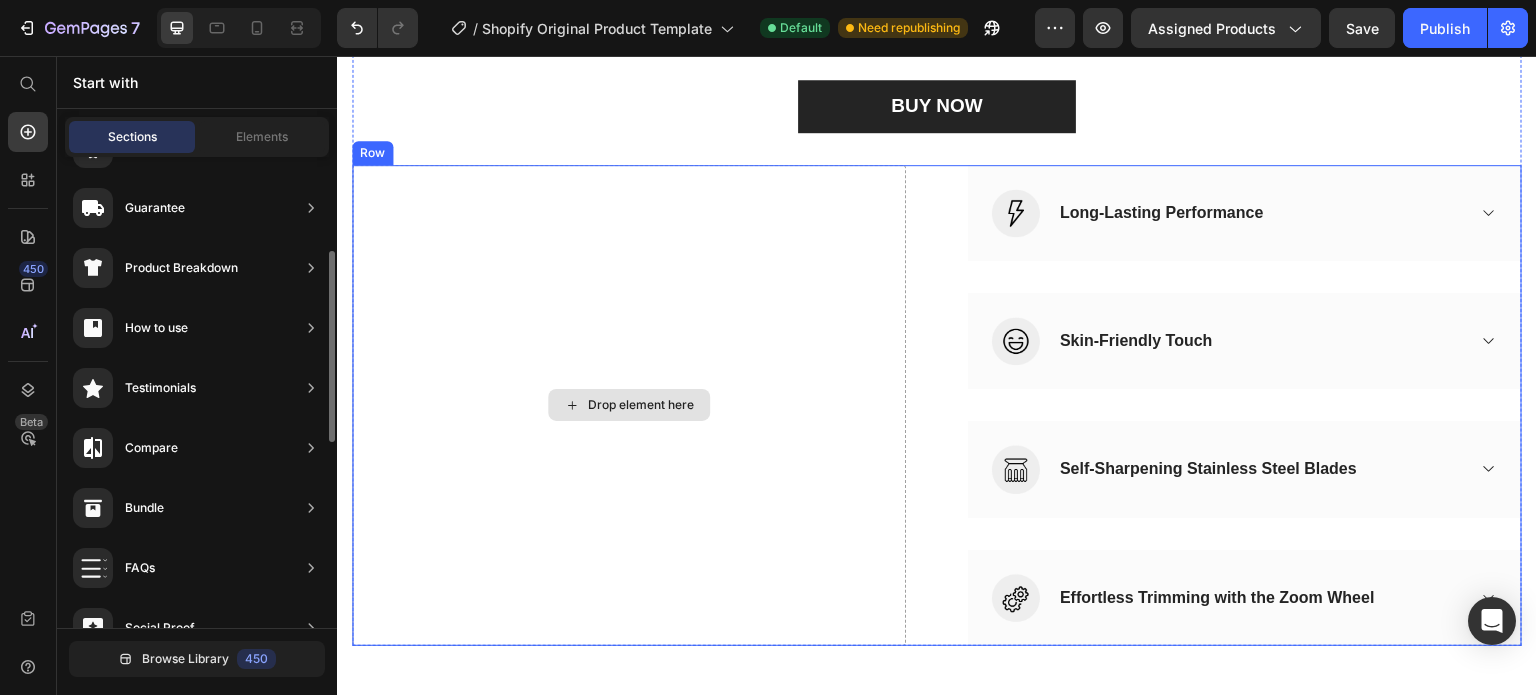 click on "Drop element here" at bounding box center (641, 405) 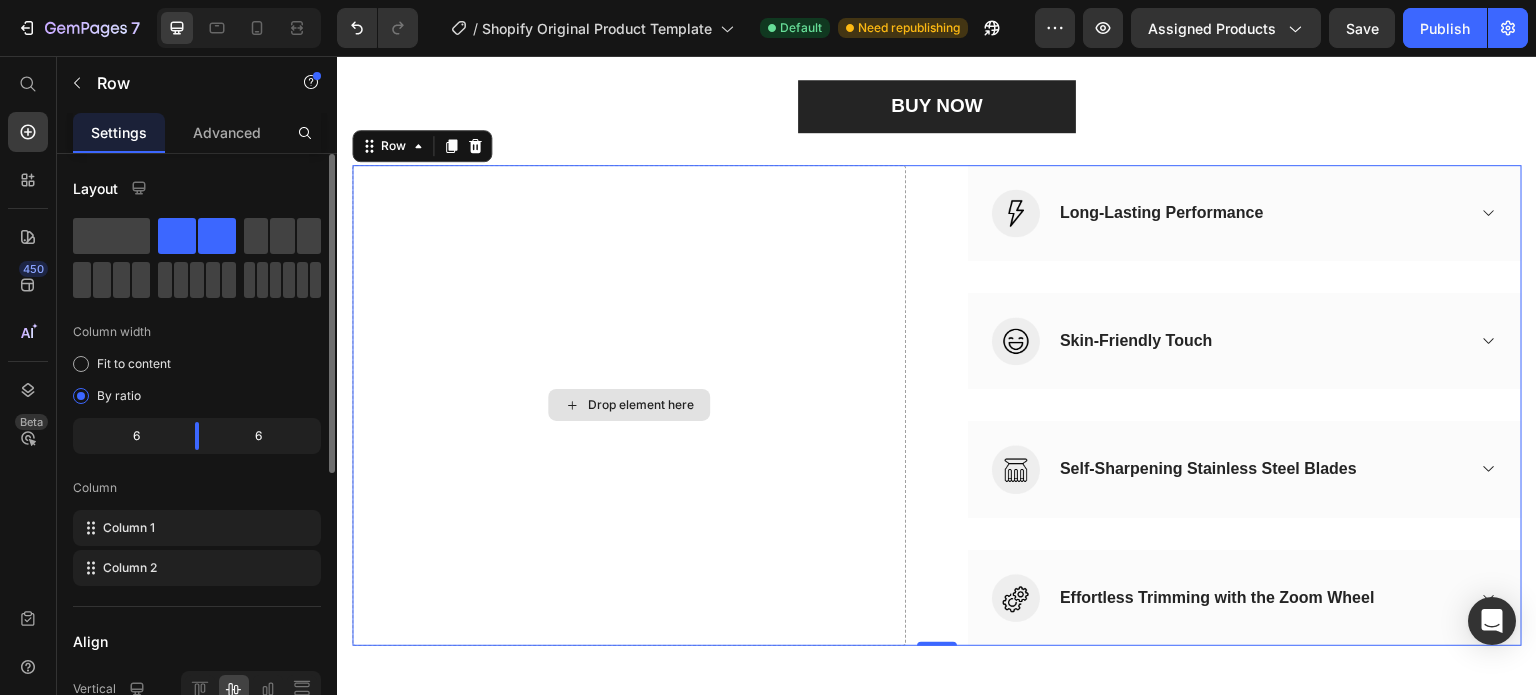 click 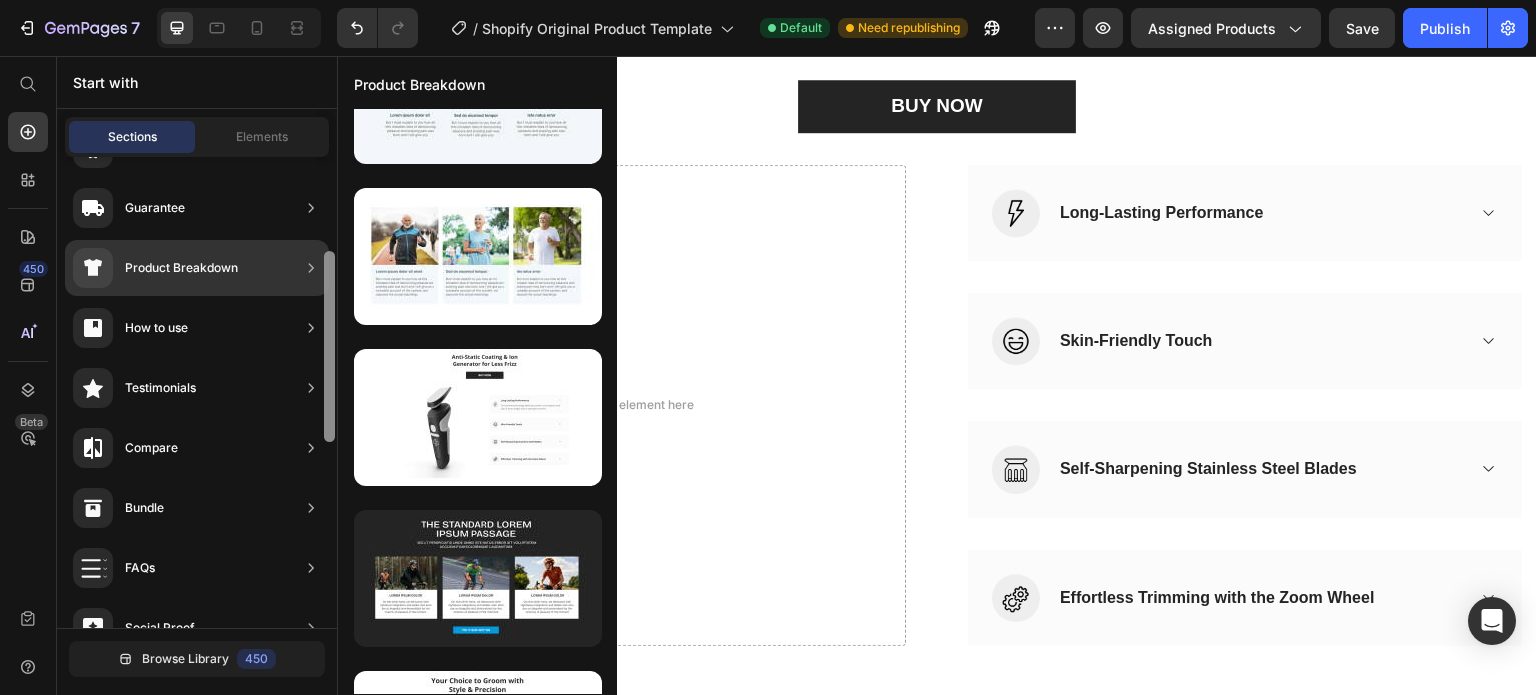 scroll, scrollTop: 46, scrollLeft: 0, axis: vertical 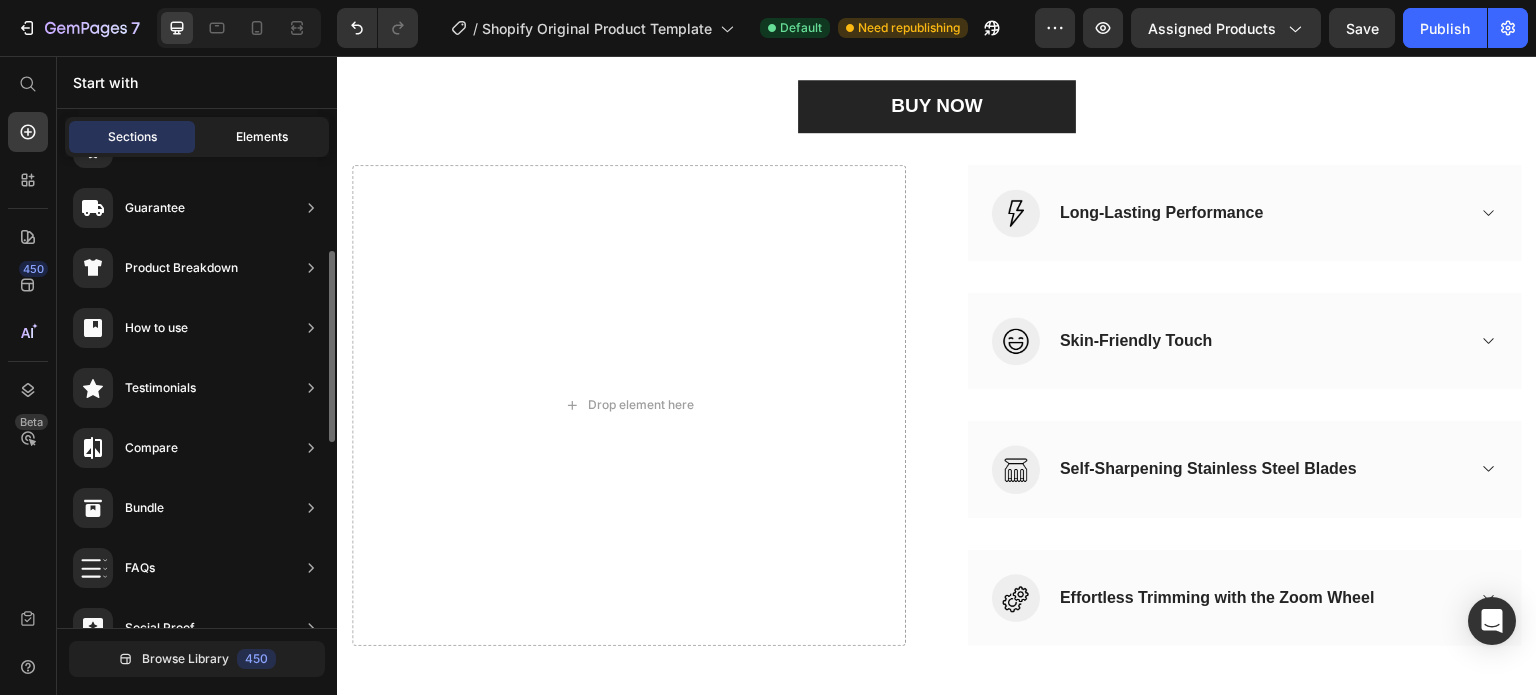 click on "Elements" at bounding box center (262, 137) 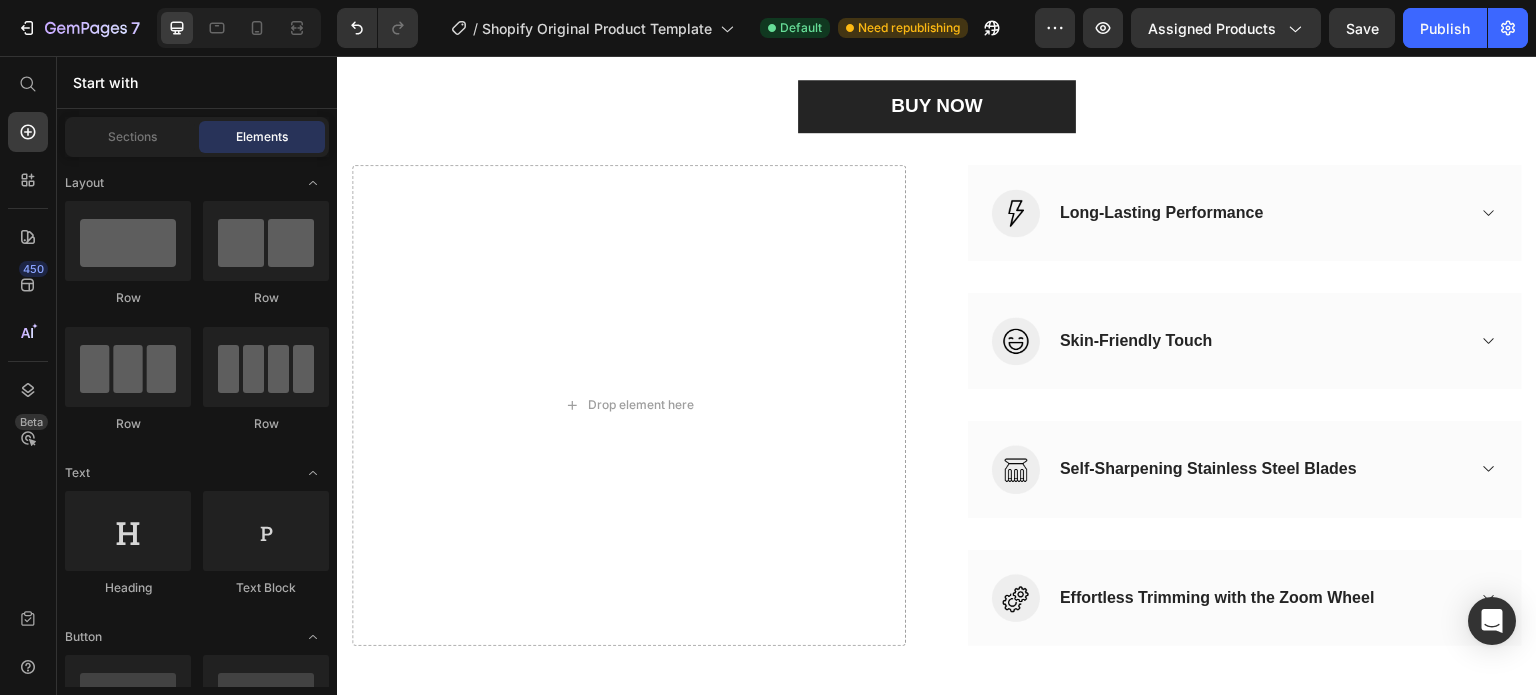 click on "Layout
Row
Row
Row
Row Text
Heading
Text Block Button
Button
Button
Sticky Back to top Media
Image
Image
Video
Video Banner" at bounding box center [197, 3249] 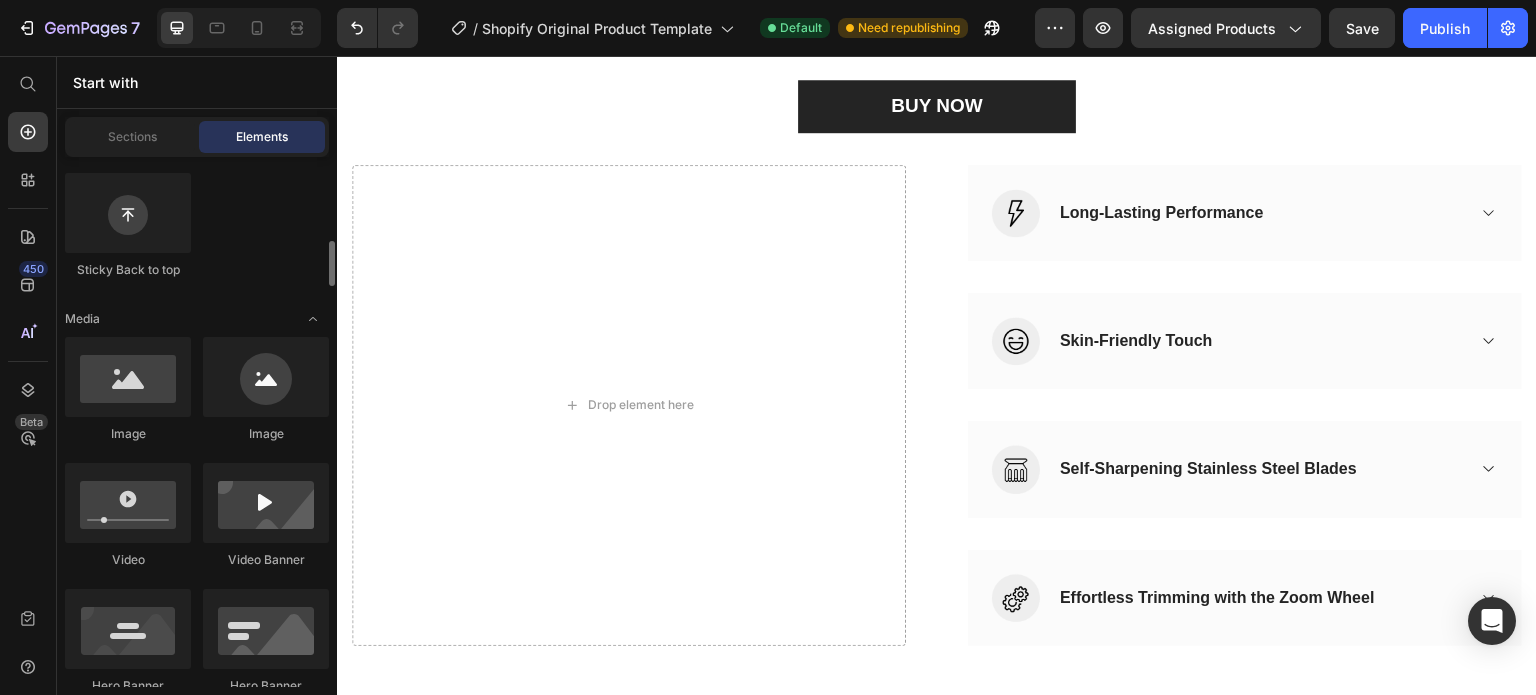 scroll, scrollTop: 638, scrollLeft: 0, axis: vertical 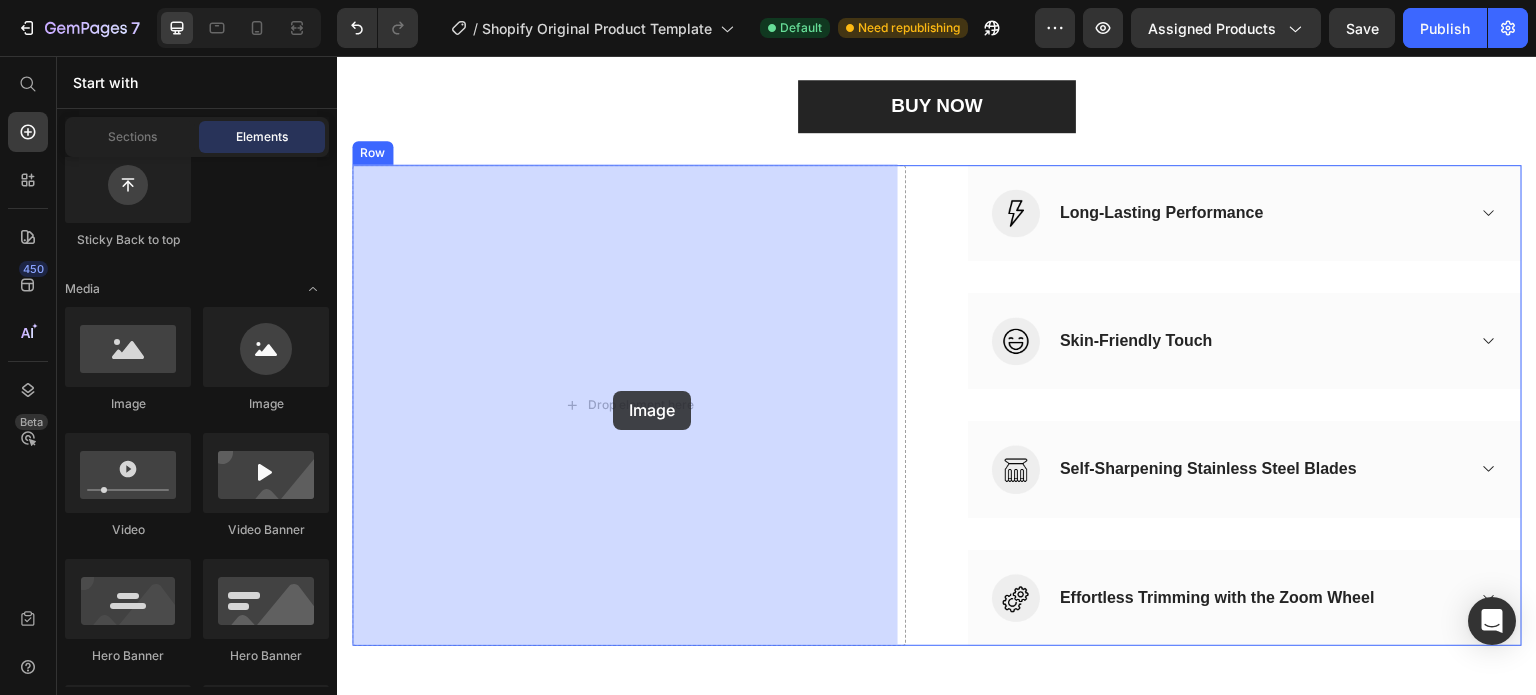 drag, startPoint x: 460, startPoint y: 406, endPoint x: 613, endPoint y: 391, distance: 153.73354 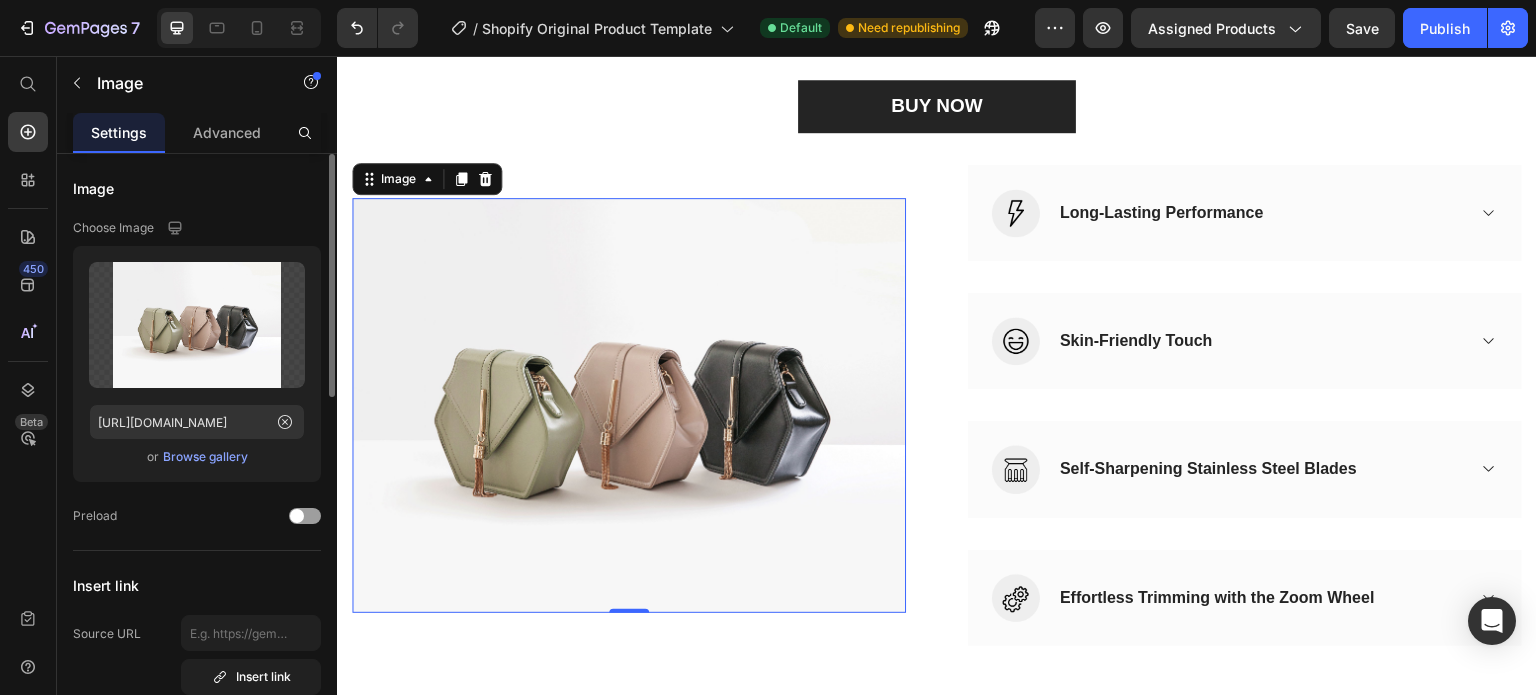 click on "Browse gallery" at bounding box center (205, 457) 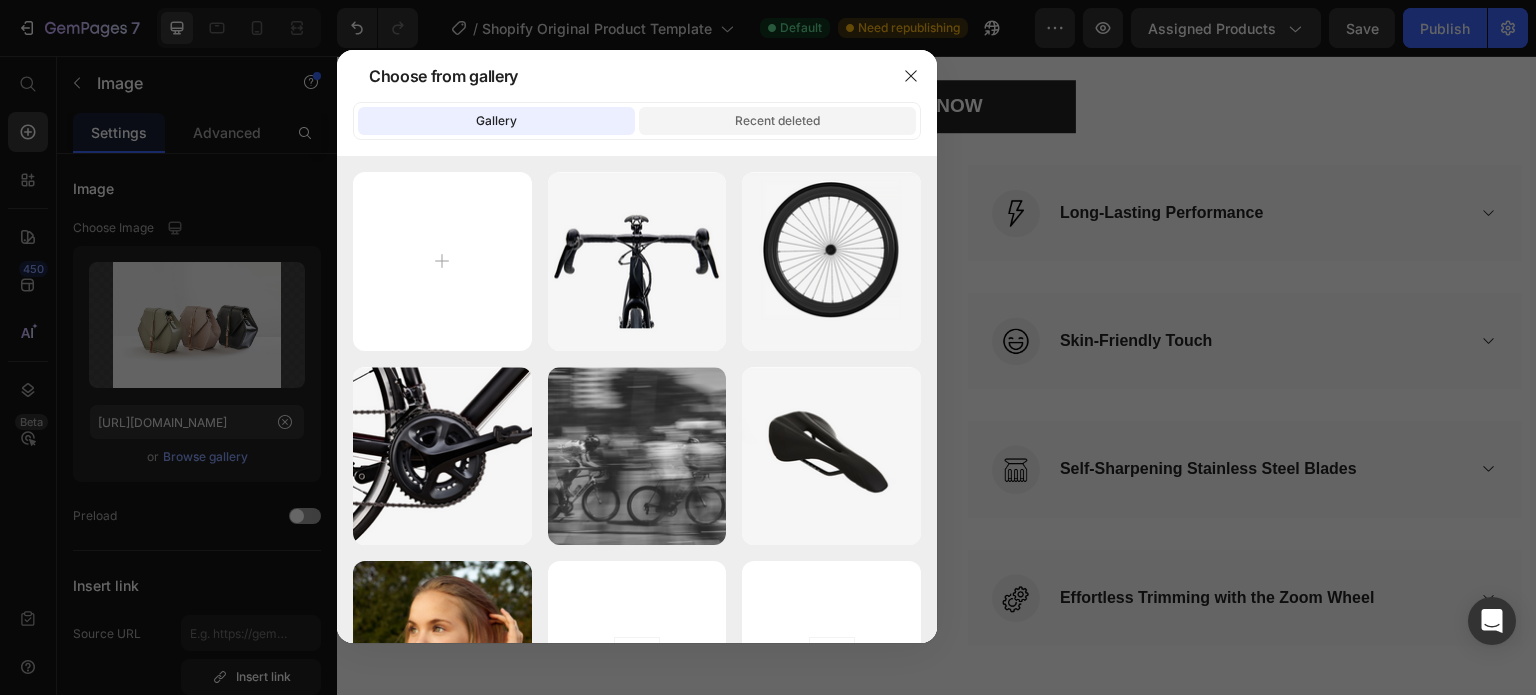 click on "Recent deleted" 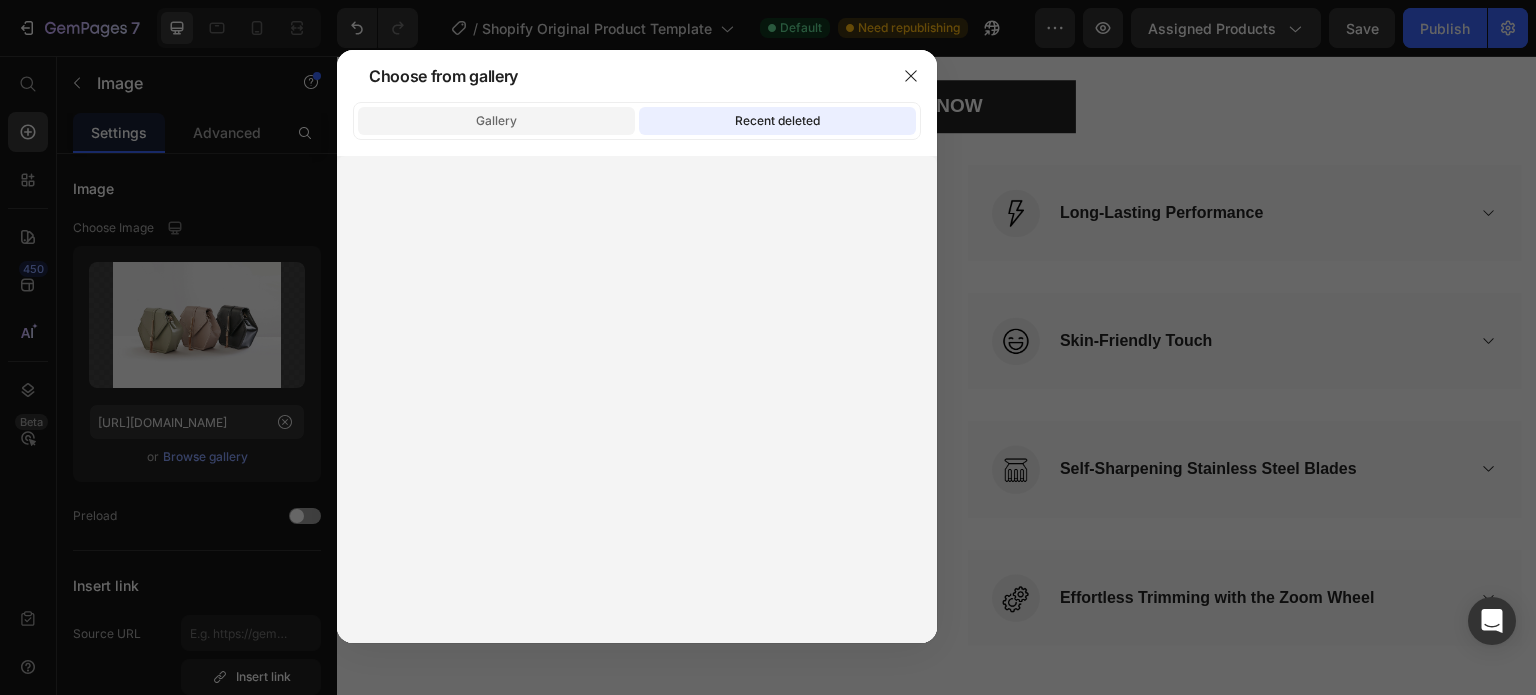 click on "Gallery" 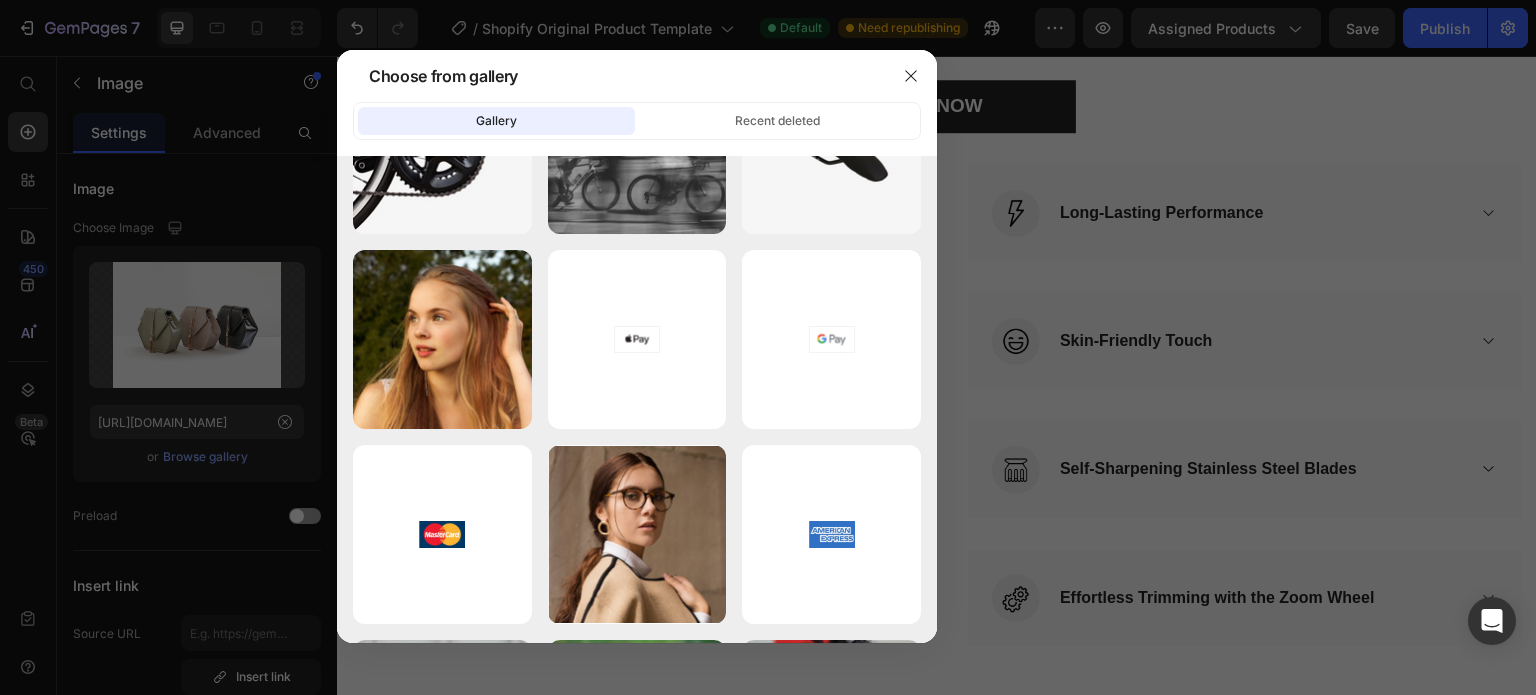 scroll, scrollTop: 0, scrollLeft: 0, axis: both 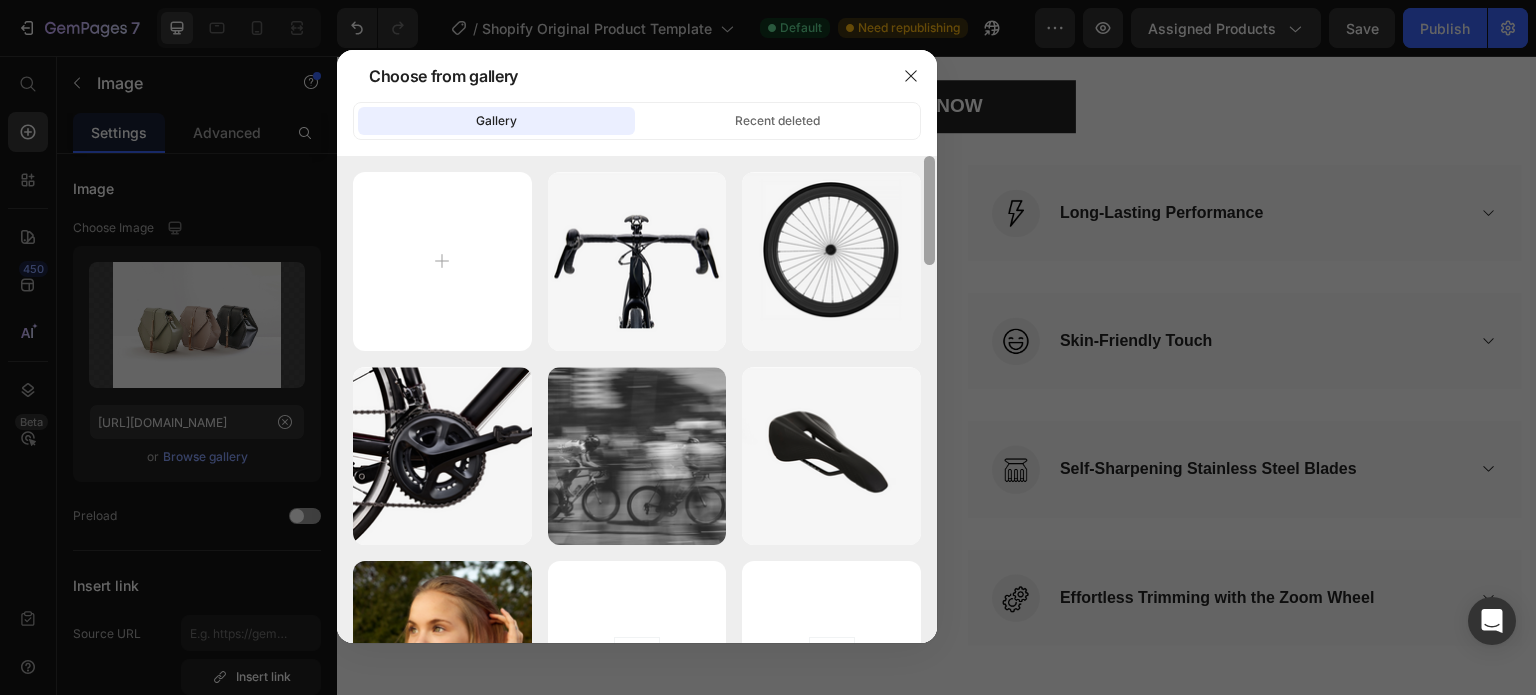 drag, startPoint x: 925, startPoint y: 231, endPoint x: 934, endPoint y: 160, distance: 71.568146 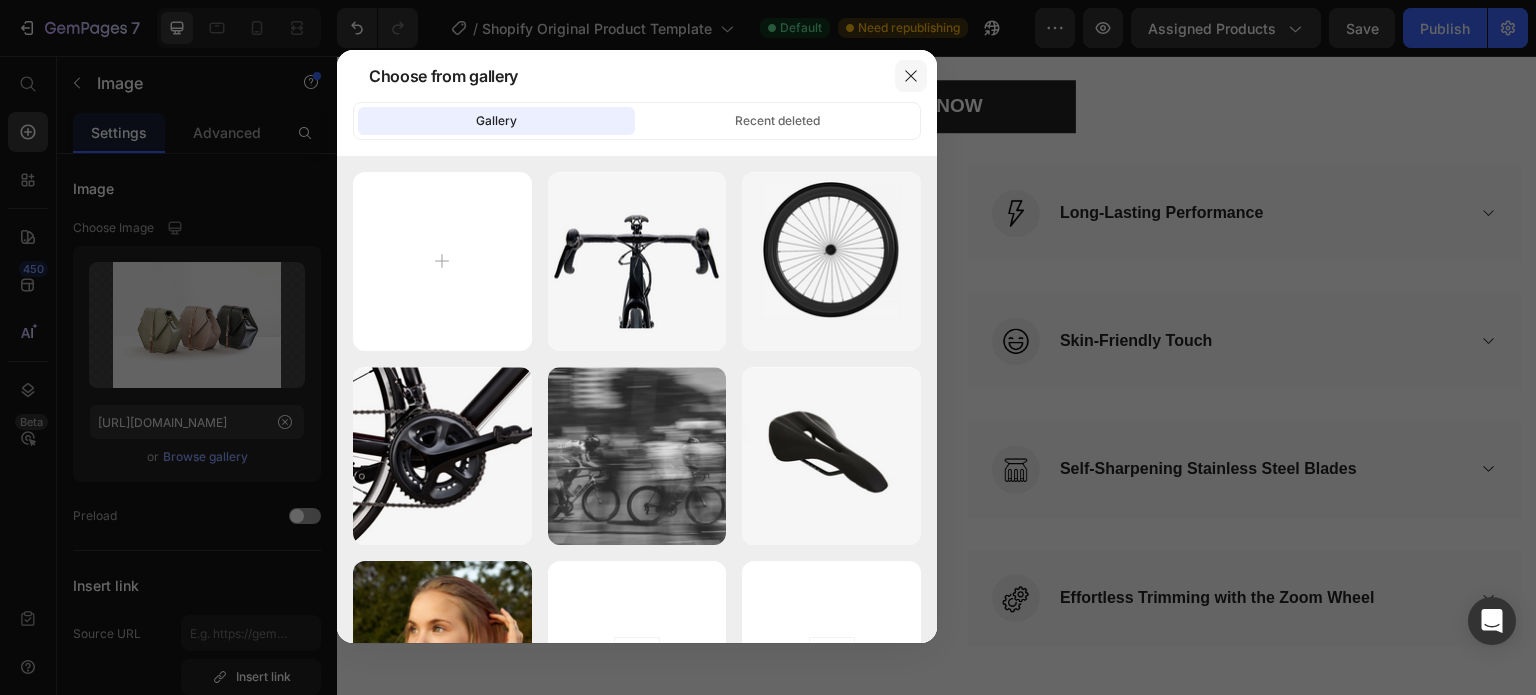 click 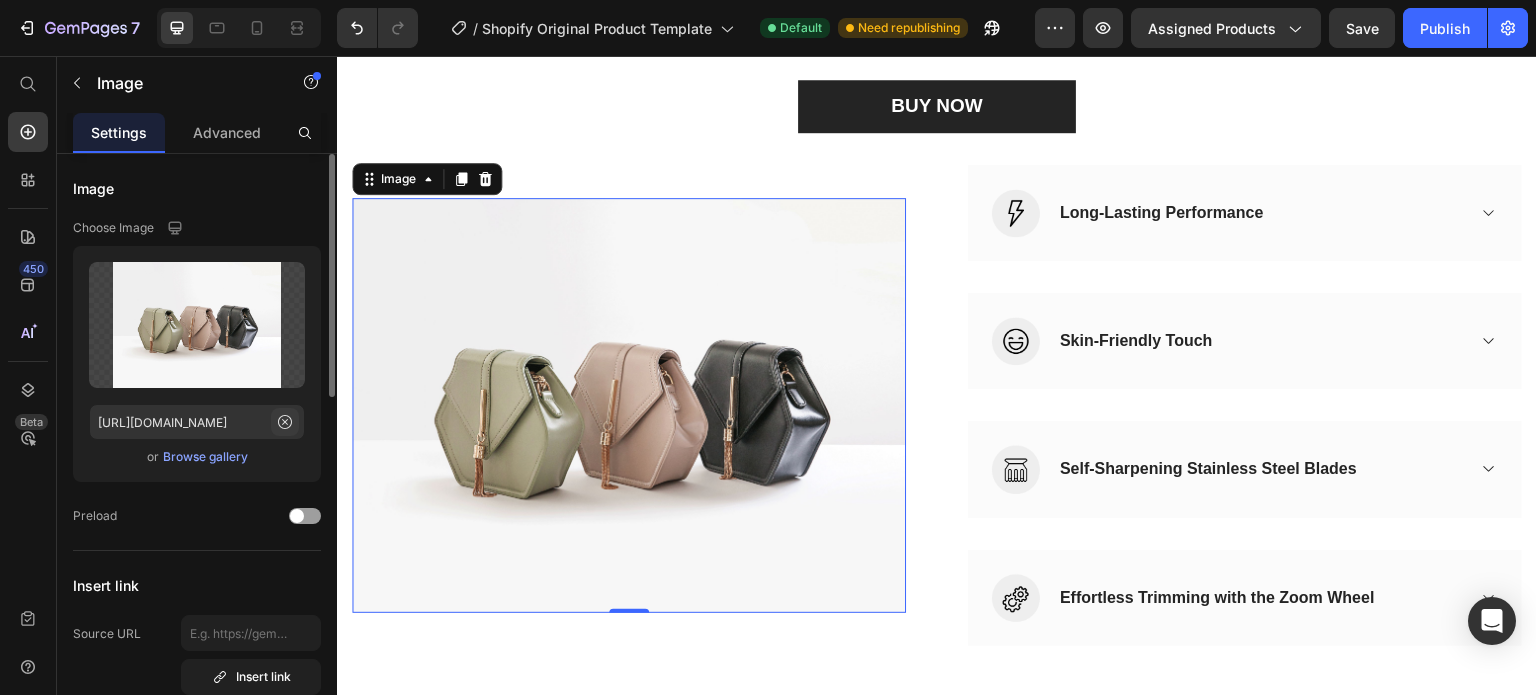 click 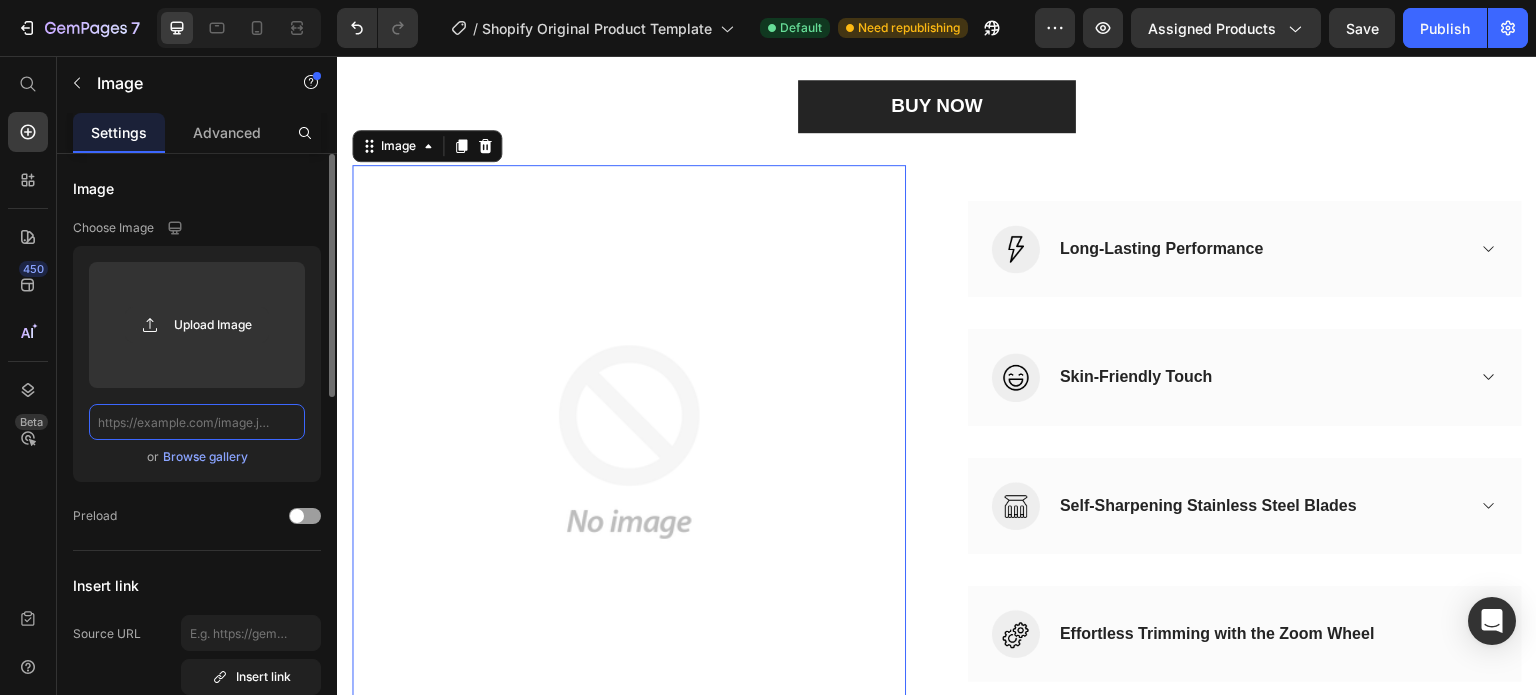 scroll, scrollTop: 0, scrollLeft: 0, axis: both 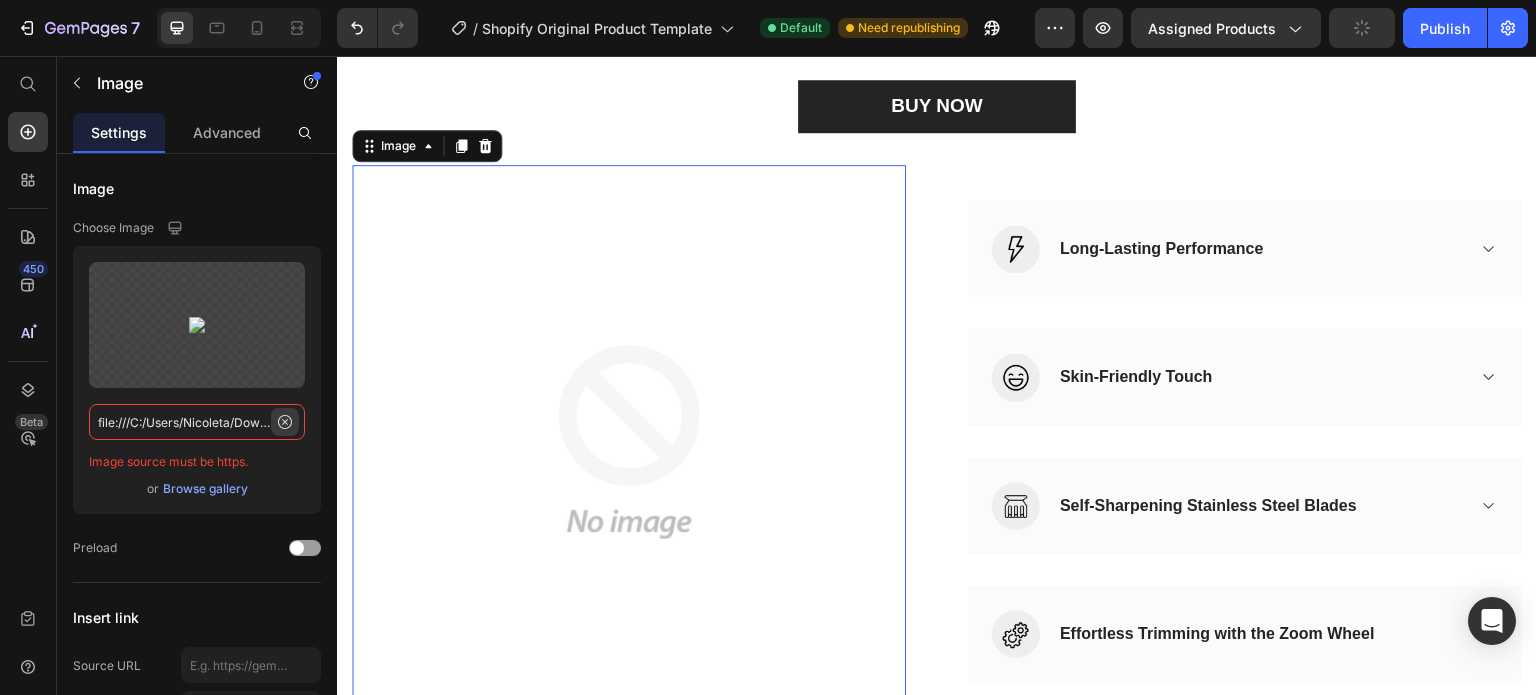 type on "file:///C:/Users/Nicoleta/Downloads/ChatGPT%20Image%2023%20iul.%202025,%2019_20_29.png" 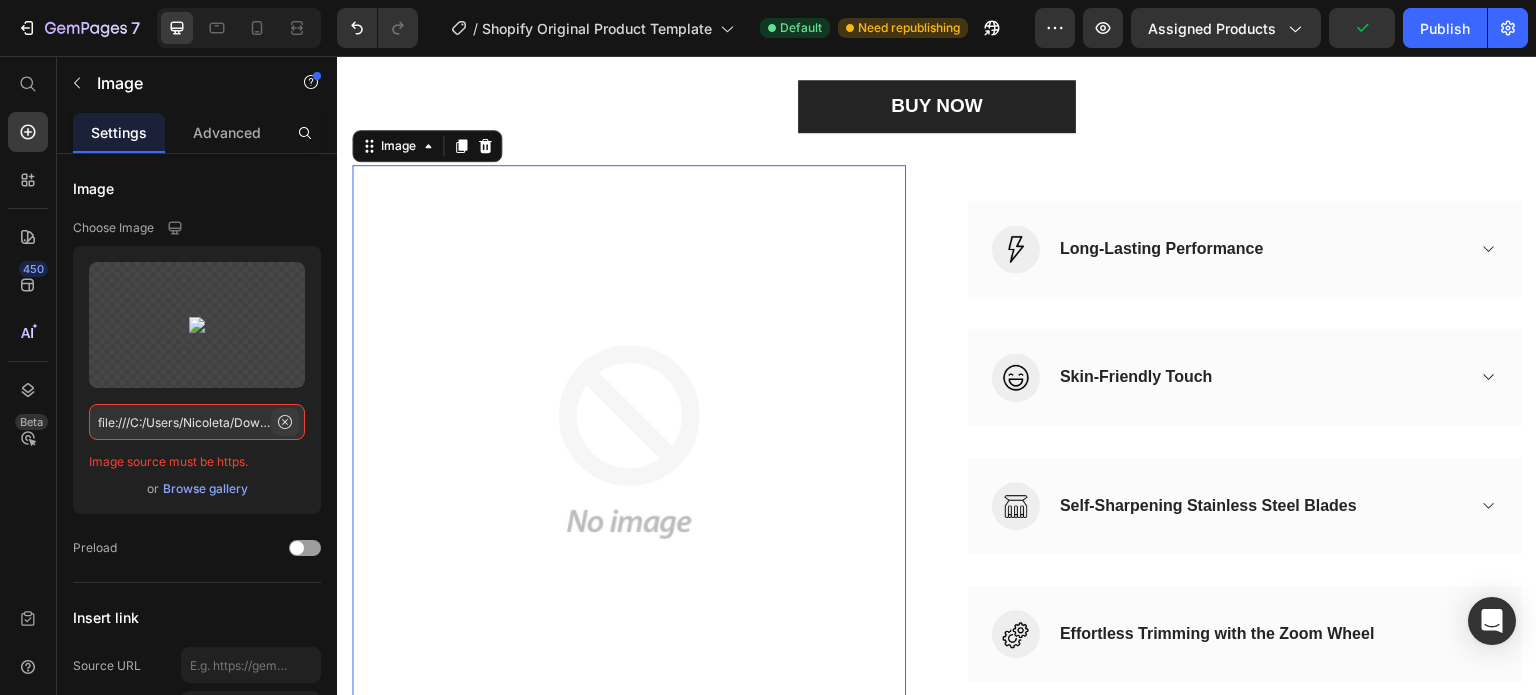 click 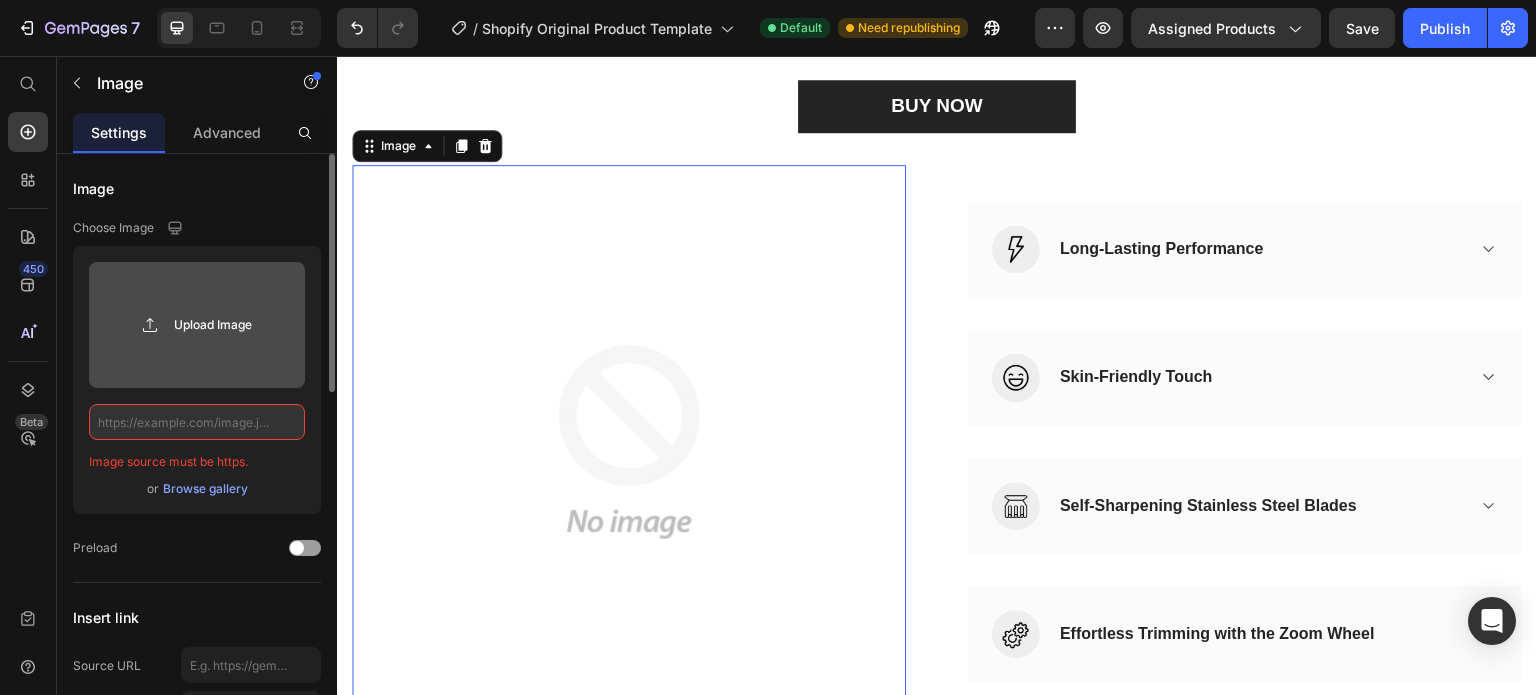 click 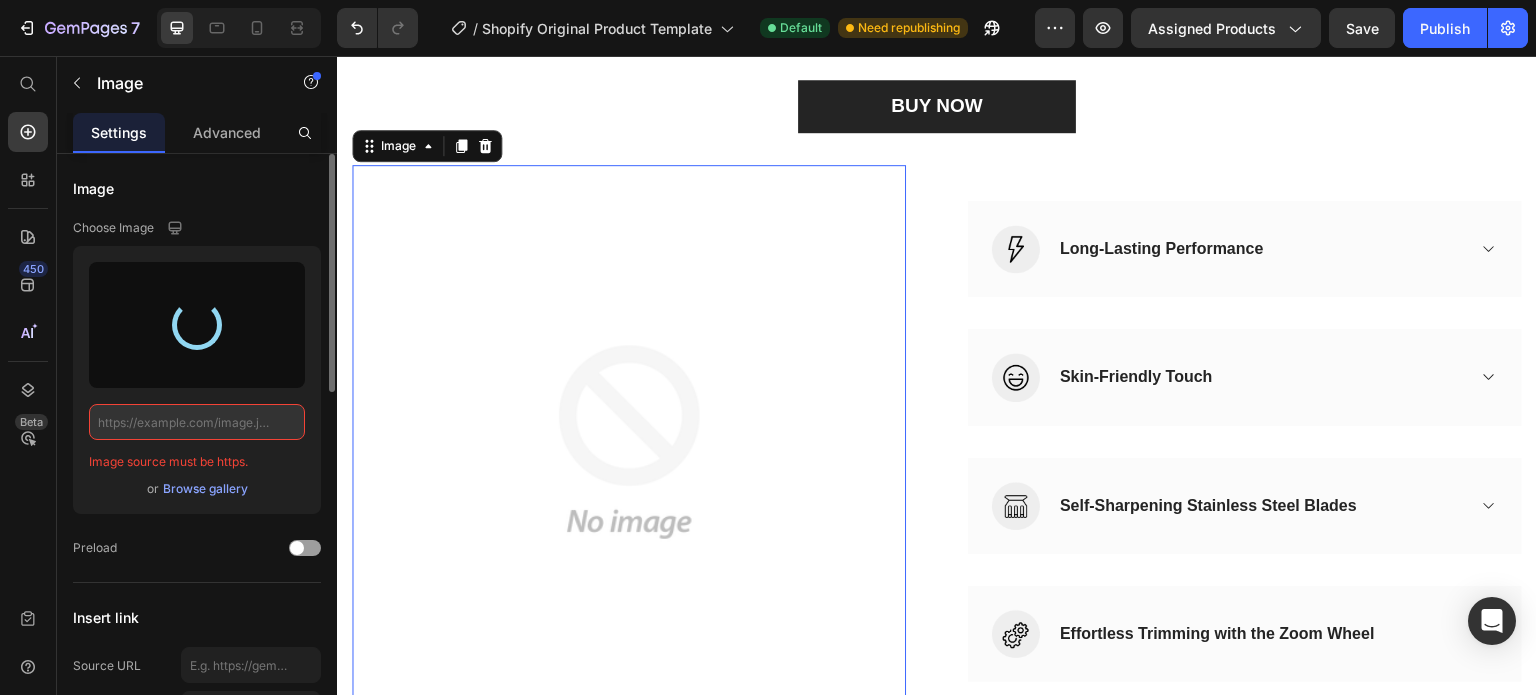 type on "[URL][DOMAIN_NAME]" 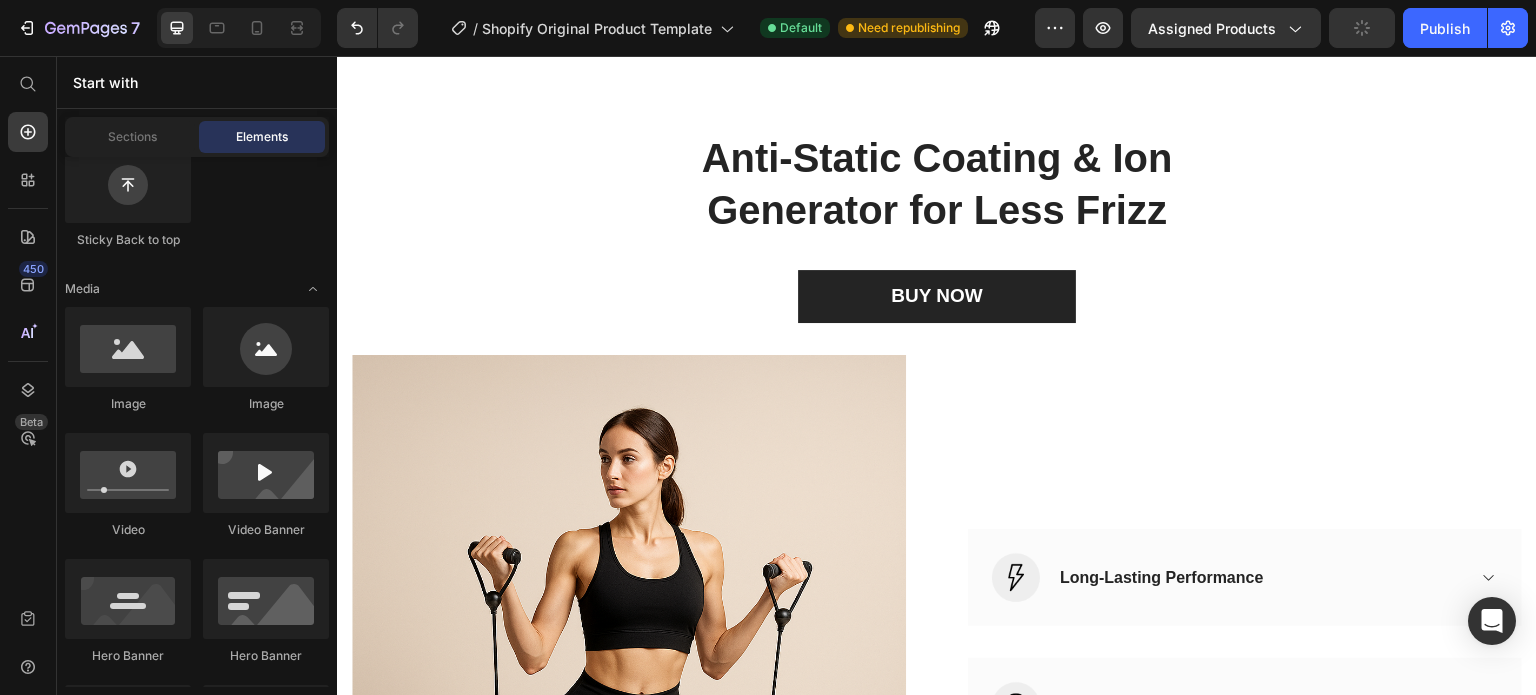 scroll, scrollTop: 916, scrollLeft: 0, axis: vertical 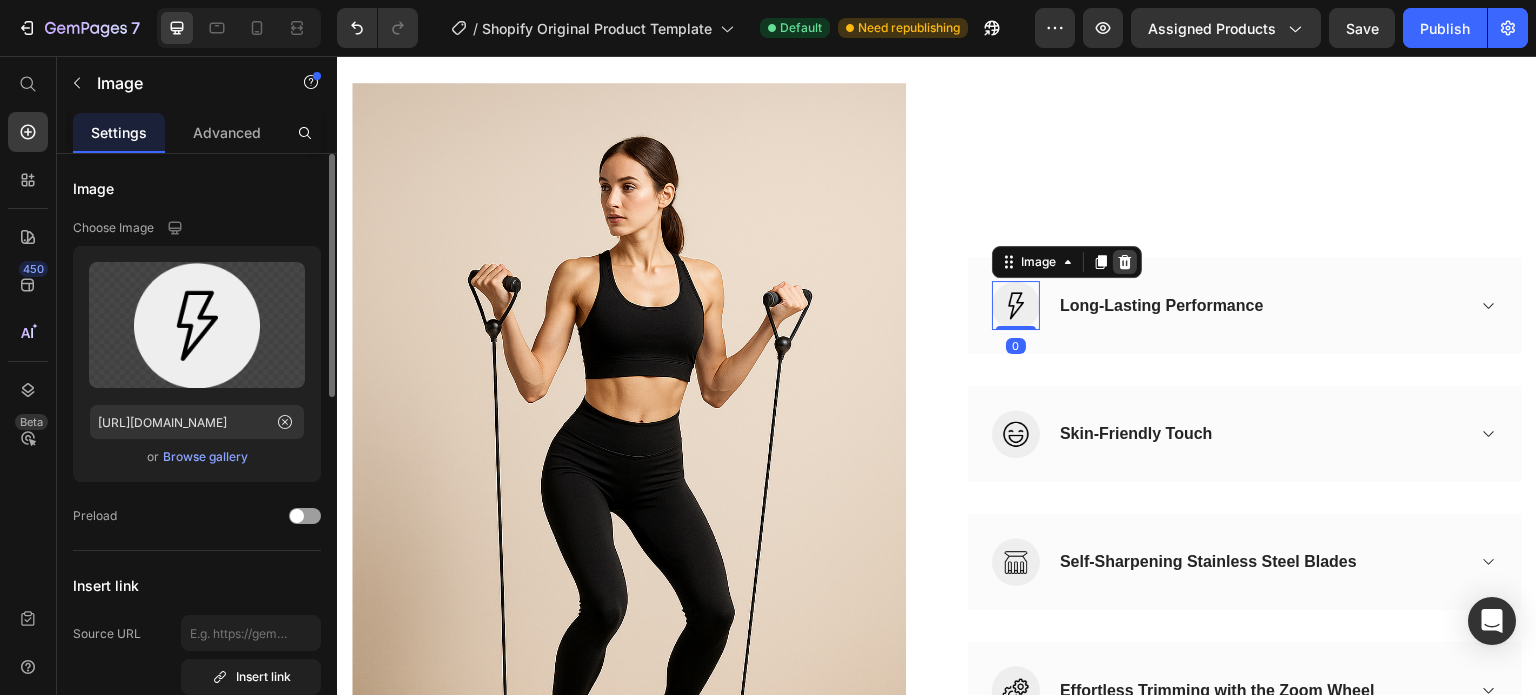 click 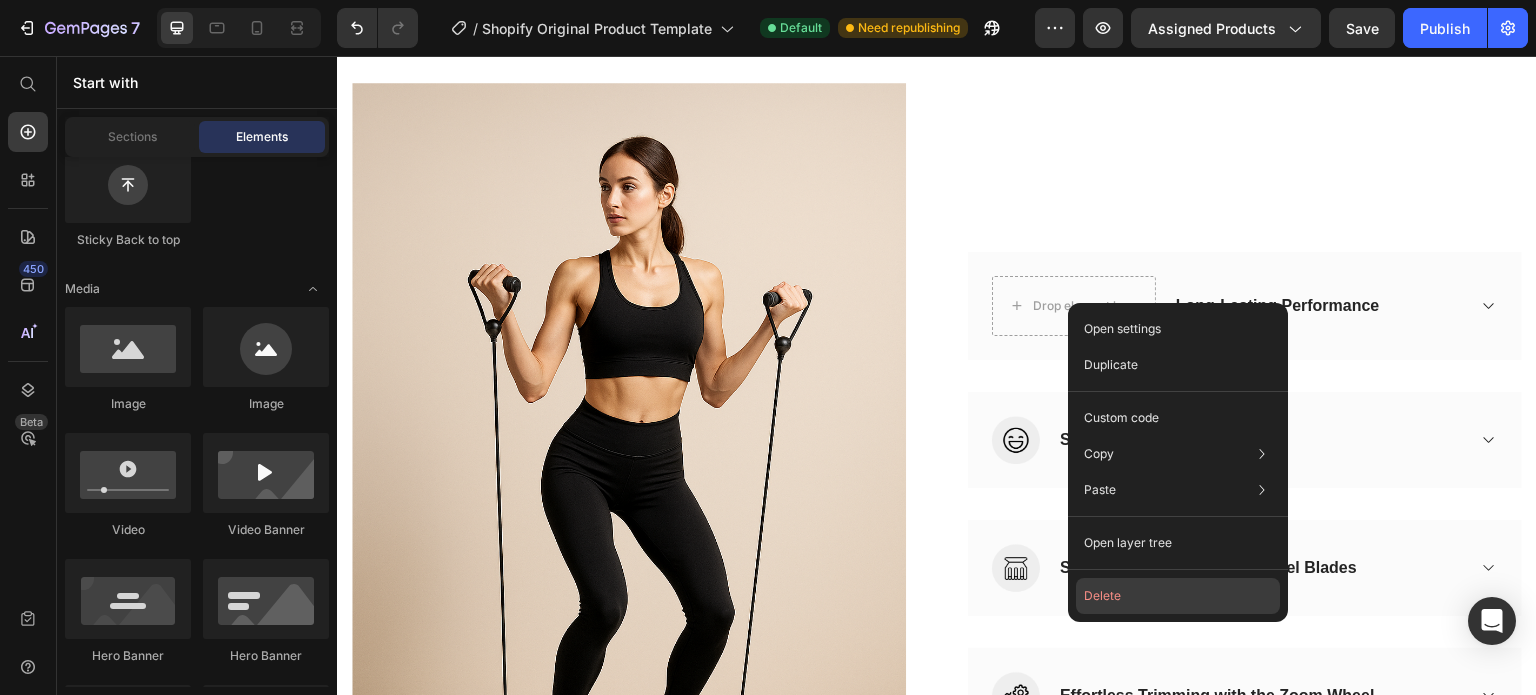 click on "Delete" 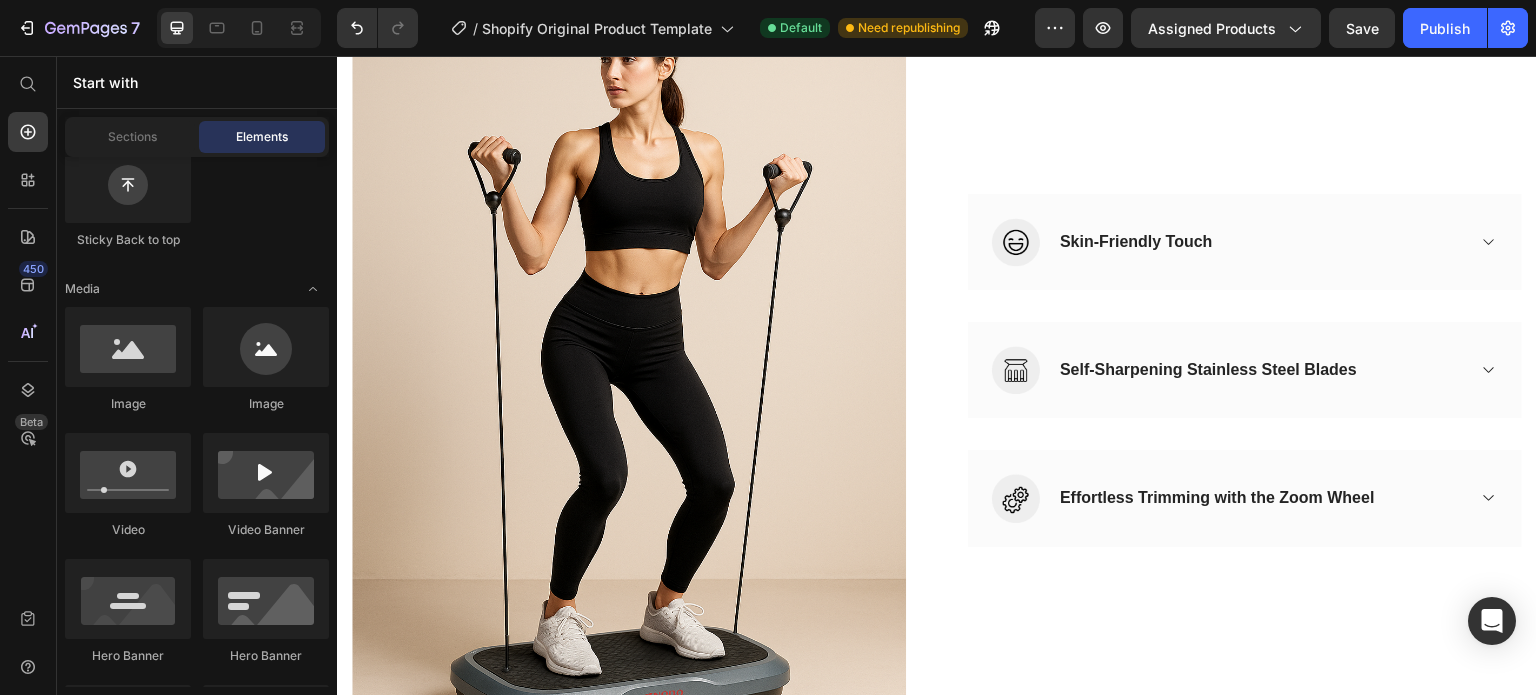 scroll, scrollTop: 1307, scrollLeft: 0, axis: vertical 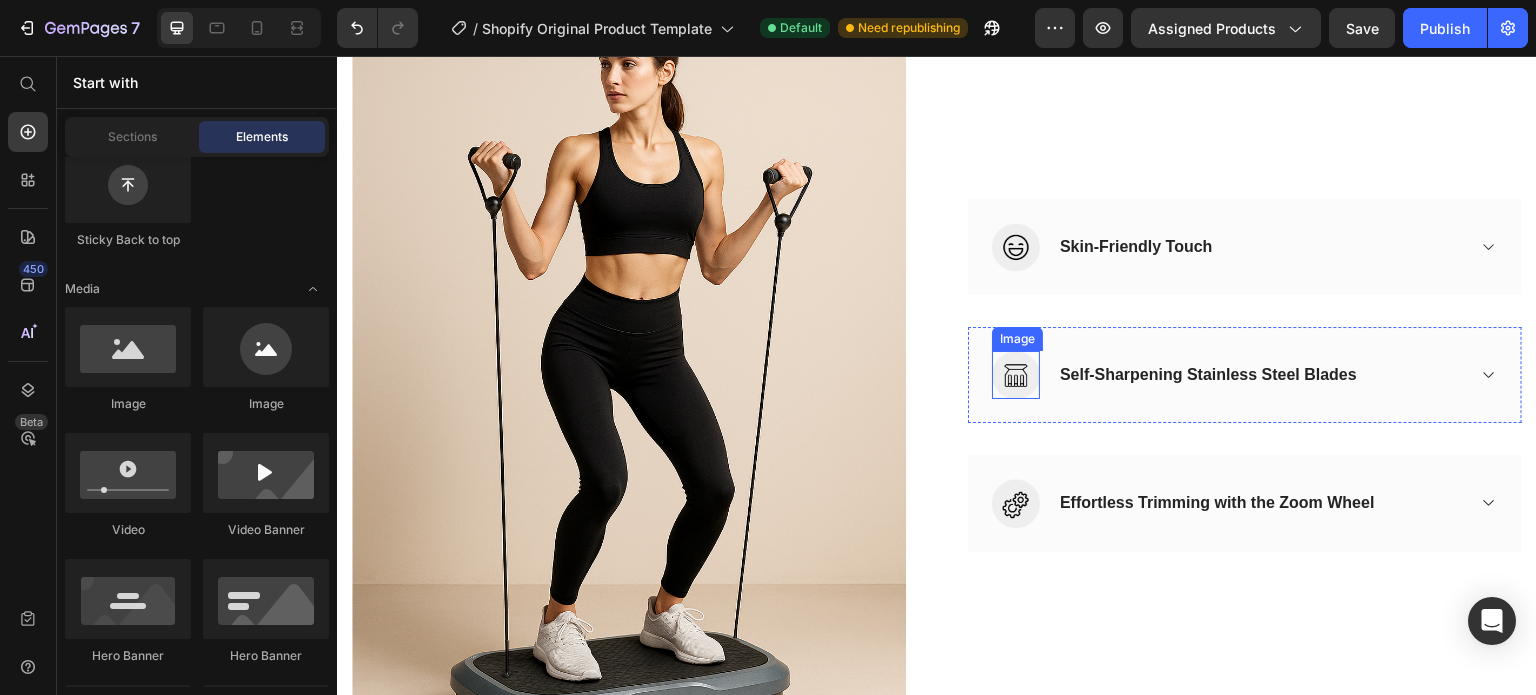 click at bounding box center [1016, 375] 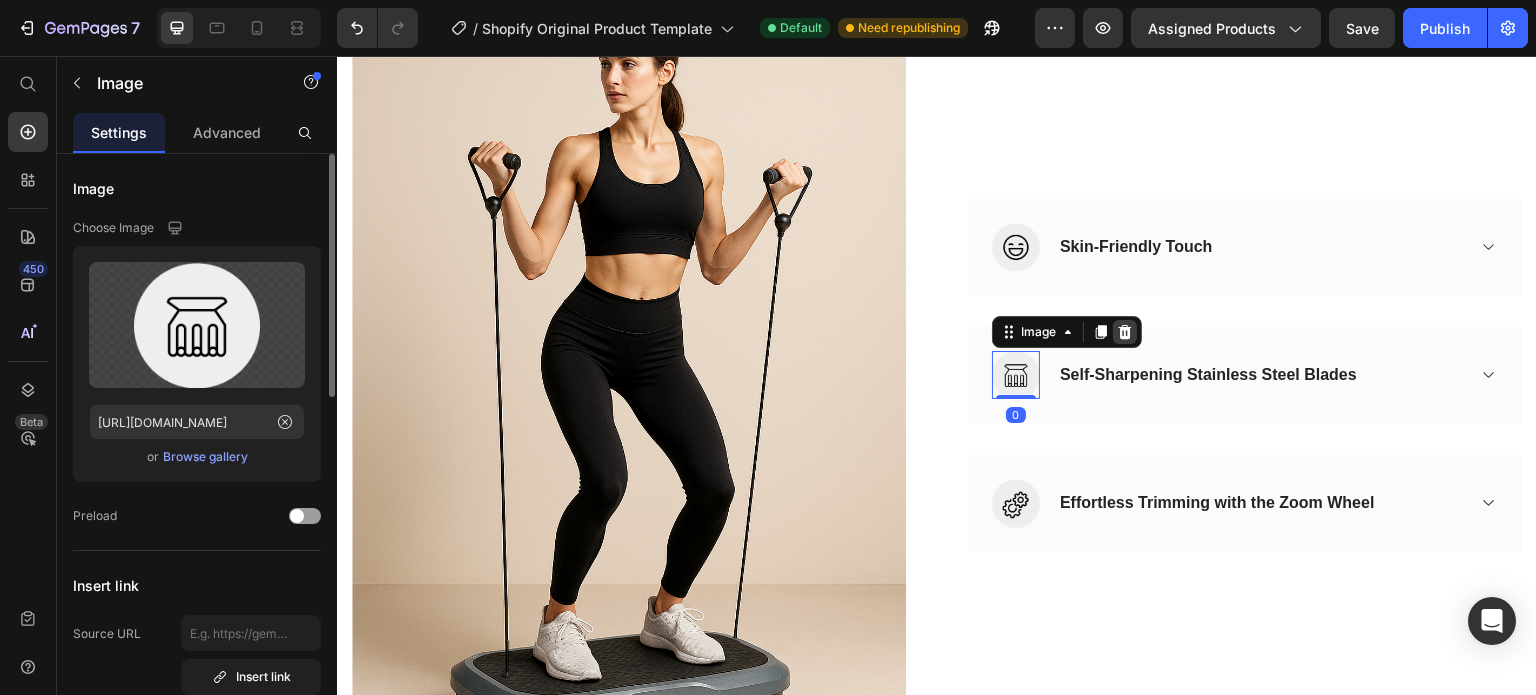 click at bounding box center [1125, 332] 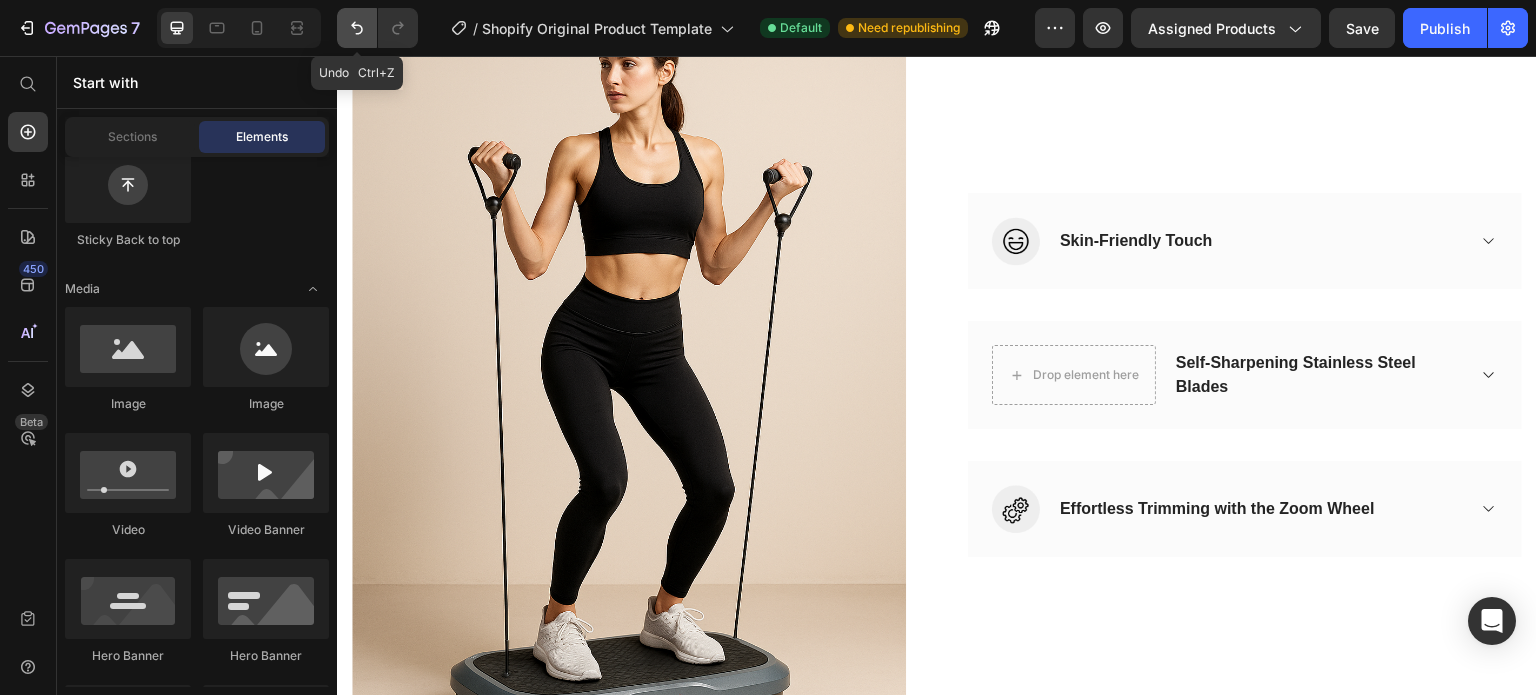 click 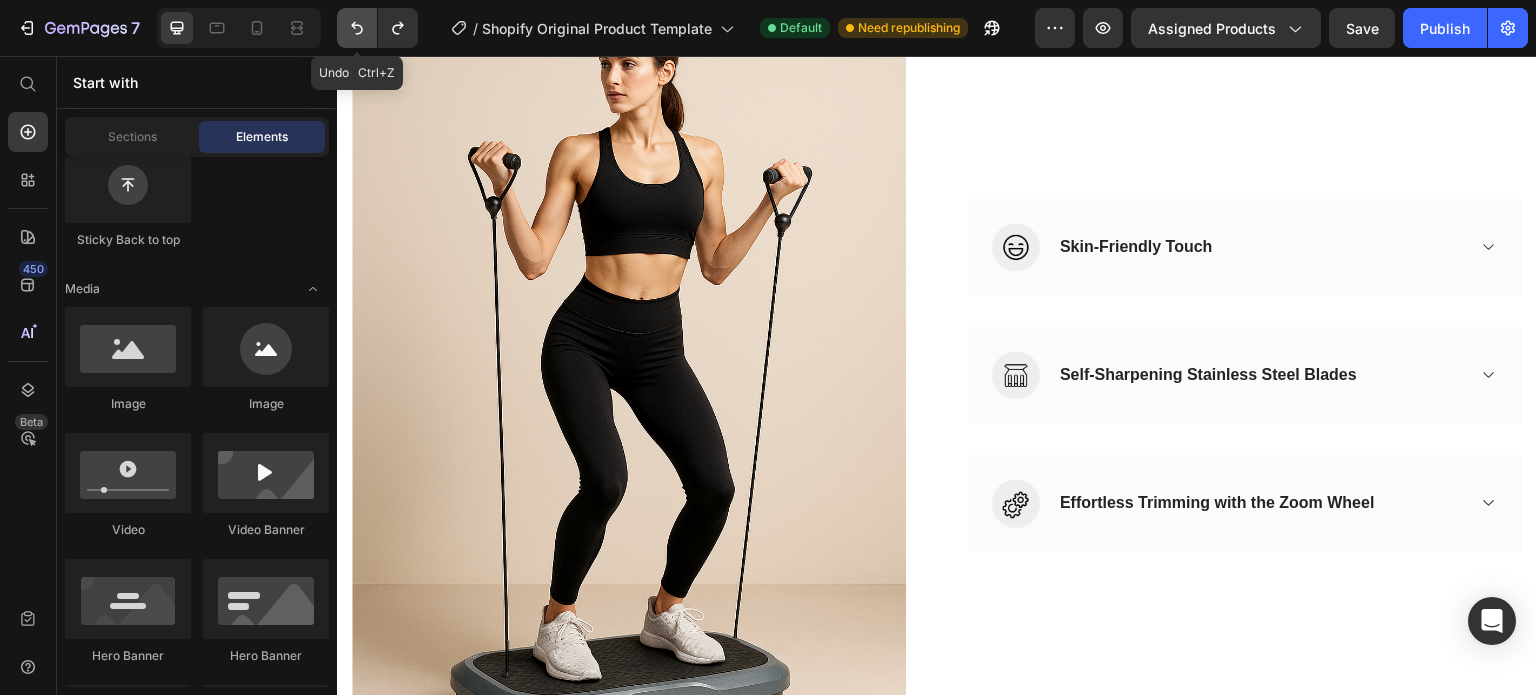 click 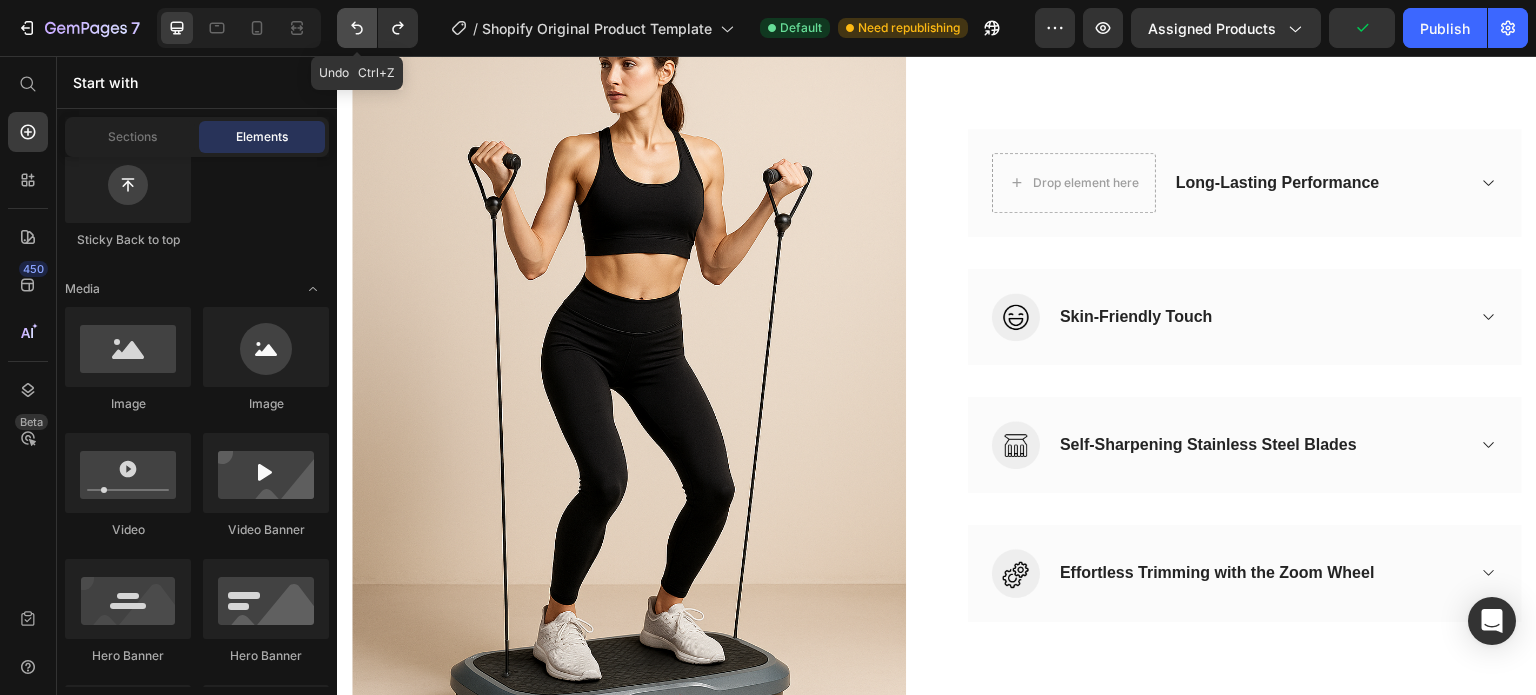 click 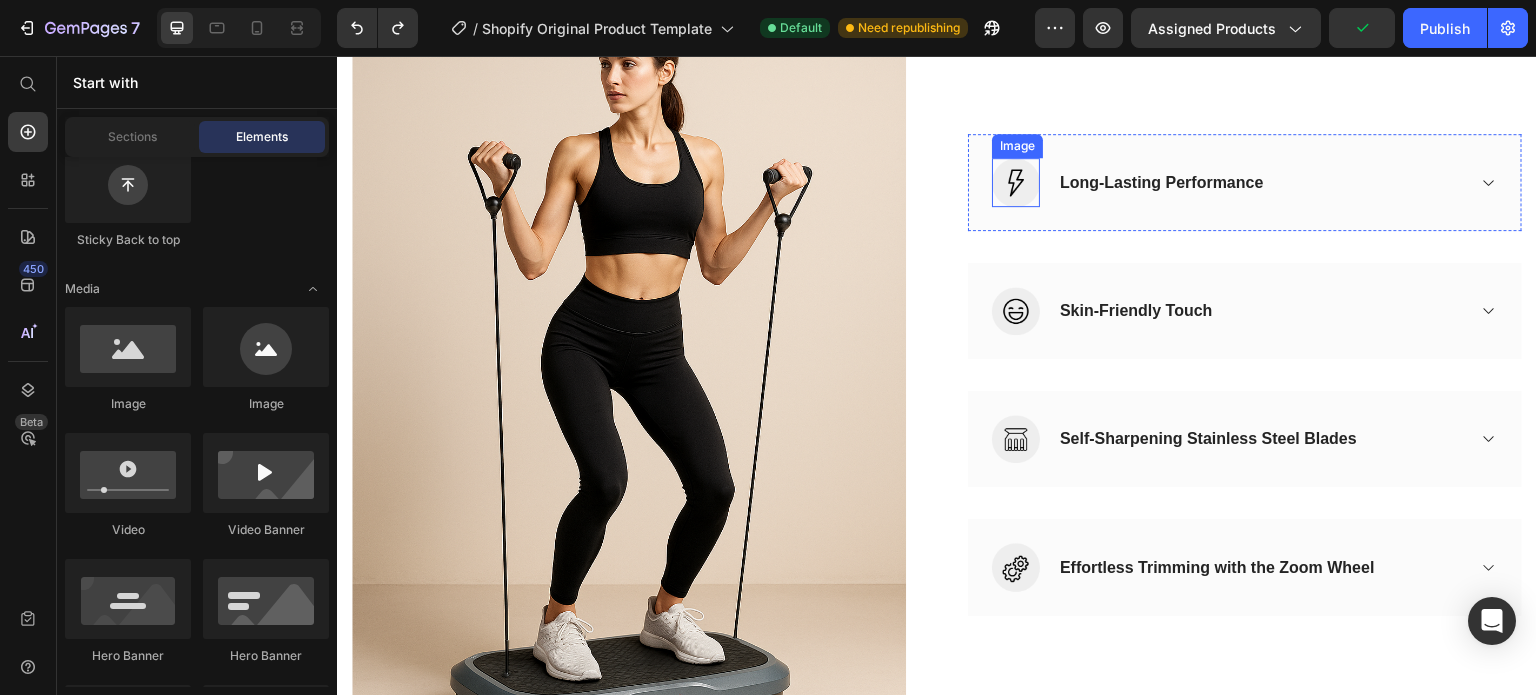 click at bounding box center [1016, 182] 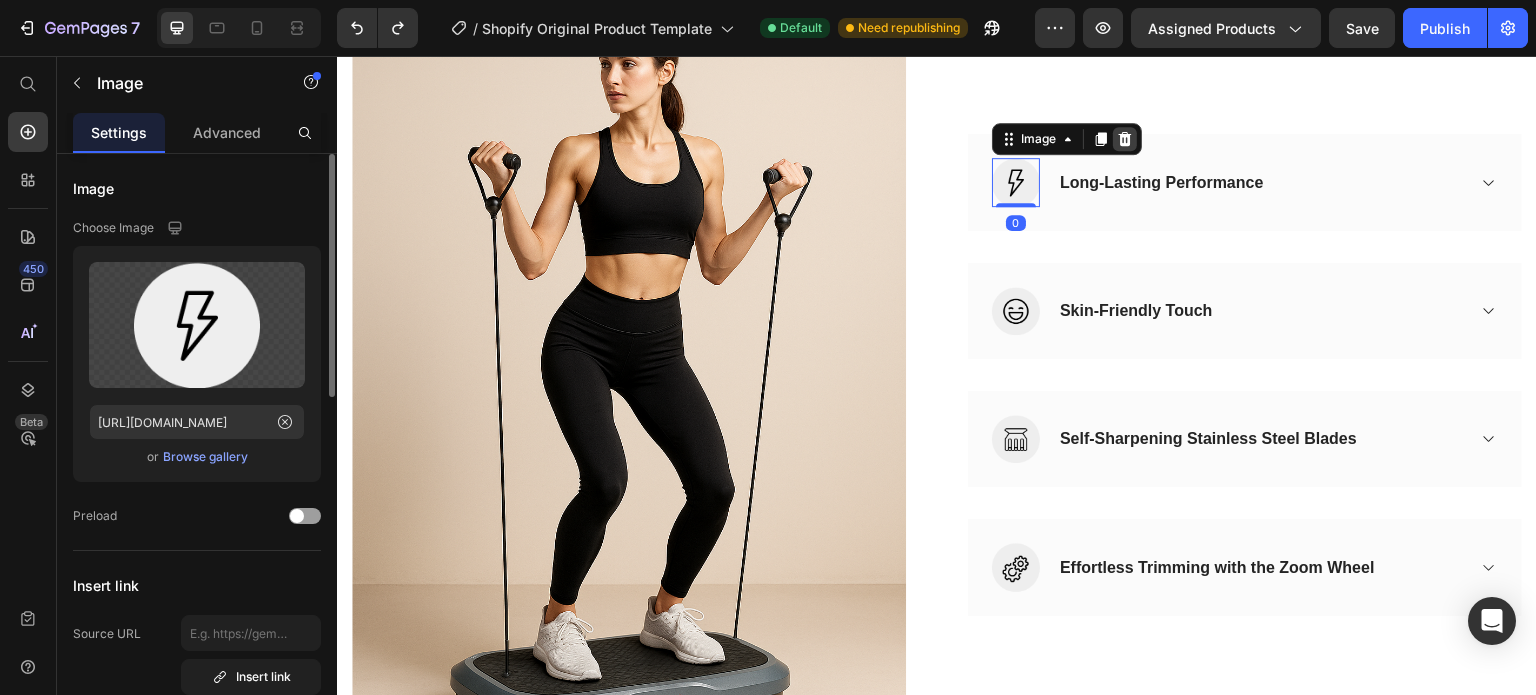 click 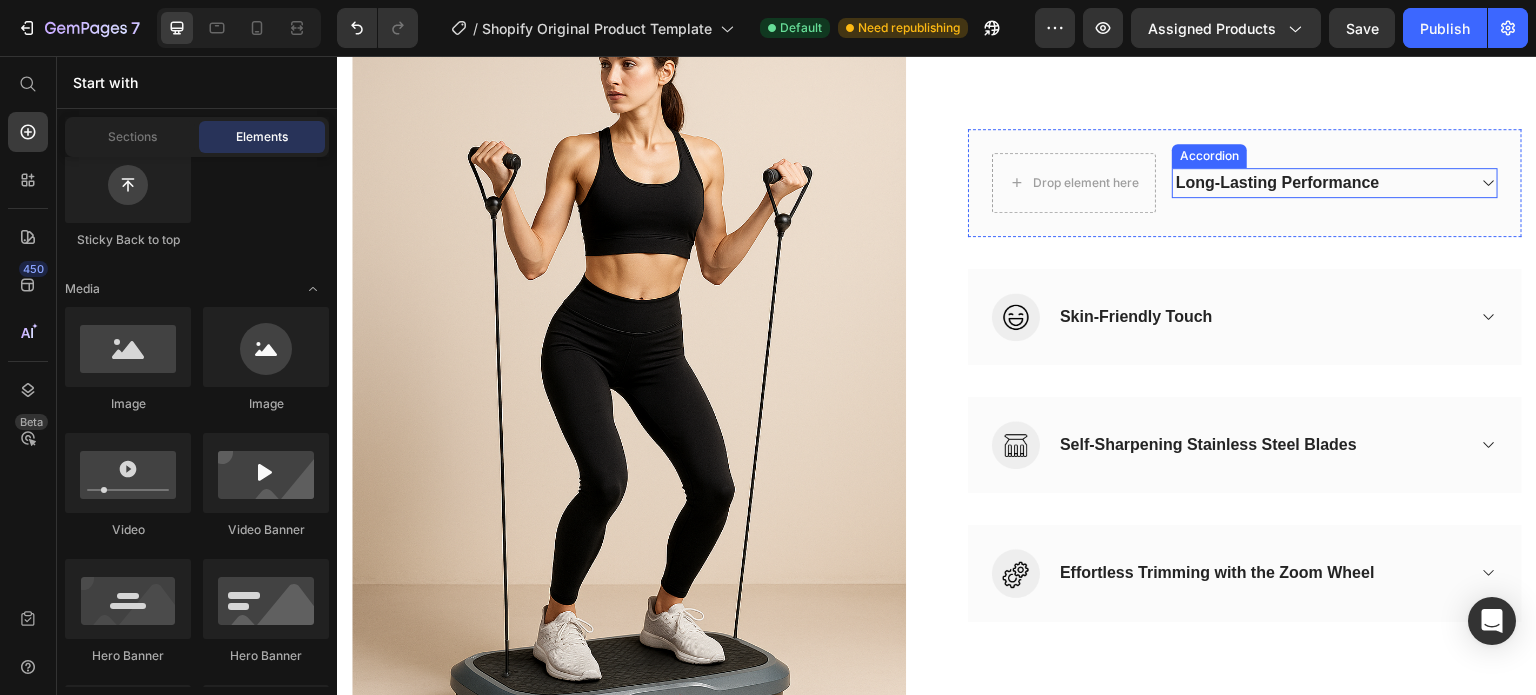click on "Long-Lasting Performance" at bounding box center [1278, 183] 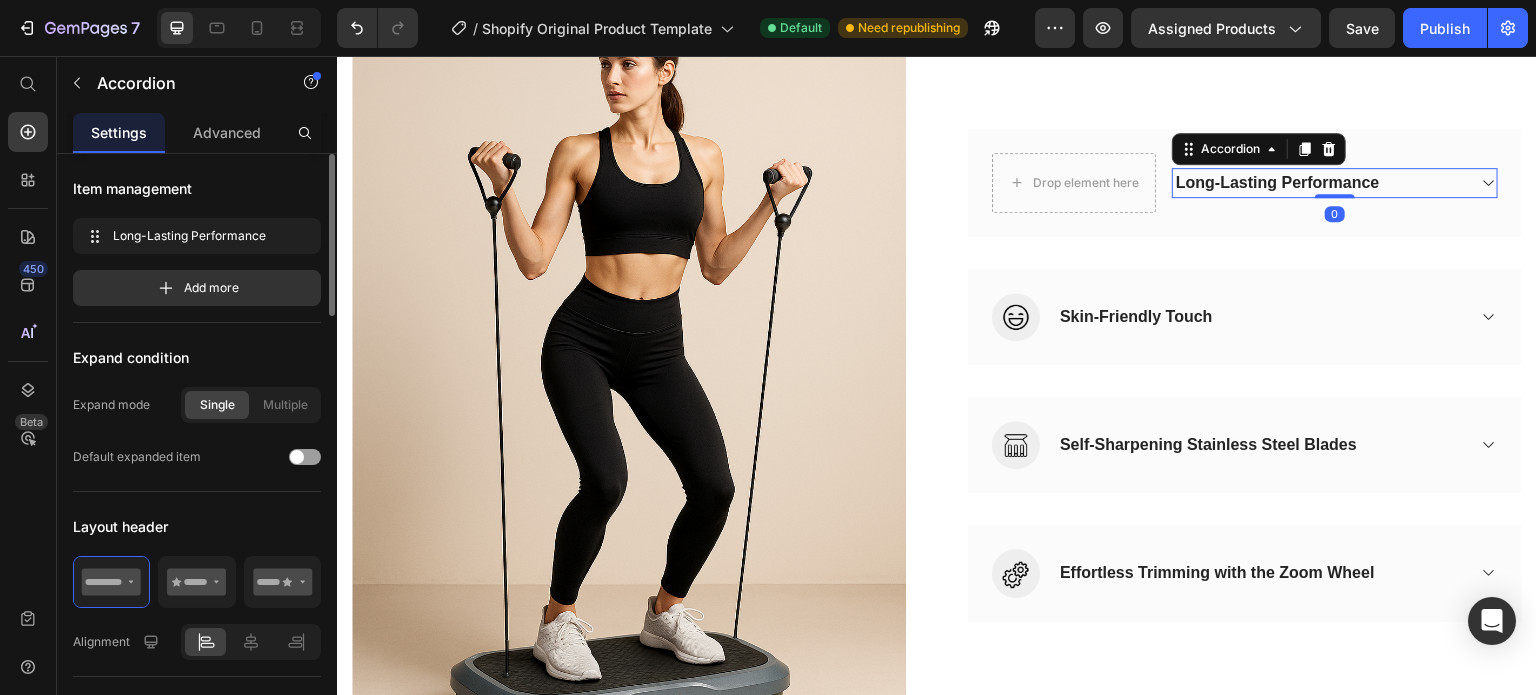 click on "Long-Lasting Performance" at bounding box center (1278, 183) 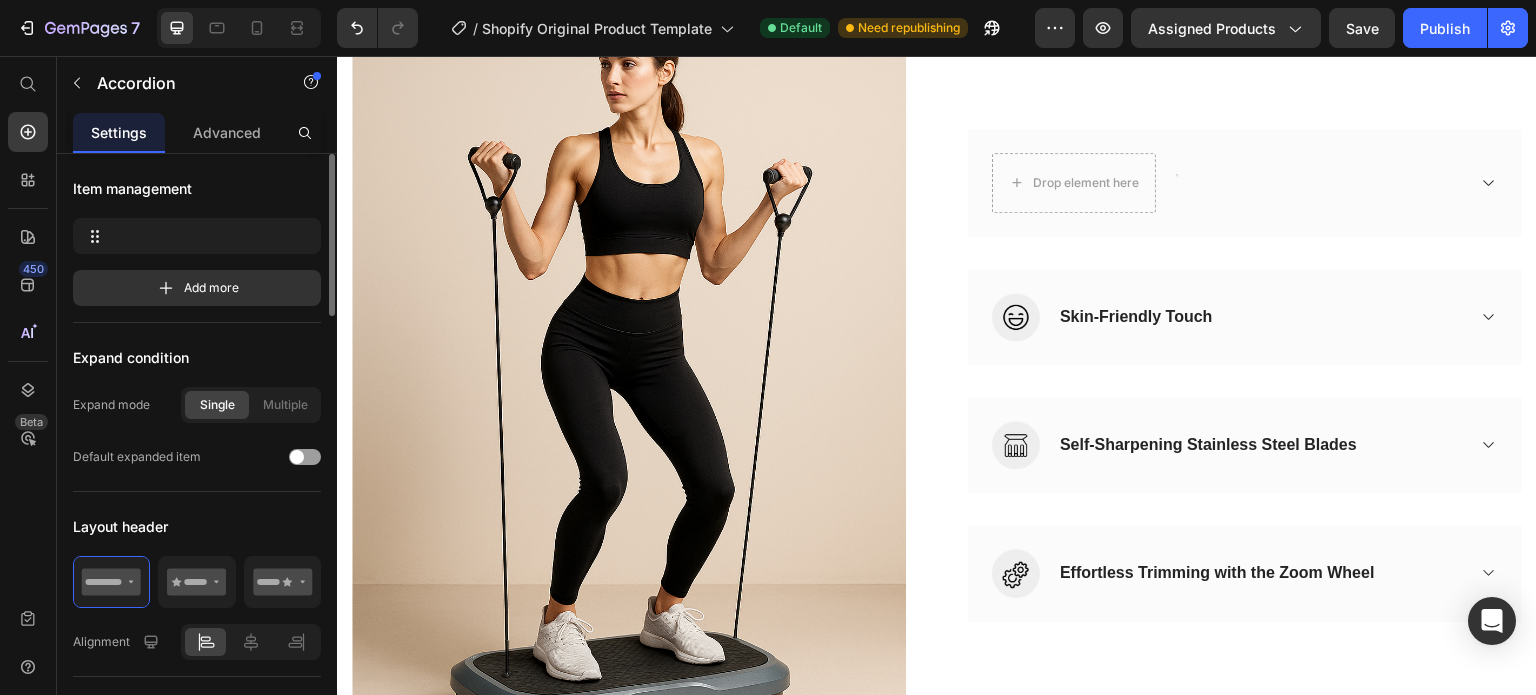 scroll, scrollTop: 1295, scrollLeft: 0, axis: vertical 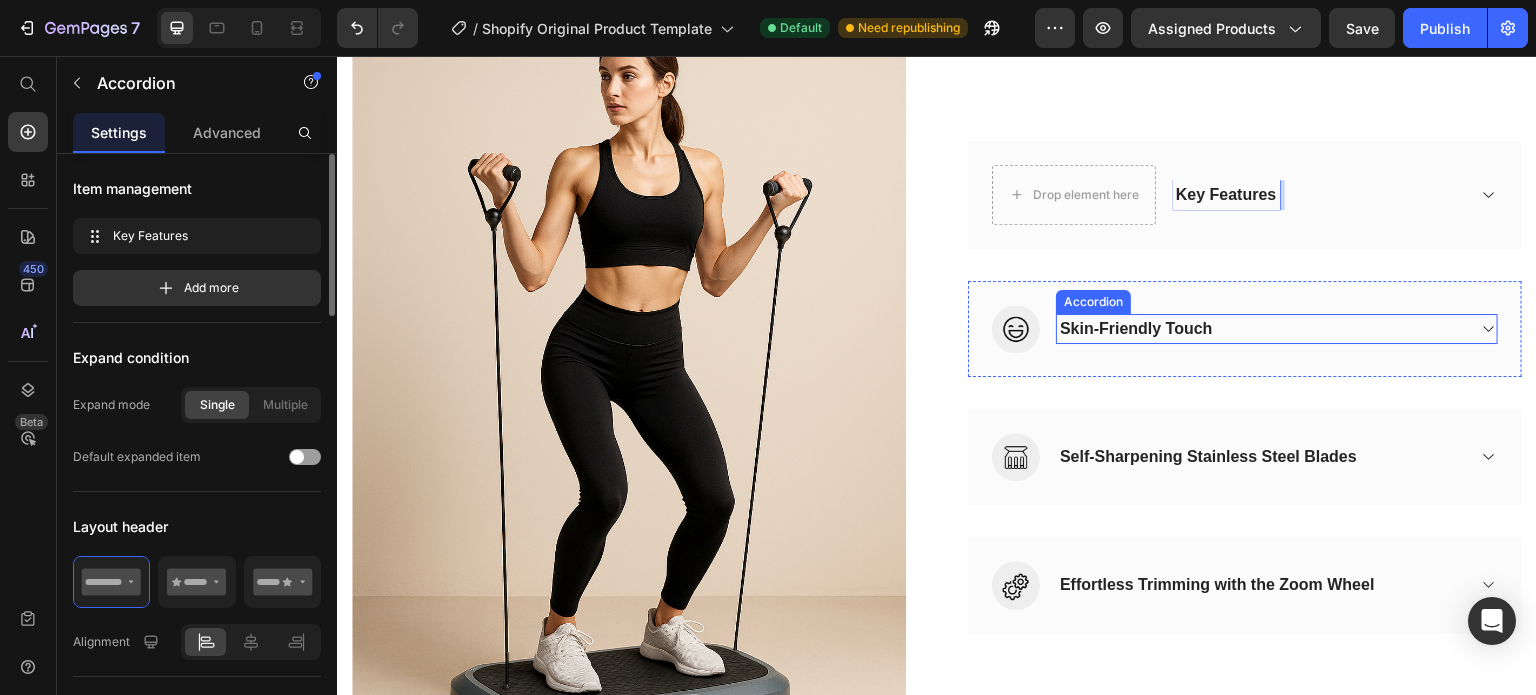 click on "Skin-Friendly Touch" at bounding box center [1136, 329] 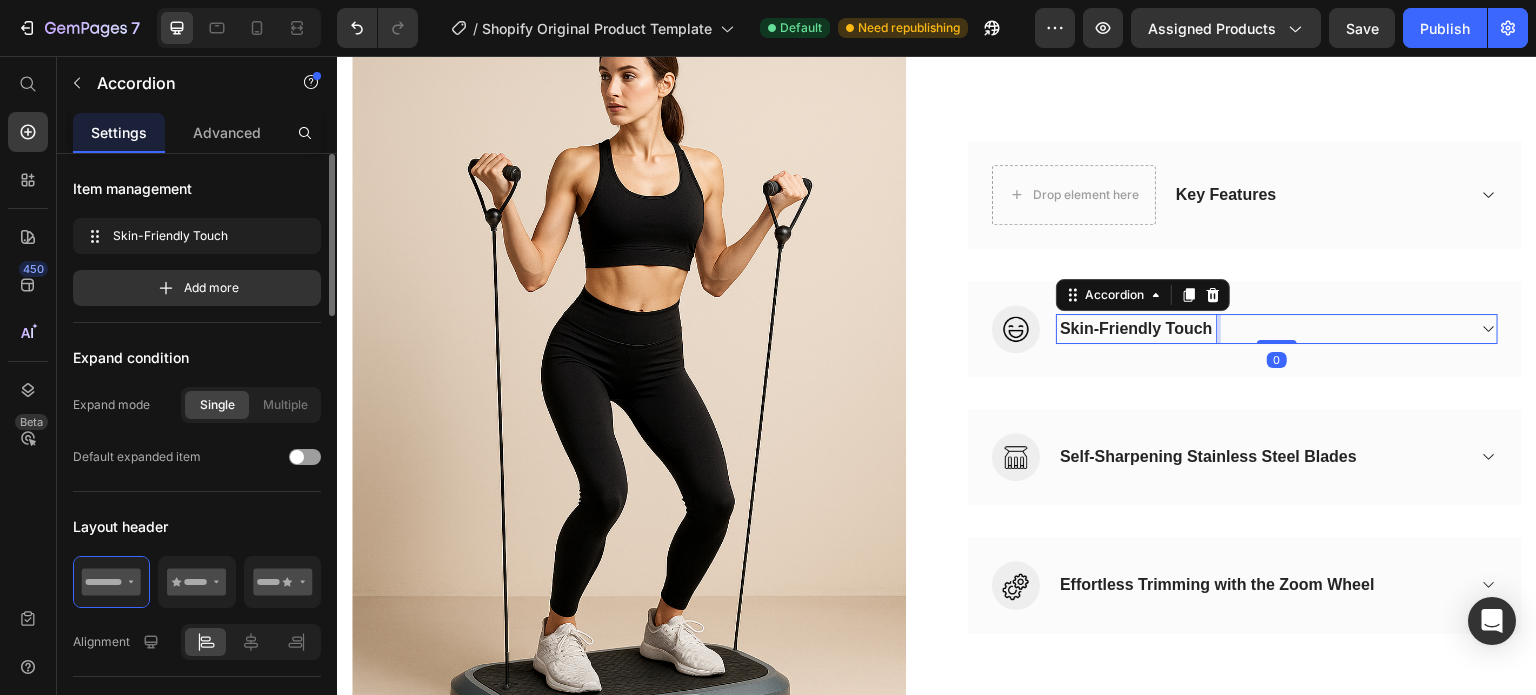 scroll, scrollTop: 1280, scrollLeft: 0, axis: vertical 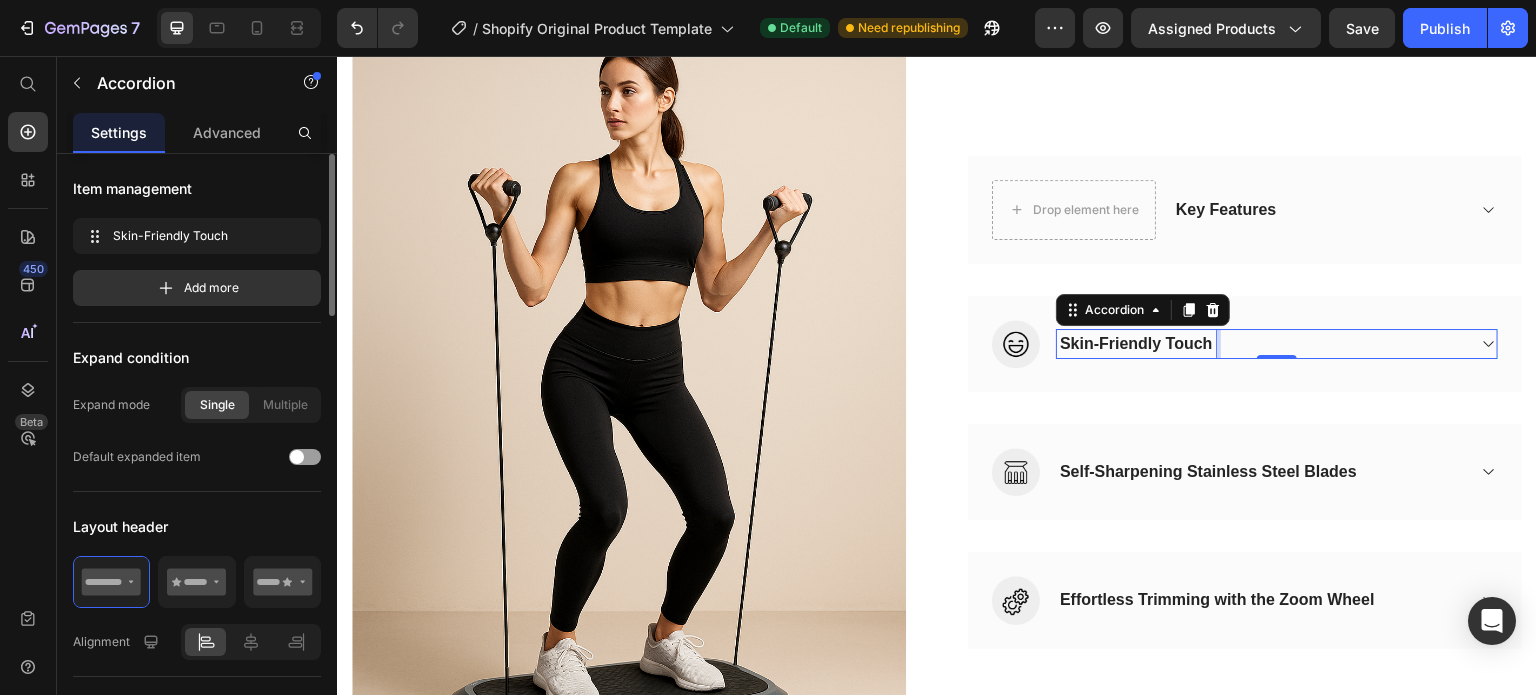 click on "Skin-Friendly Touch" at bounding box center [1136, 344] 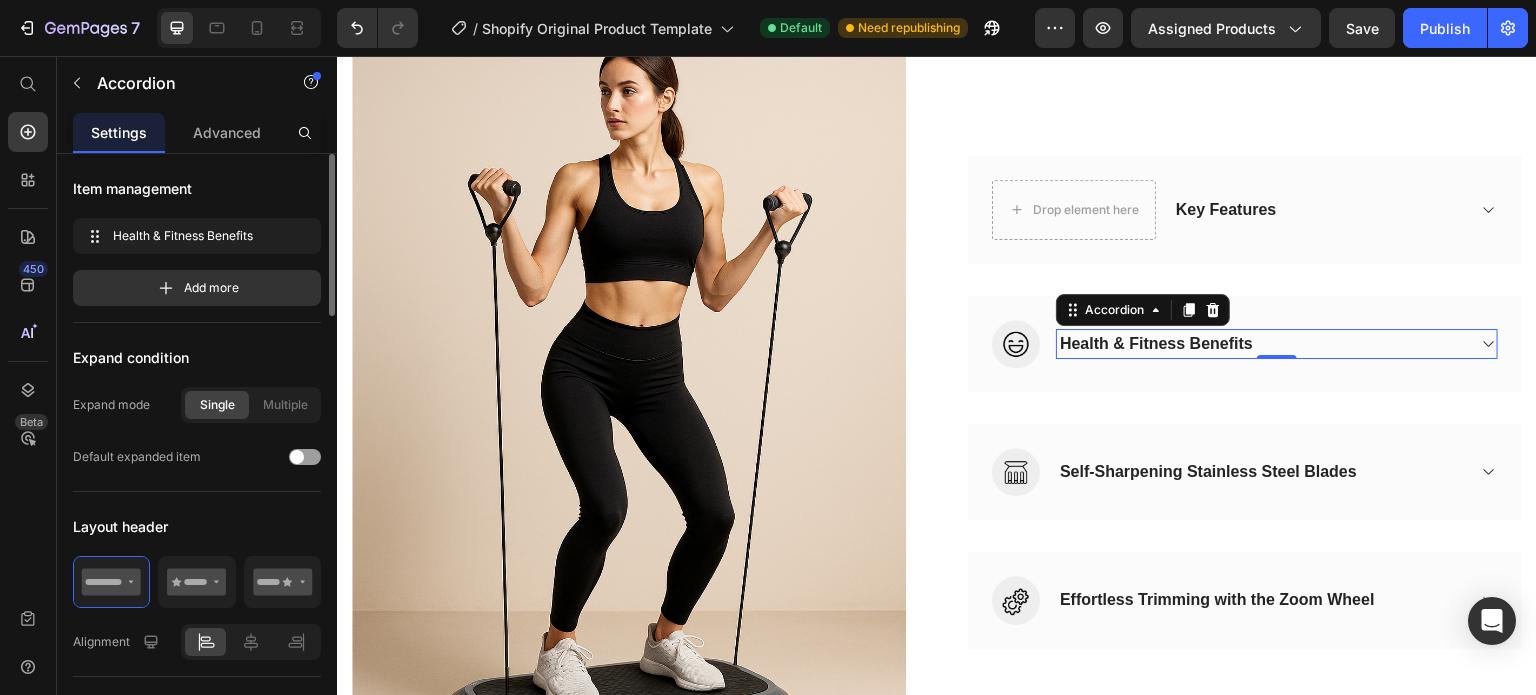 click 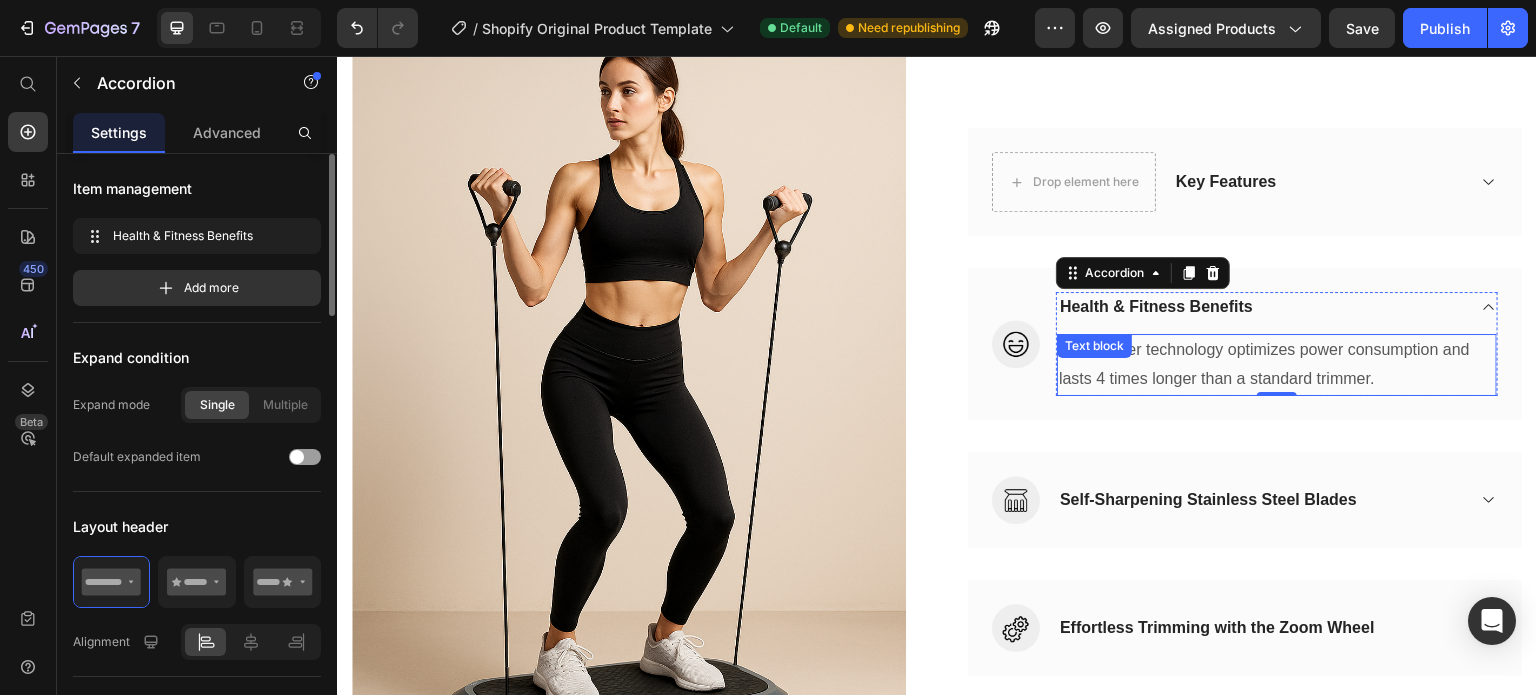 click on "Dura power technology optimizes power consumption and lasts 4 times longer than a standard trimmer." at bounding box center (1277, 365) 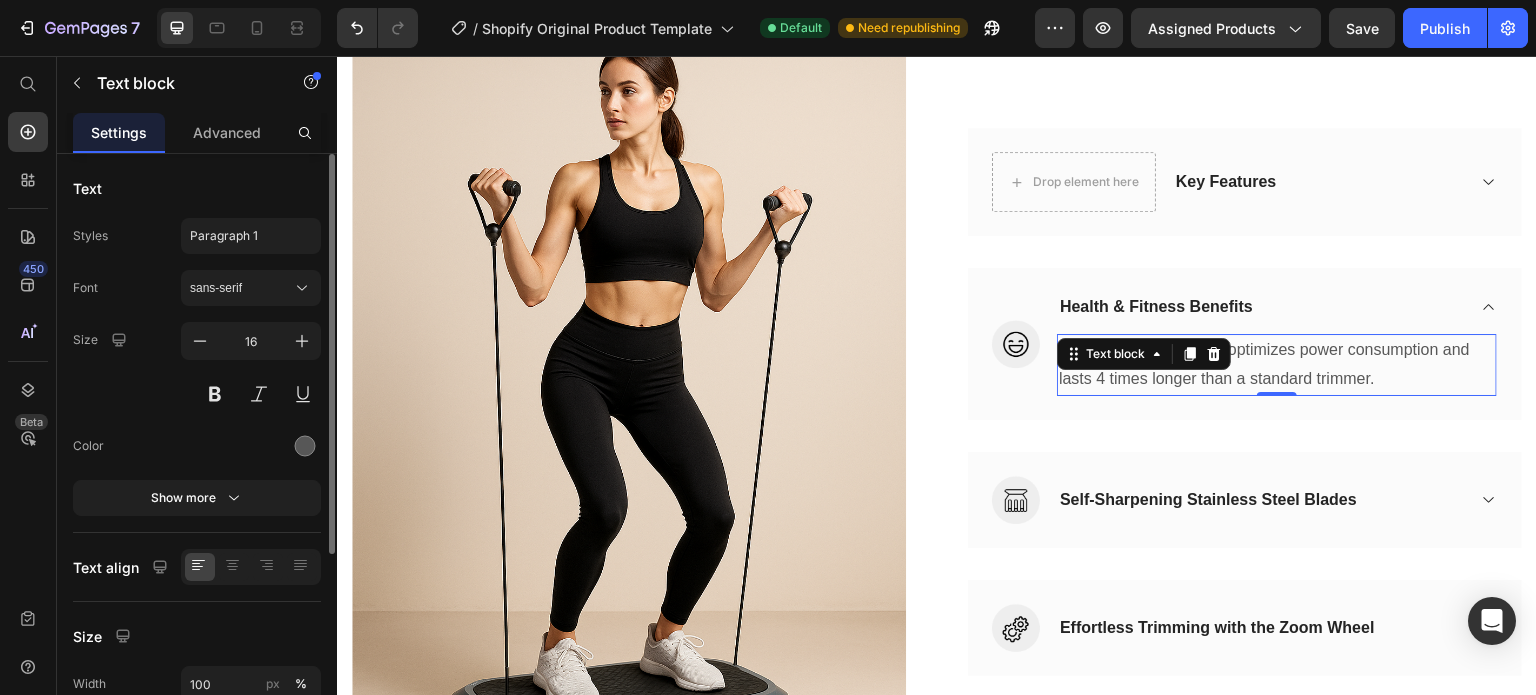 scroll, scrollTop: 1244, scrollLeft: 0, axis: vertical 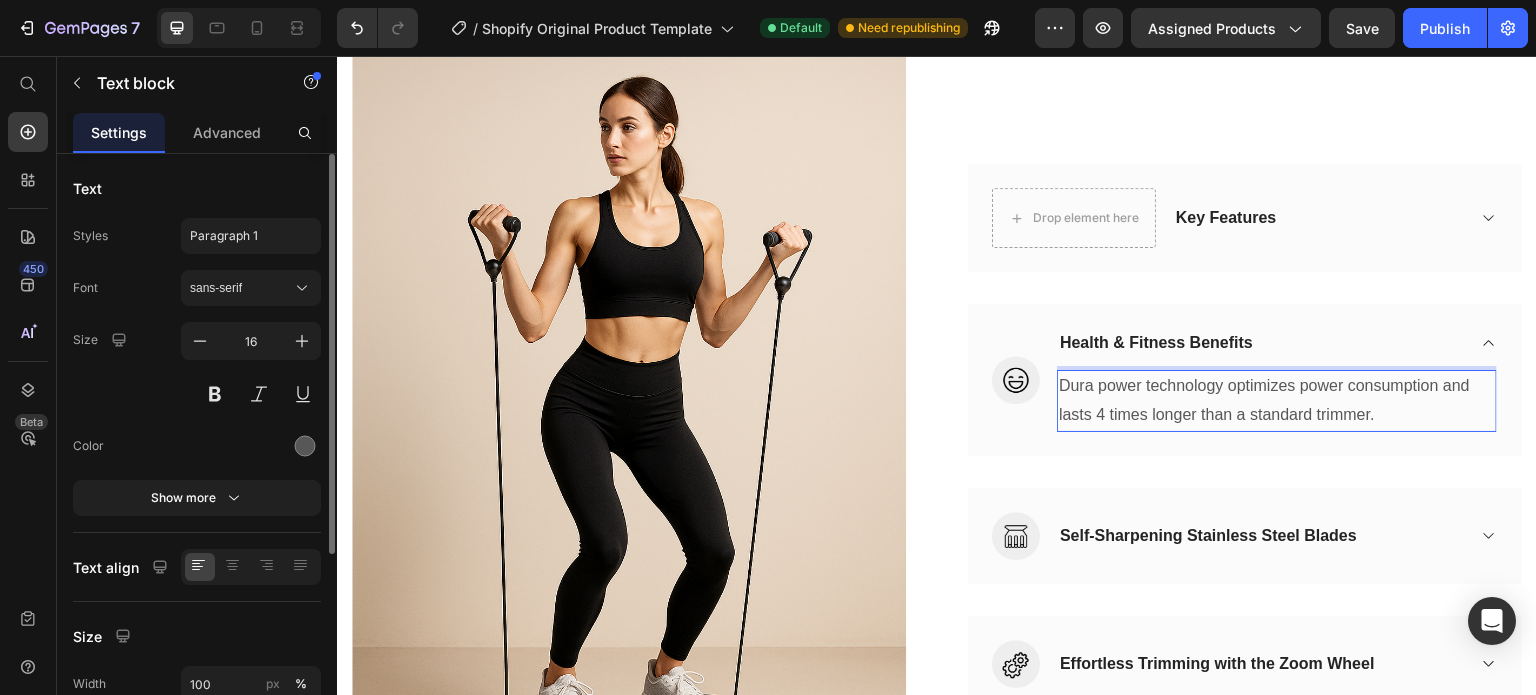click on "Dura power technology optimizes power consumption and lasts 4 times longer than a standard trimmer." at bounding box center (1277, 401) 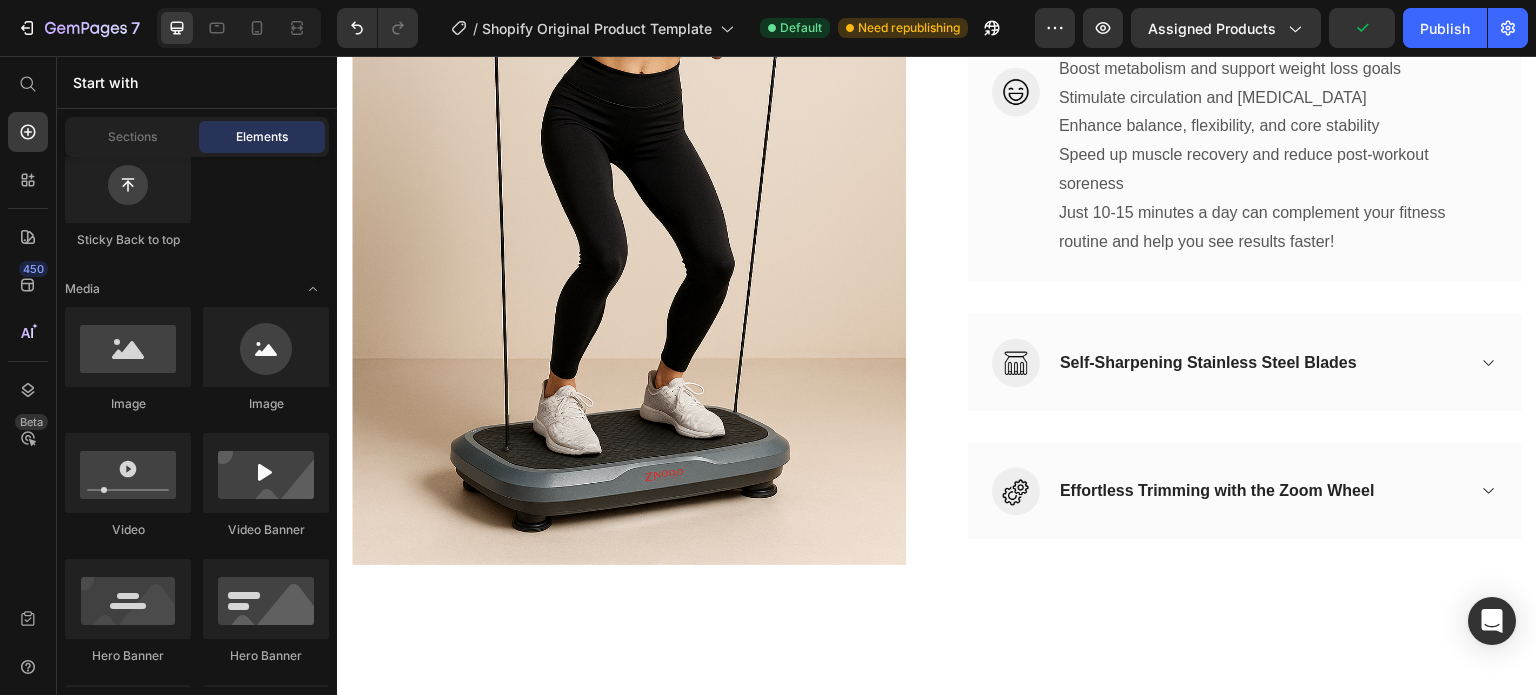 scroll, scrollTop: 1542, scrollLeft: 0, axis: vertical 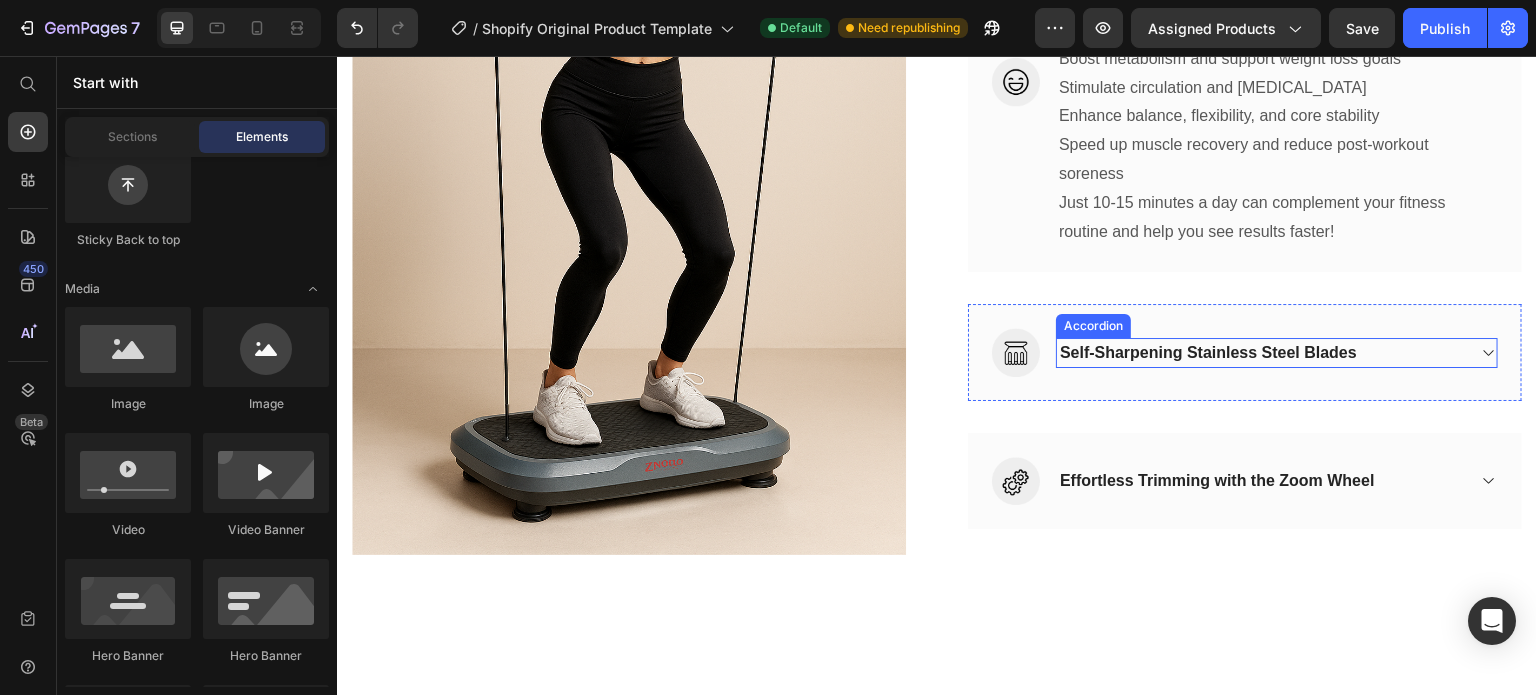 click on "Self-Sharpening  Stainless Steel Blades" at bounding box center [1261, 353] 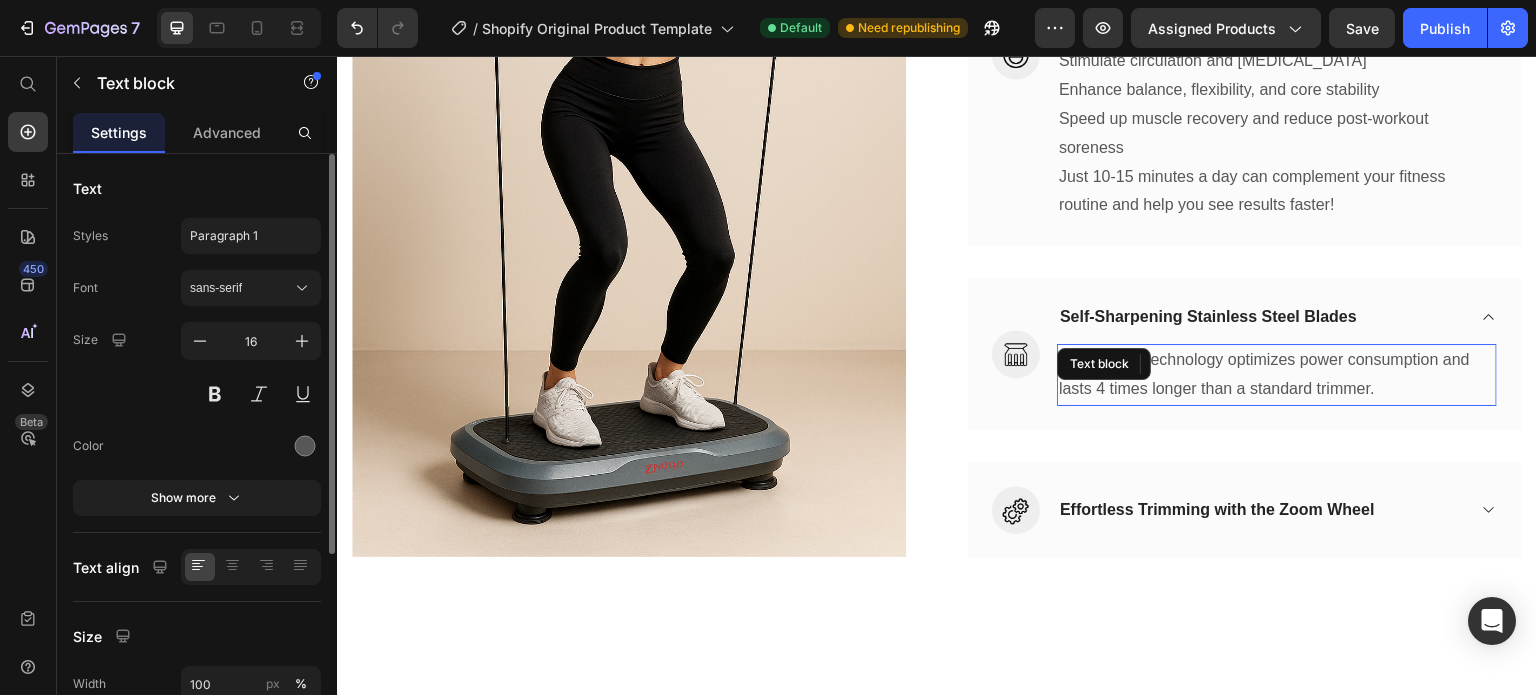 click on "Dura power technology optimizes power consumption and lasts 4 times longer than a standard trimmer." at bounding box center (1277, 375) 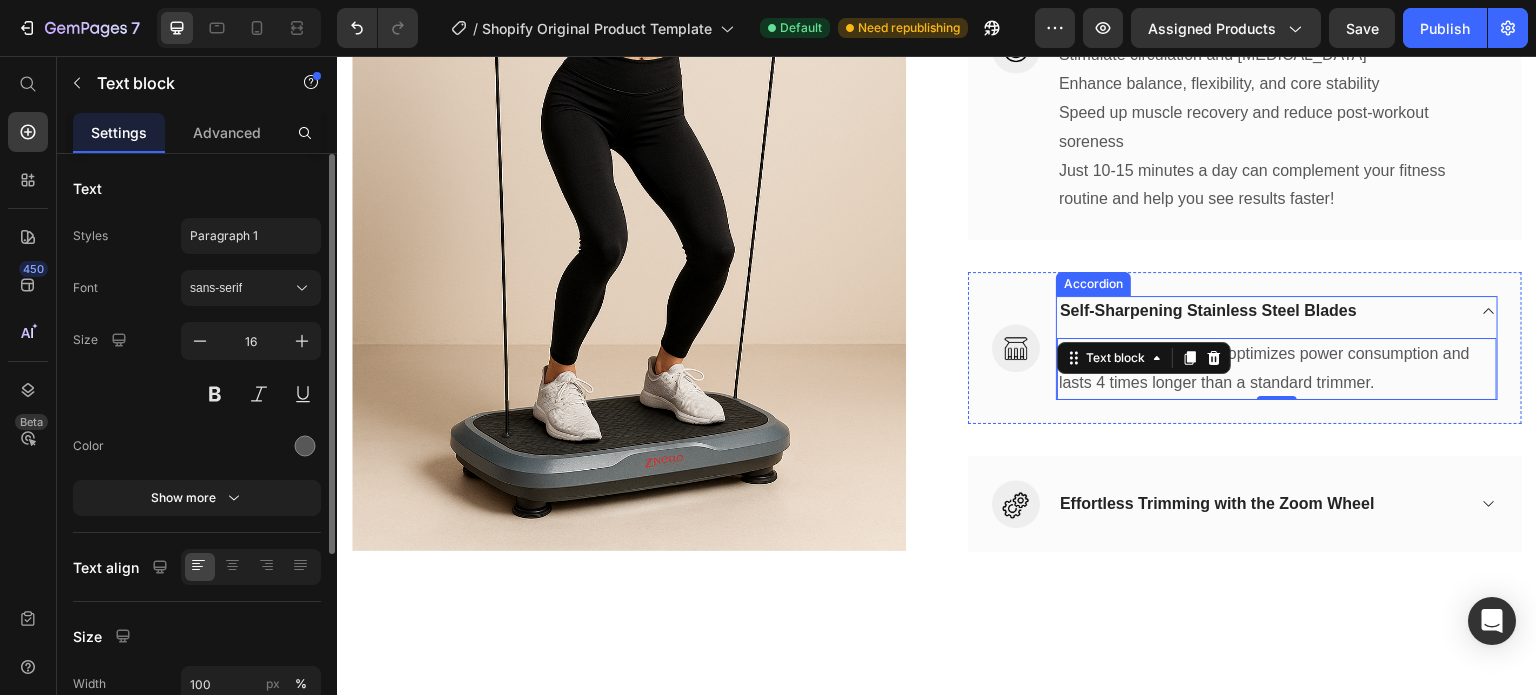 click on "Self-Sharpening  Stainless Steel Blades" at bounding box center [1261, 311] 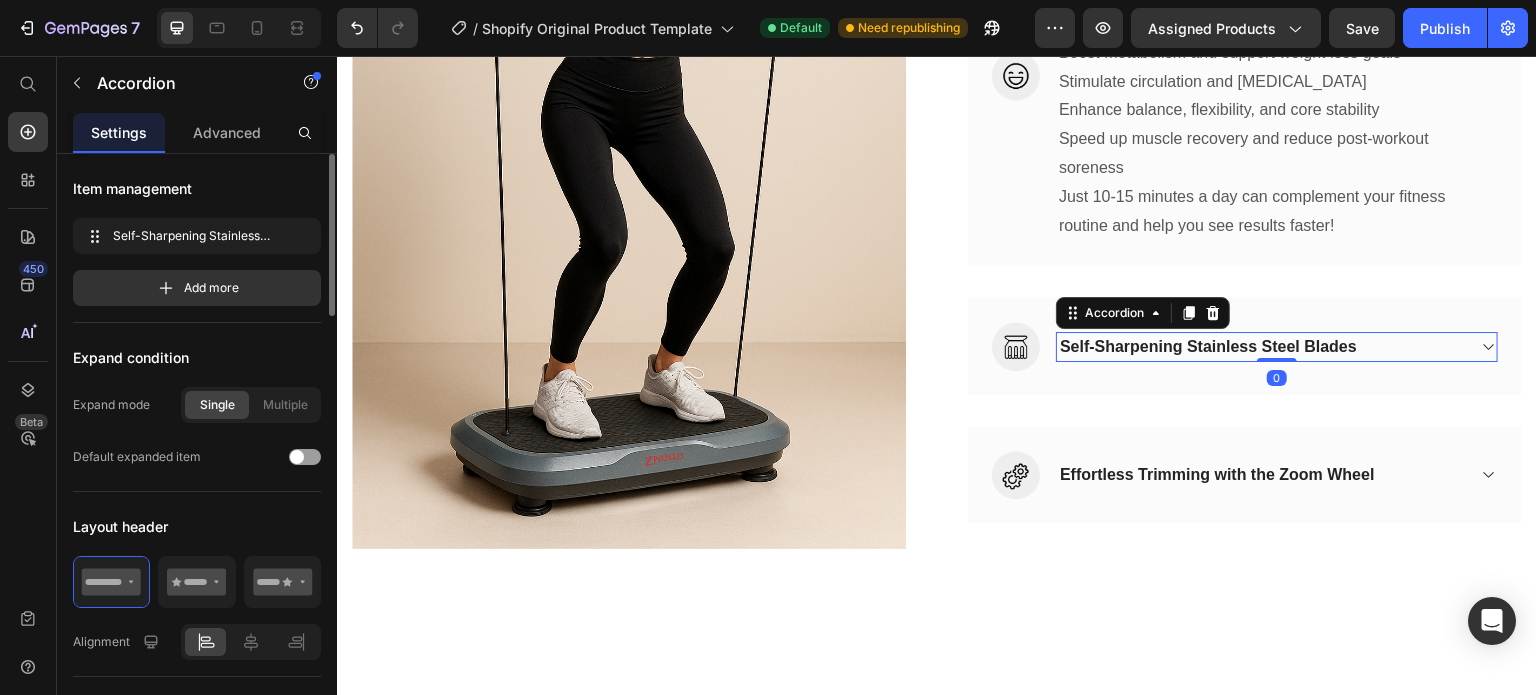 scroll, scrollTop: 1542, scrollLeft: 0, axis: vertical 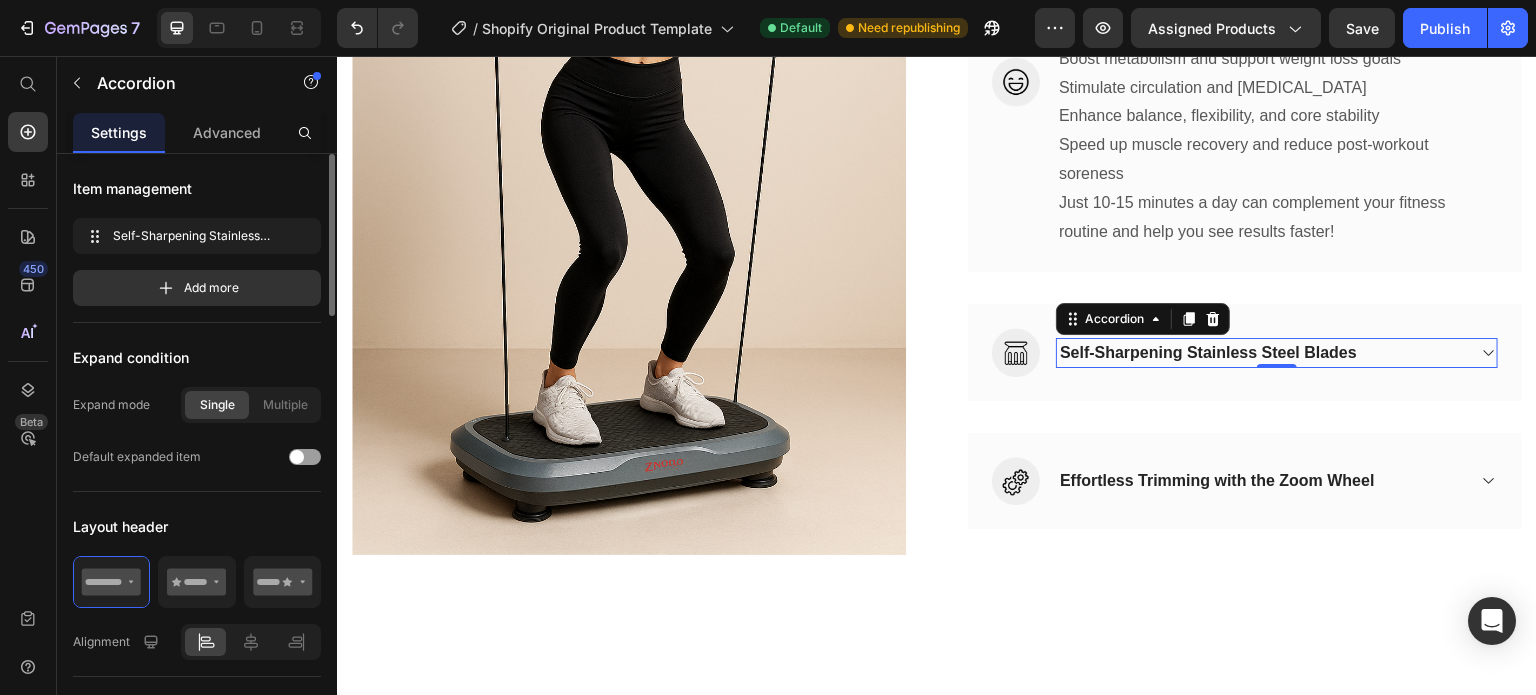 click on "Self-Sharpening  Stainless Steel Blades" at bounding box center (1261, 353) 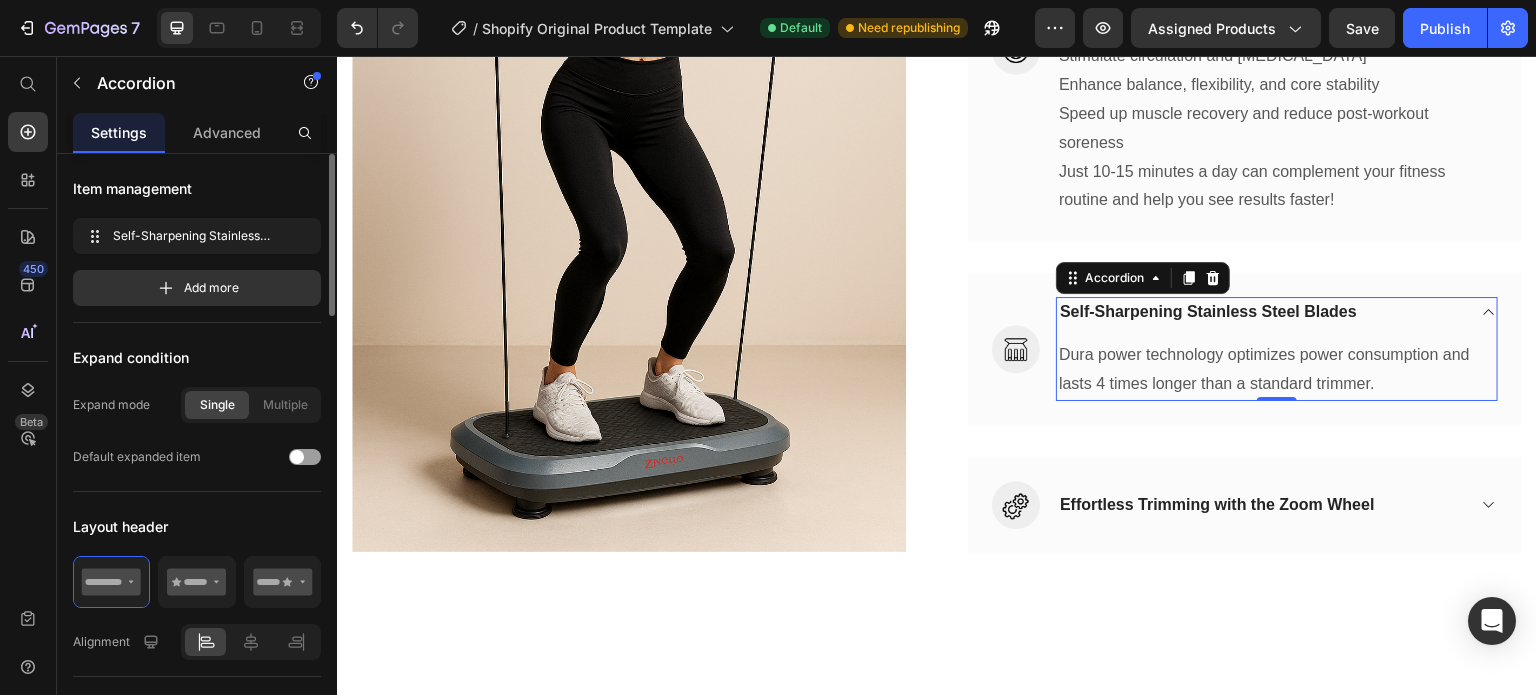 scroll, scrollTop: 1548, scrollLeft: 0, axis: vertical 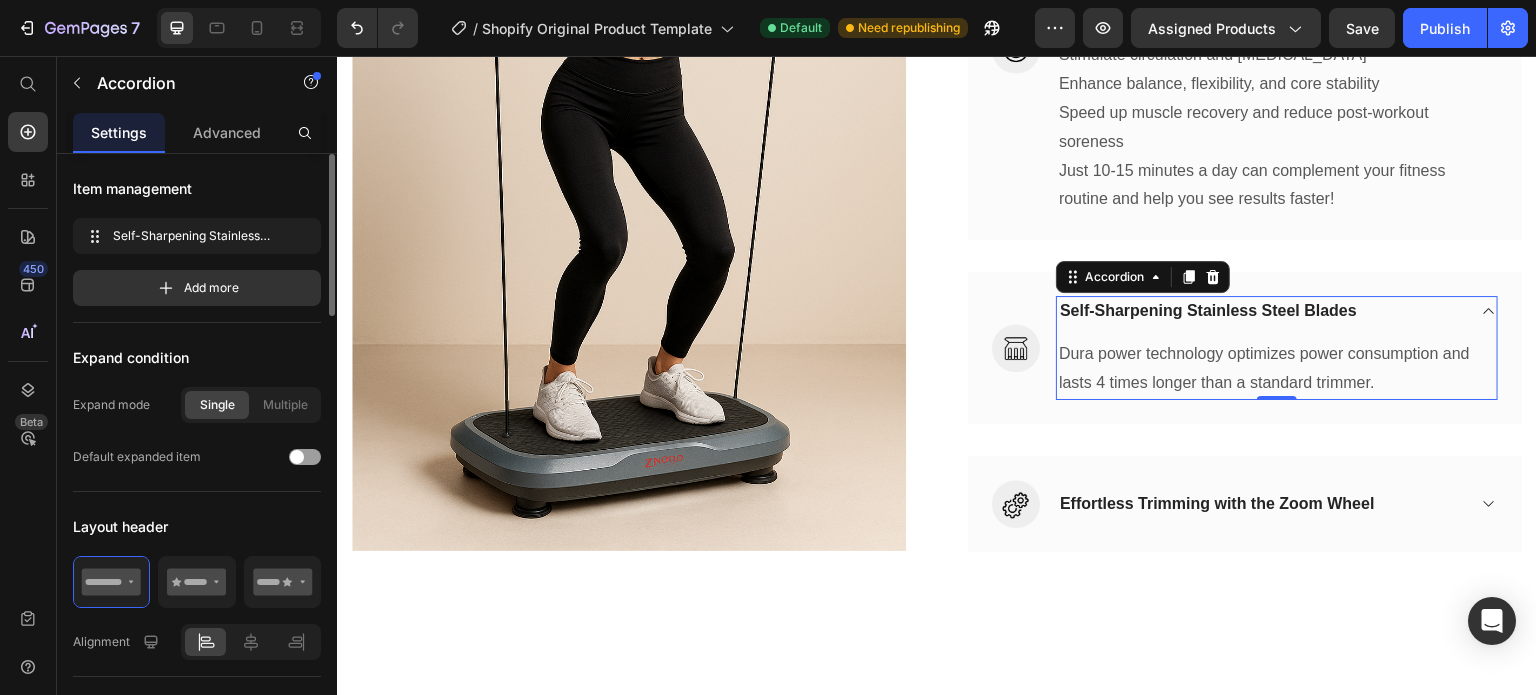 click on "Self-Sharpening  Stainless Steel Blades" at bounding box center (1208, 311) 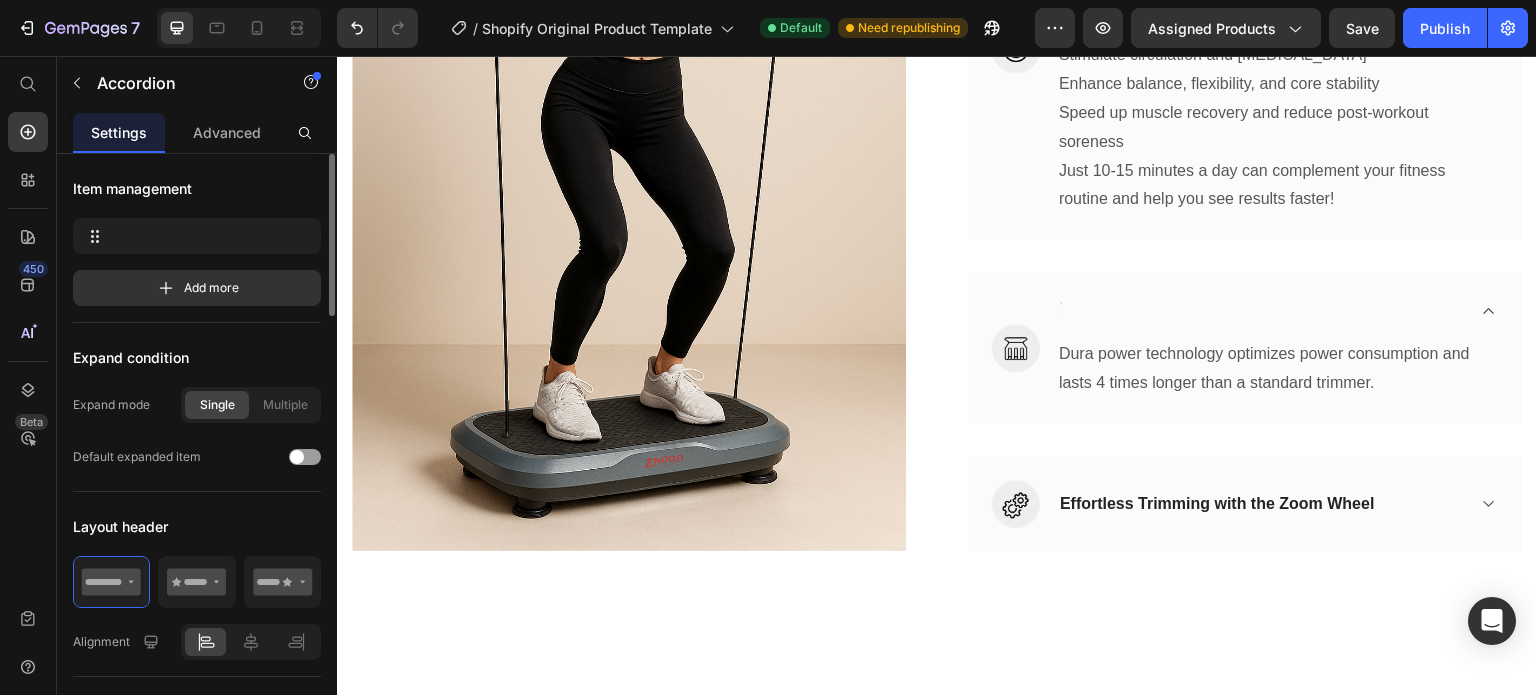 scroll, scrollTop: 1544, scrollLeft: 0, axis: vertical 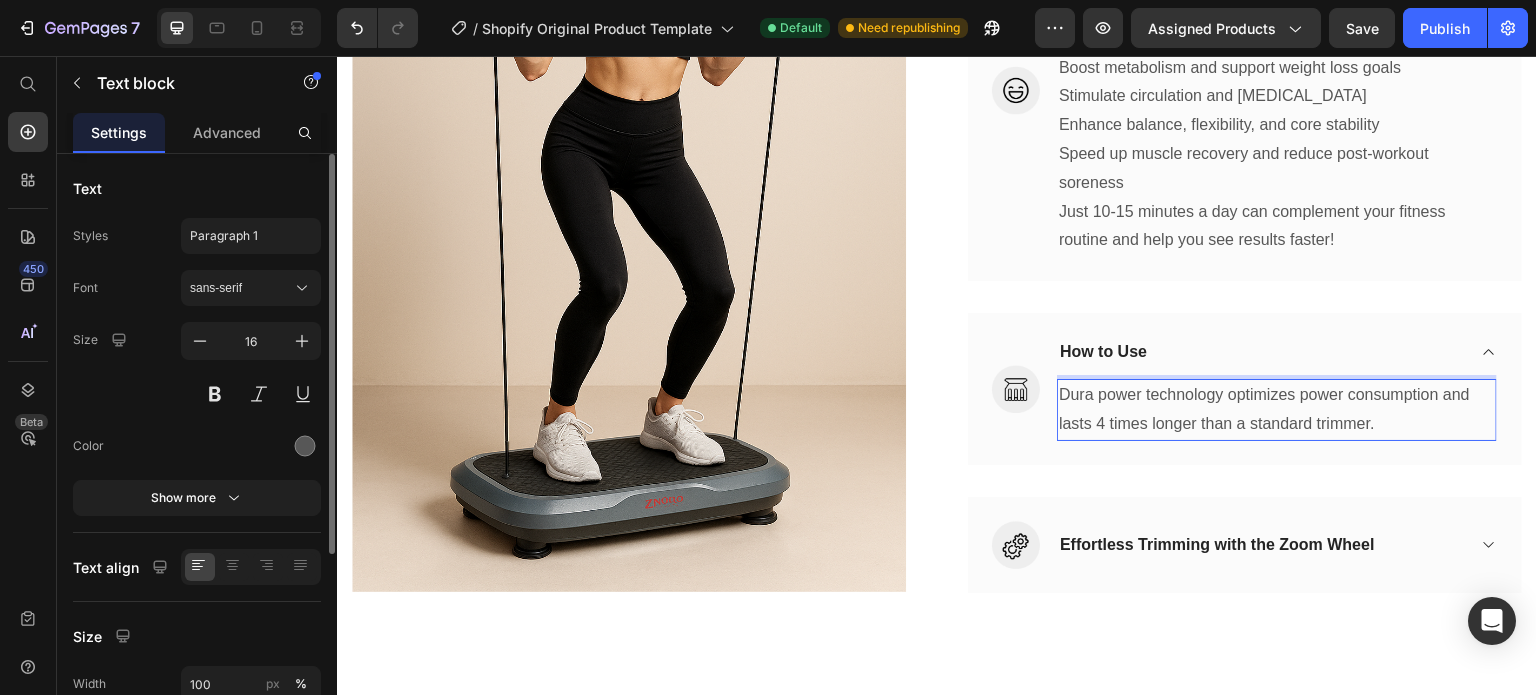 click on "Dura power technology optimizes power consumption and lasts 4 times longer than a standard trimmer." at bounding box center (1277, 410) 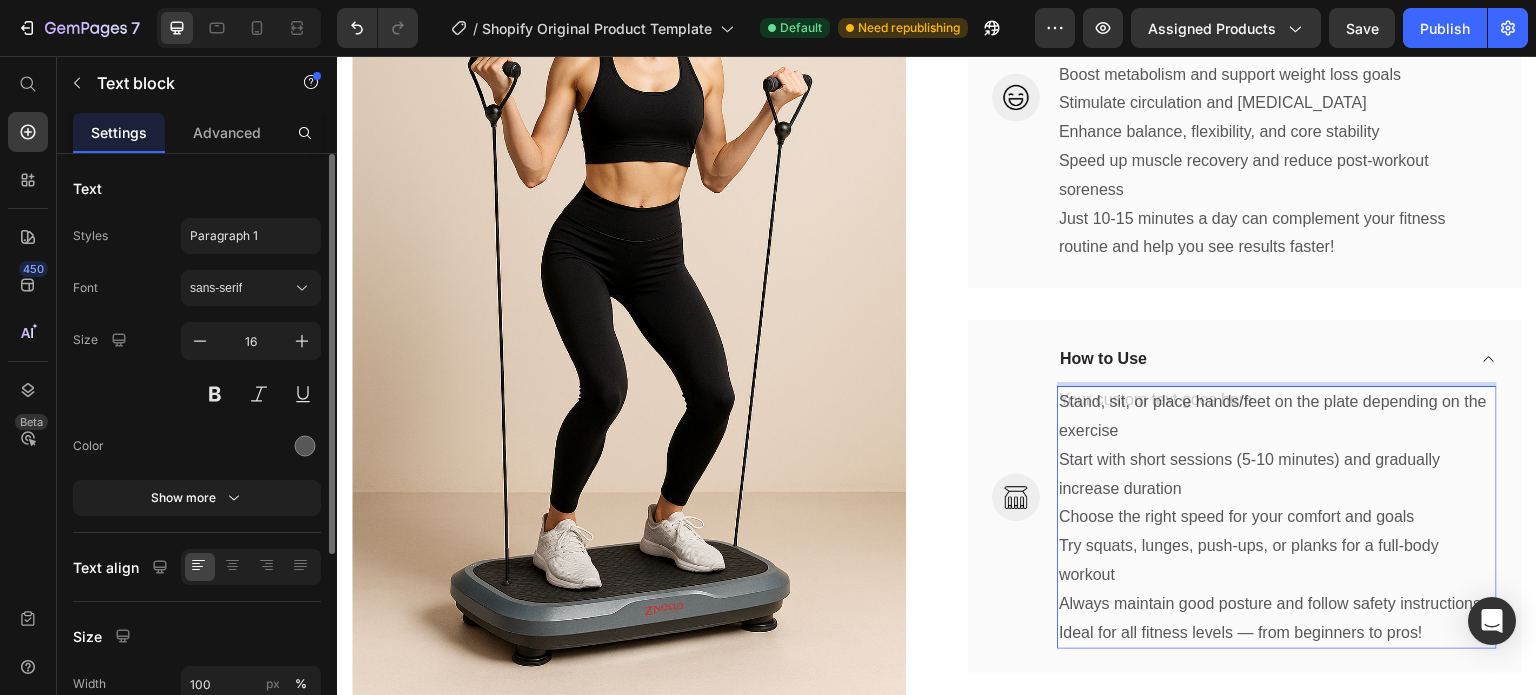 scroll, scrollTop: 1608, scrollLeft: 0, axis: vertical 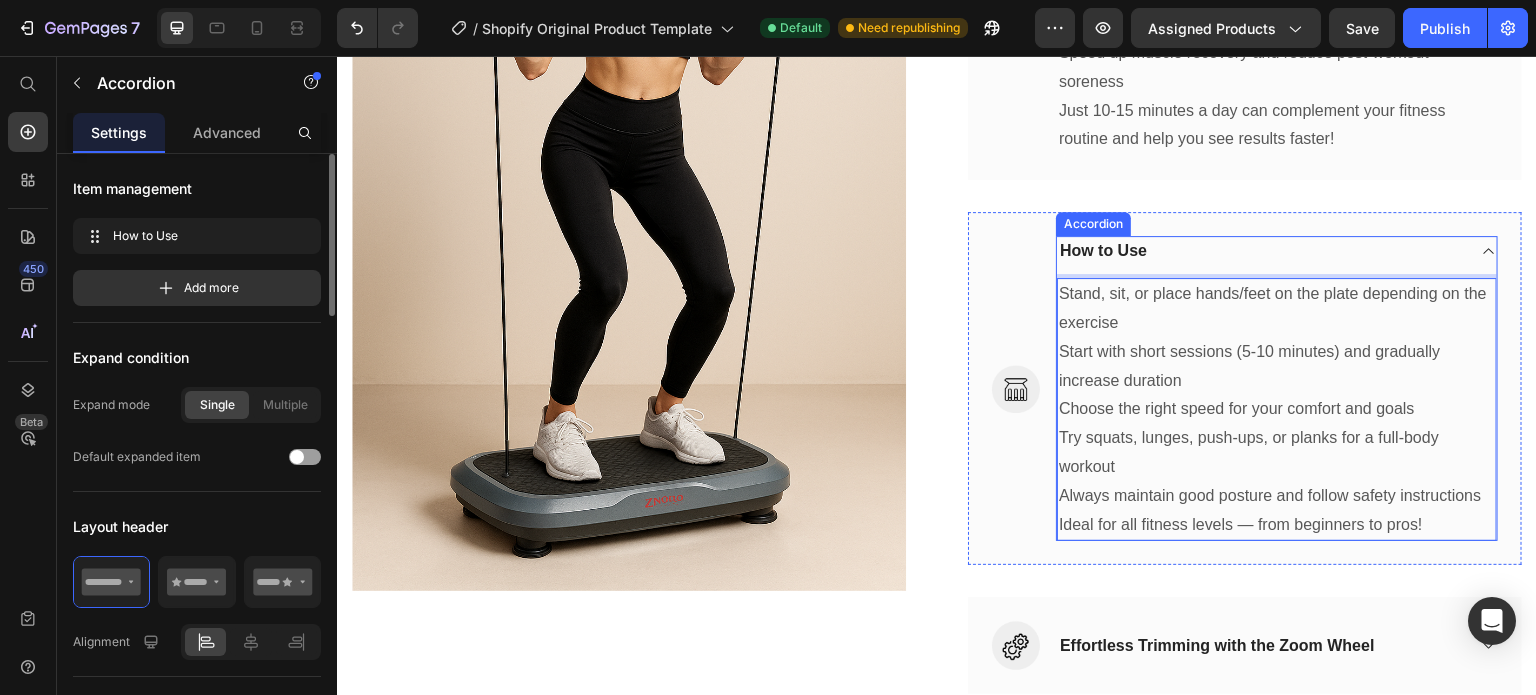 click 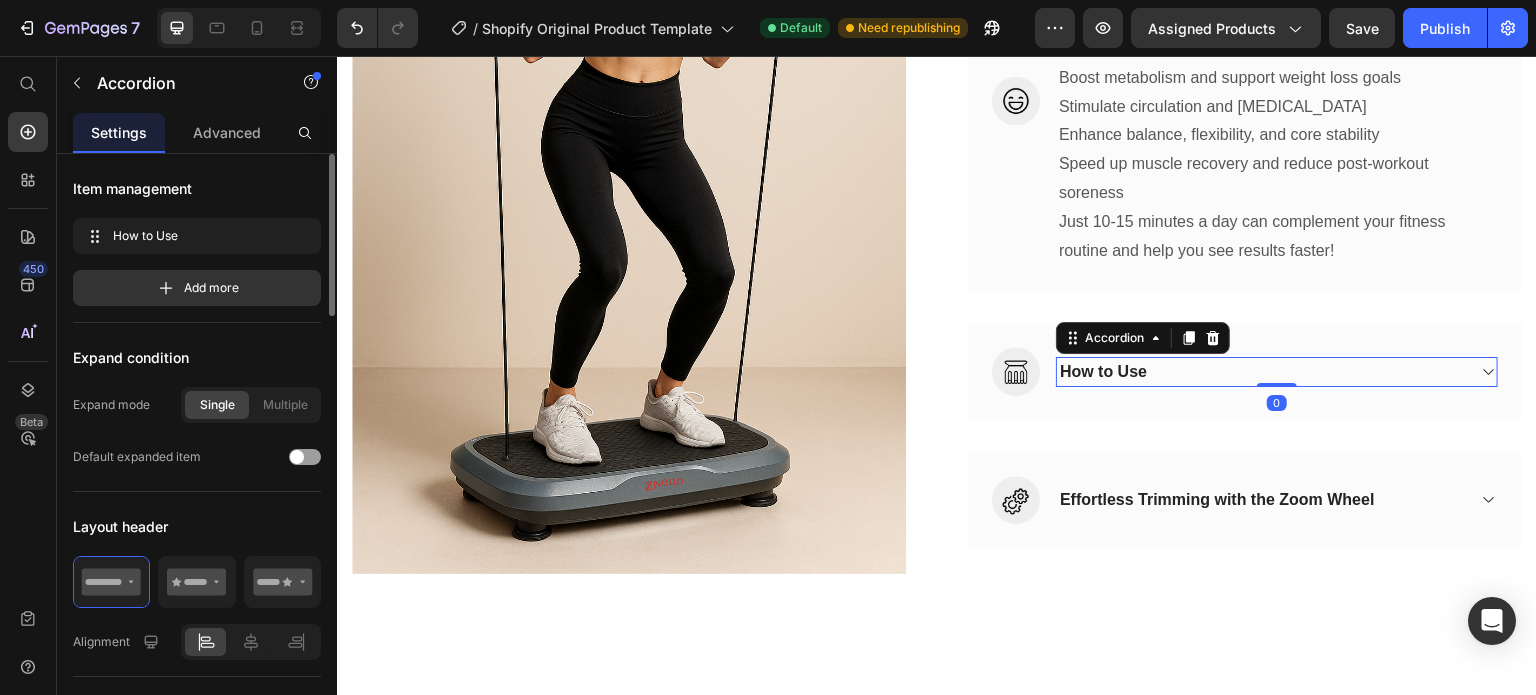 scroll, scrollTop: 1500, scrollLeft: 0, axis: vertical 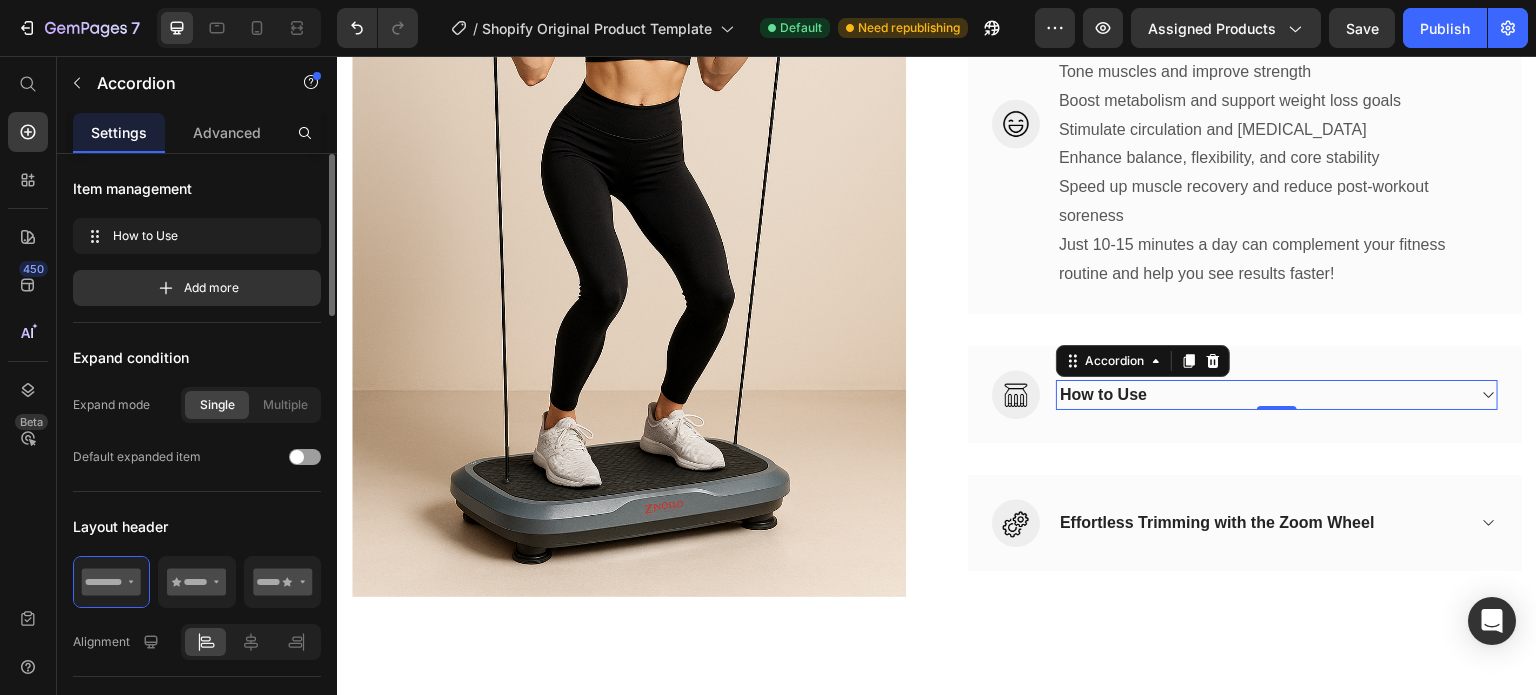 click 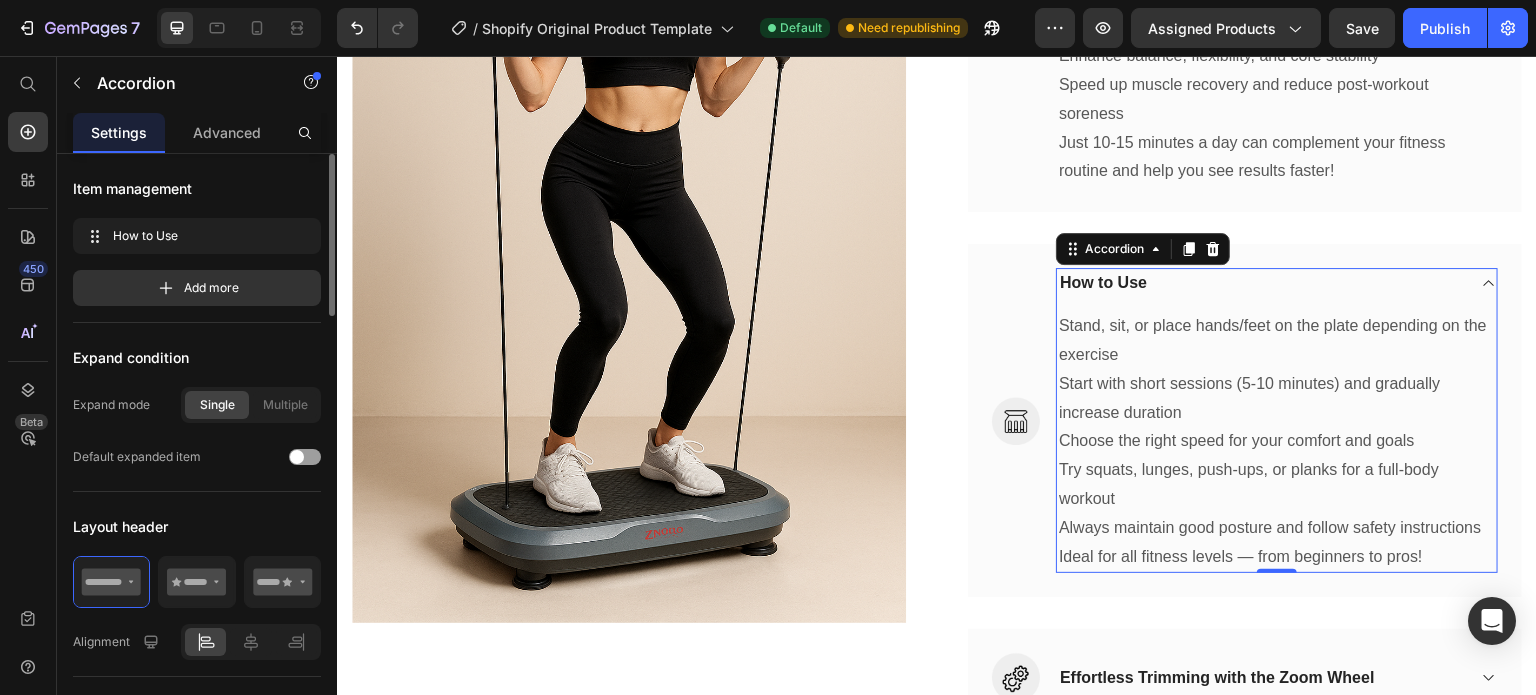 scroll, scrollTop: 1608, scrollLeft: 0, axis: vertical 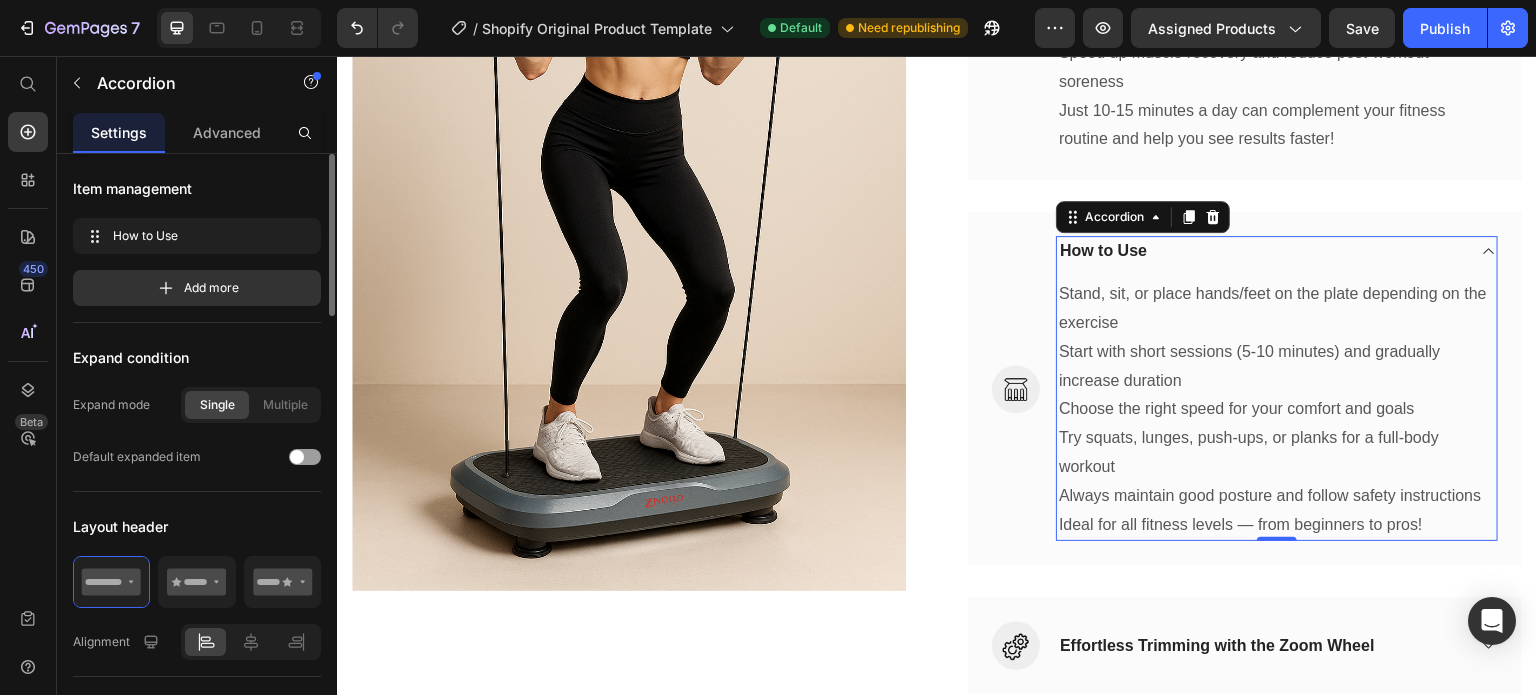 click 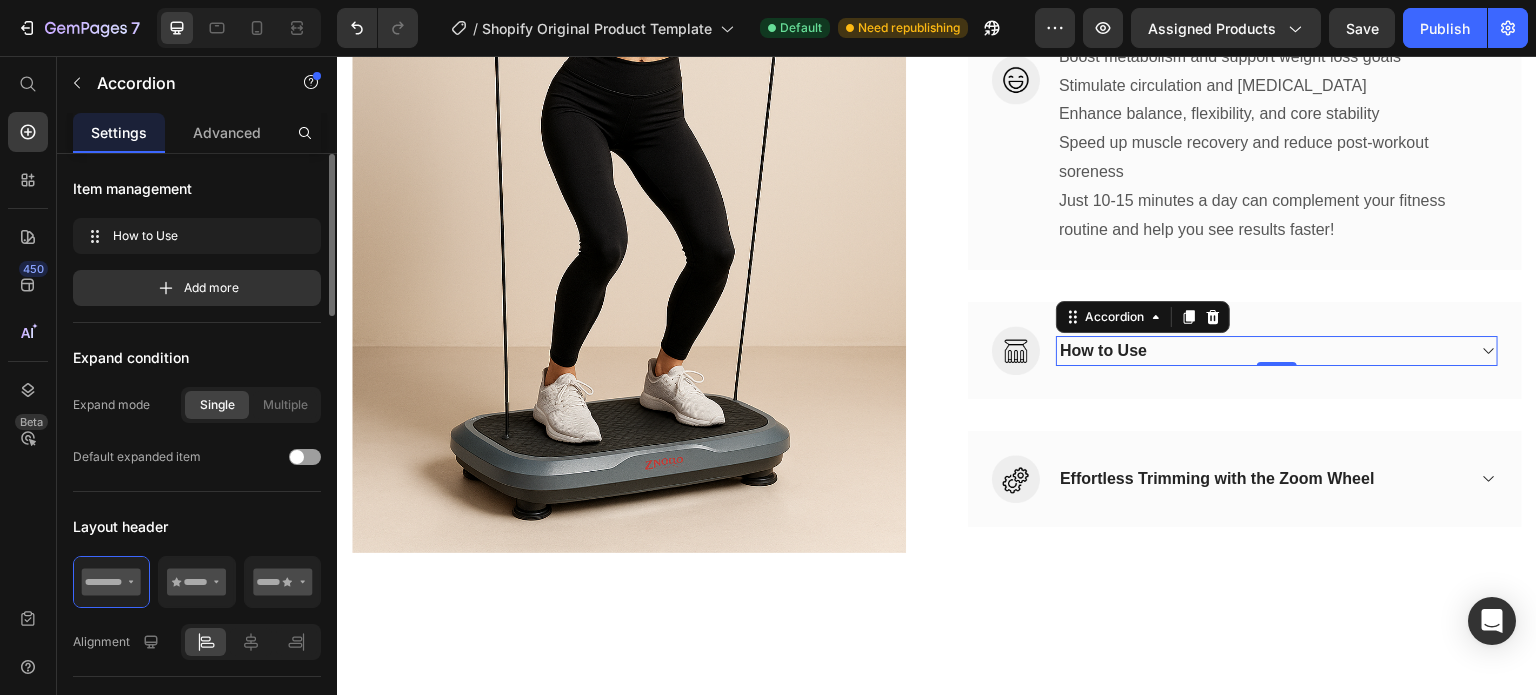 scroll, scrollTop: 1500, scrollLeft: 0, axis: vertical 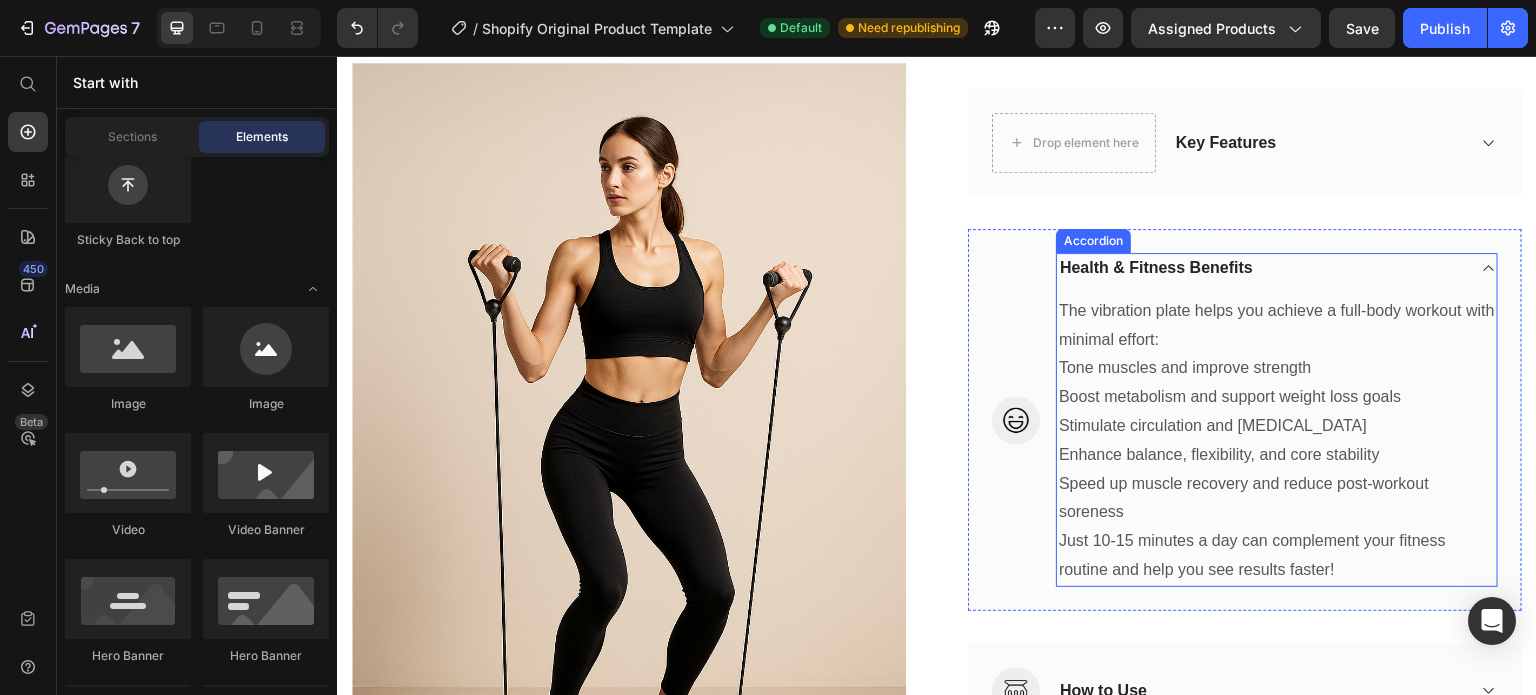 click at bounding box center (1489, 268) 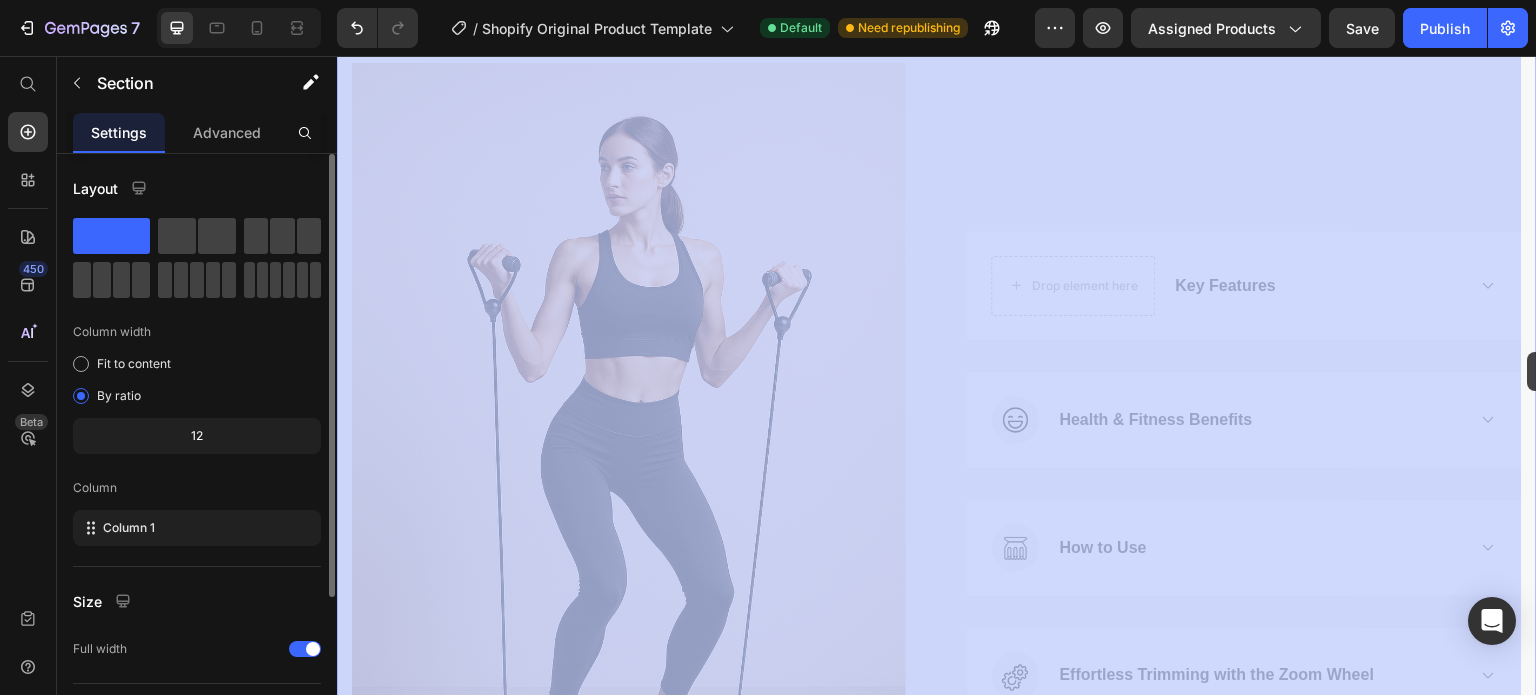 drag, startPoint x: 1516, startPoint y: 320, endPoint x: 1529, endPoint y: 344, distance: 27.294687 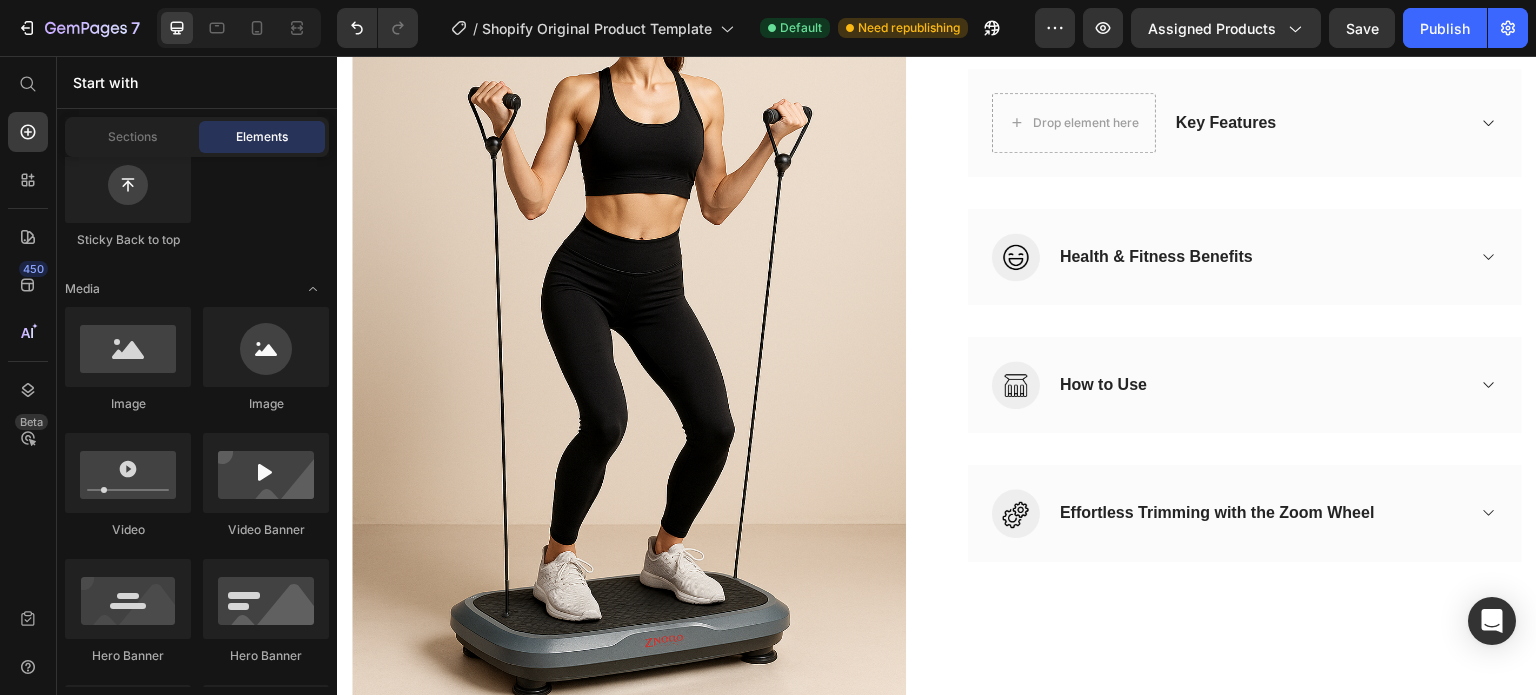 scroll, scrollTop: 1372, scrollLeft: 0, axis: vertical 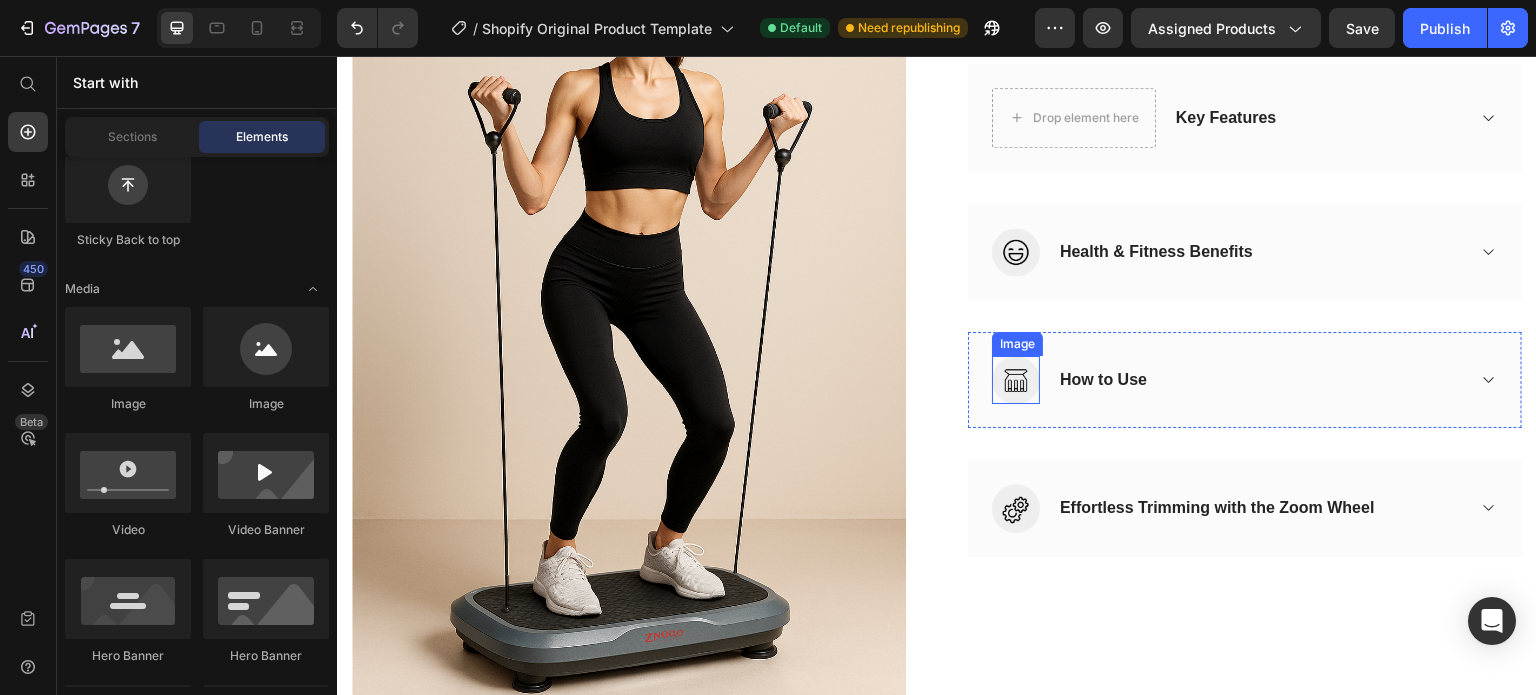 click at bounding box center [1016, 380] 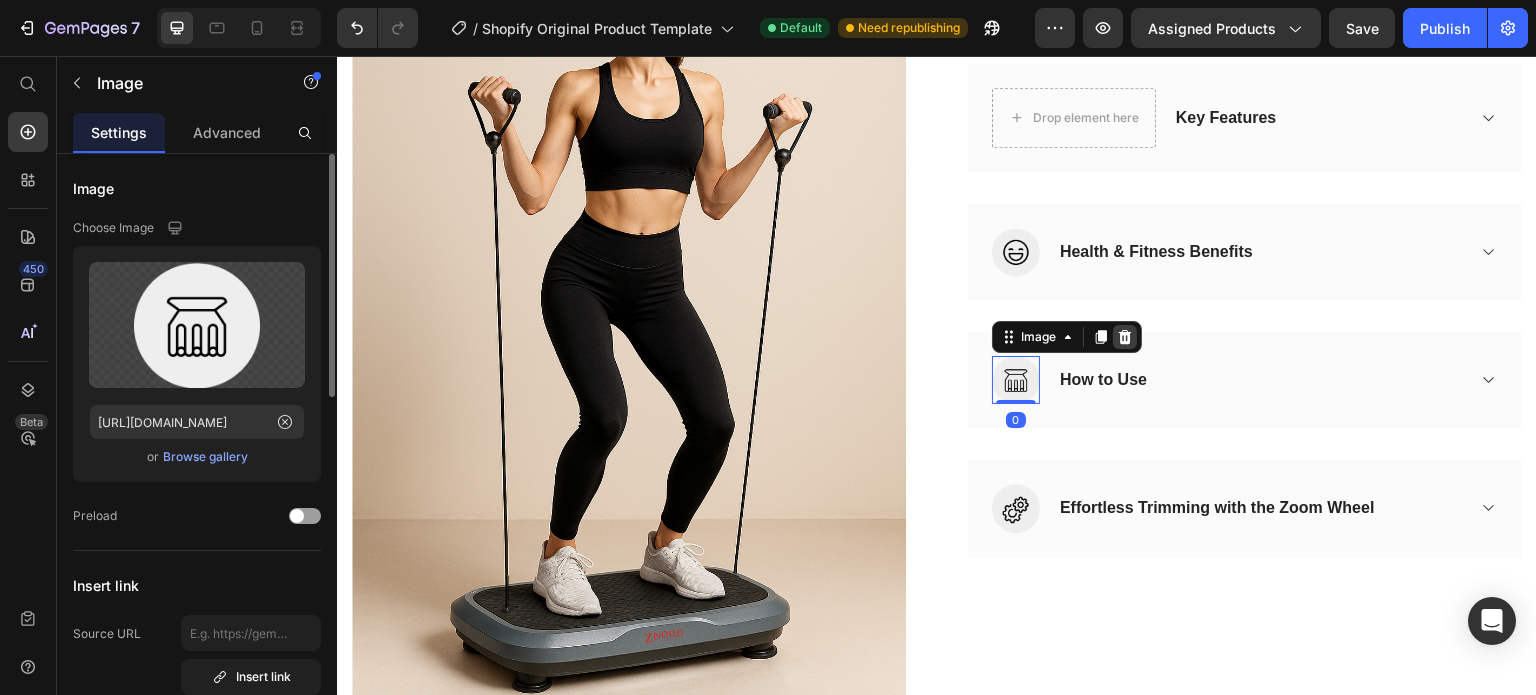 click 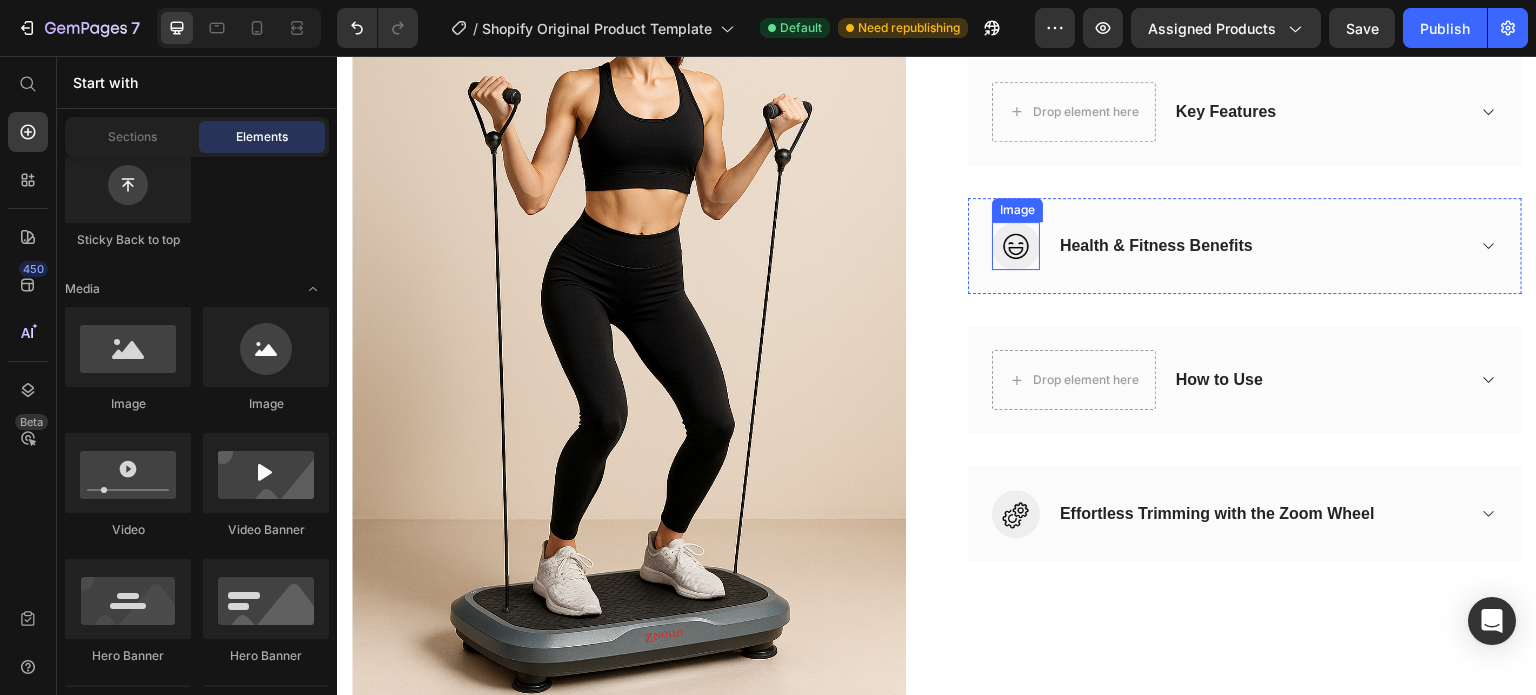 click at bounding box center [1016, 246] 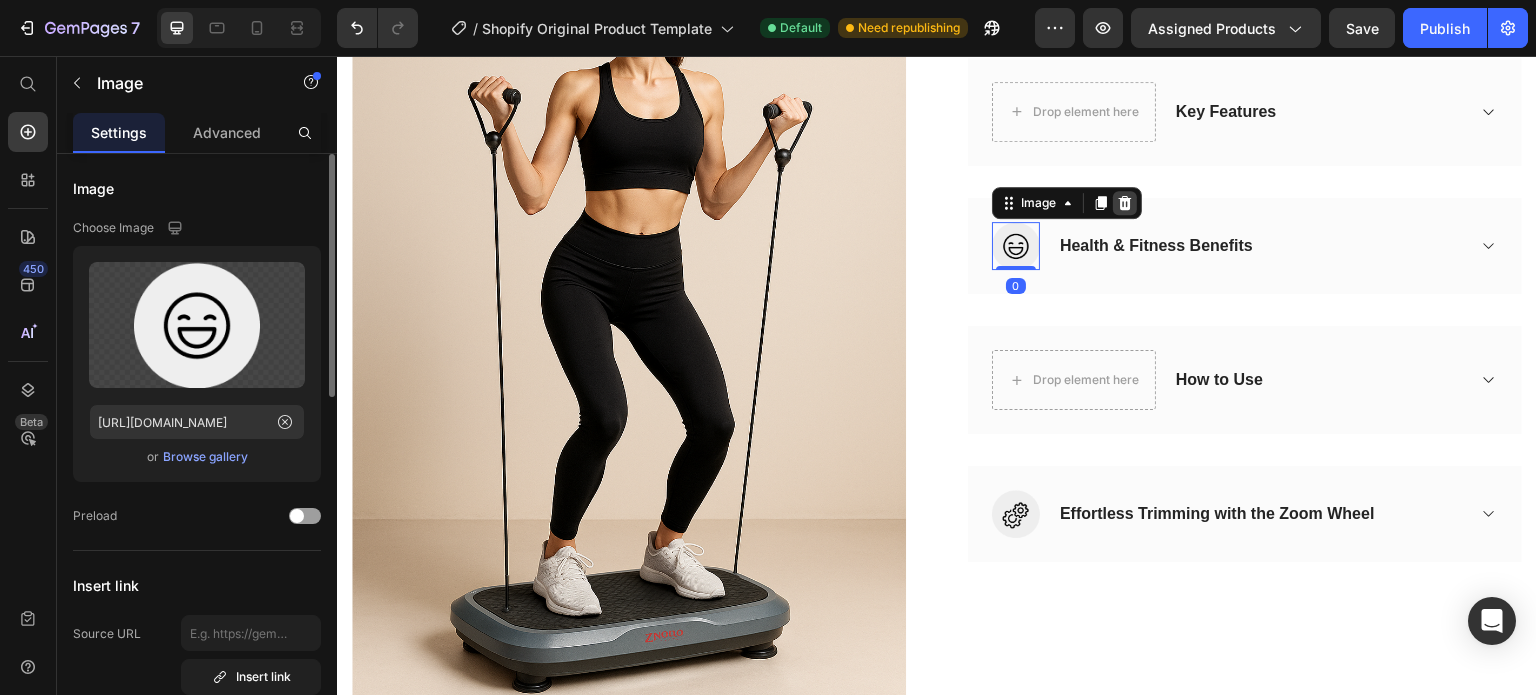 click 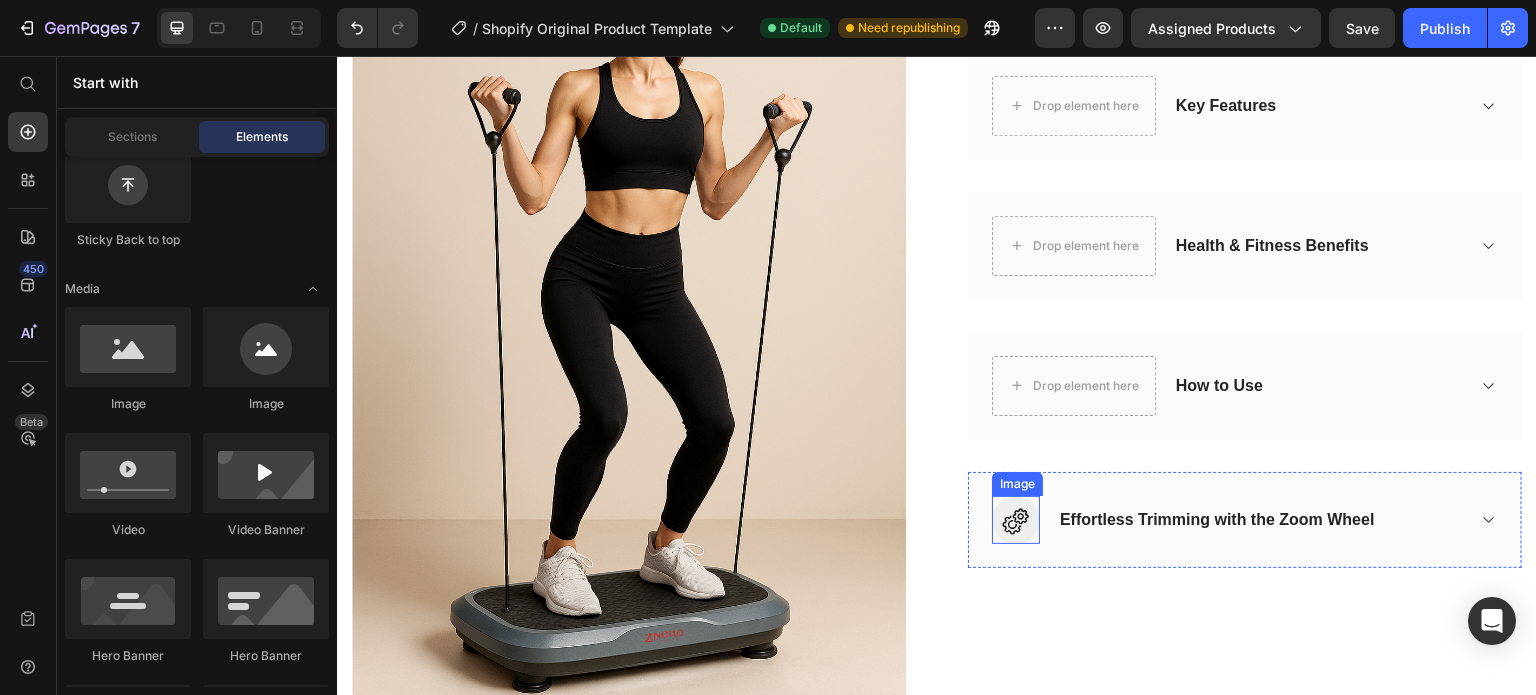 click at bounding box center (1016, 520) 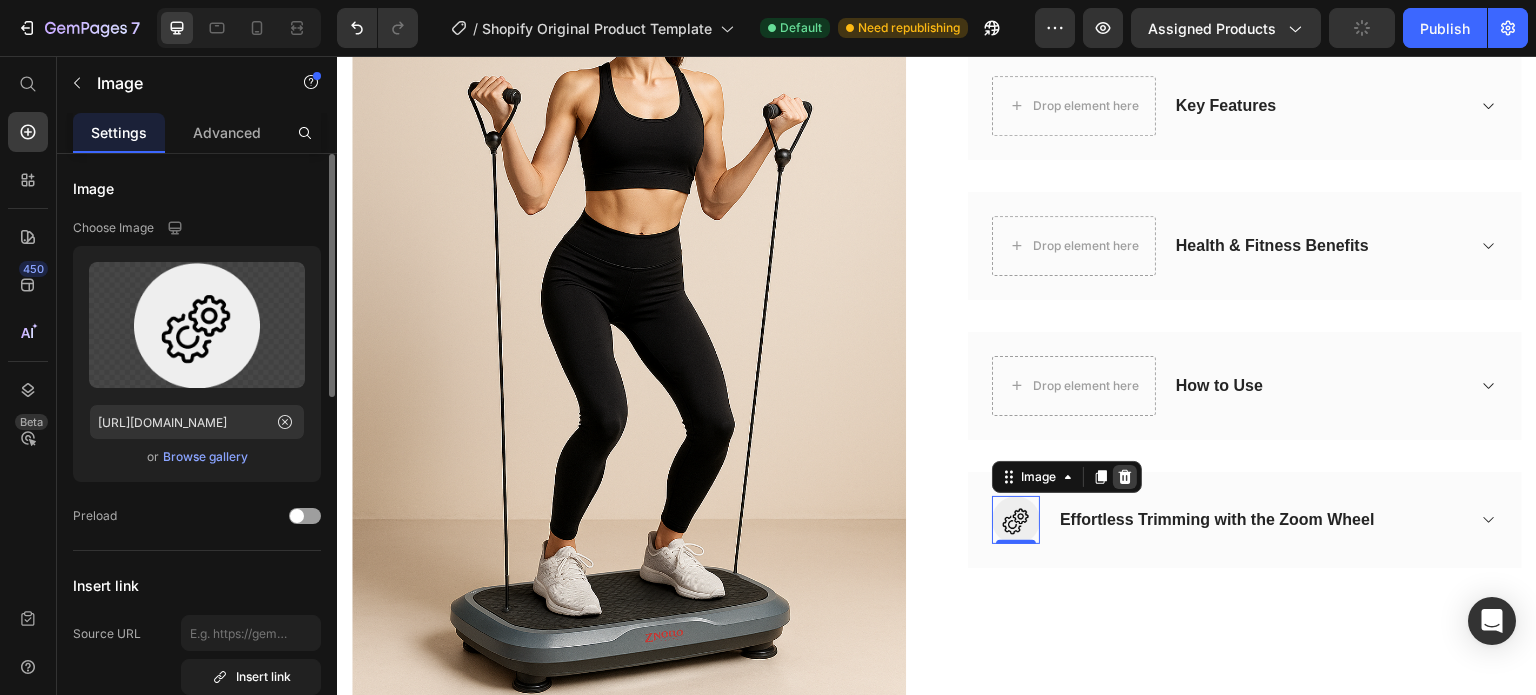 click 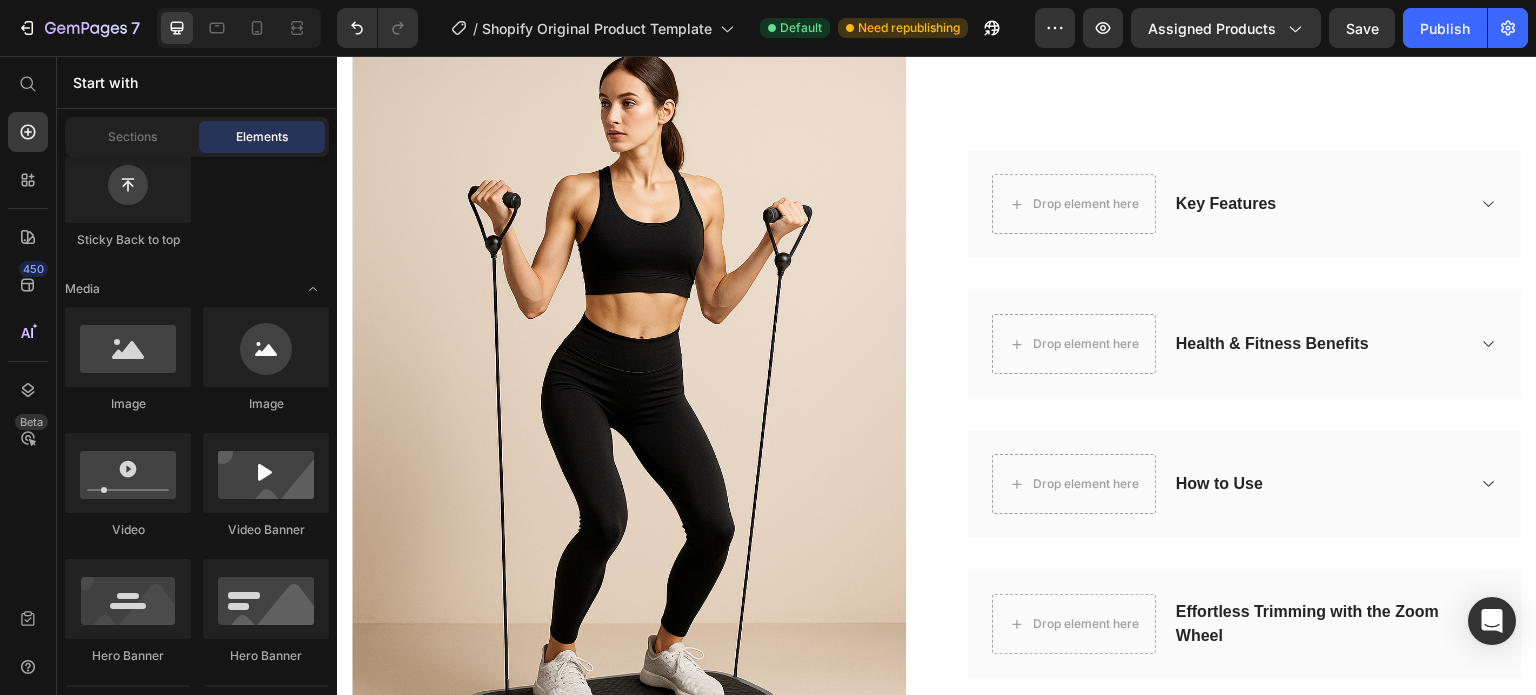 scroll, scrollTop: 1242, scrollLeft: 0, axis: vertical 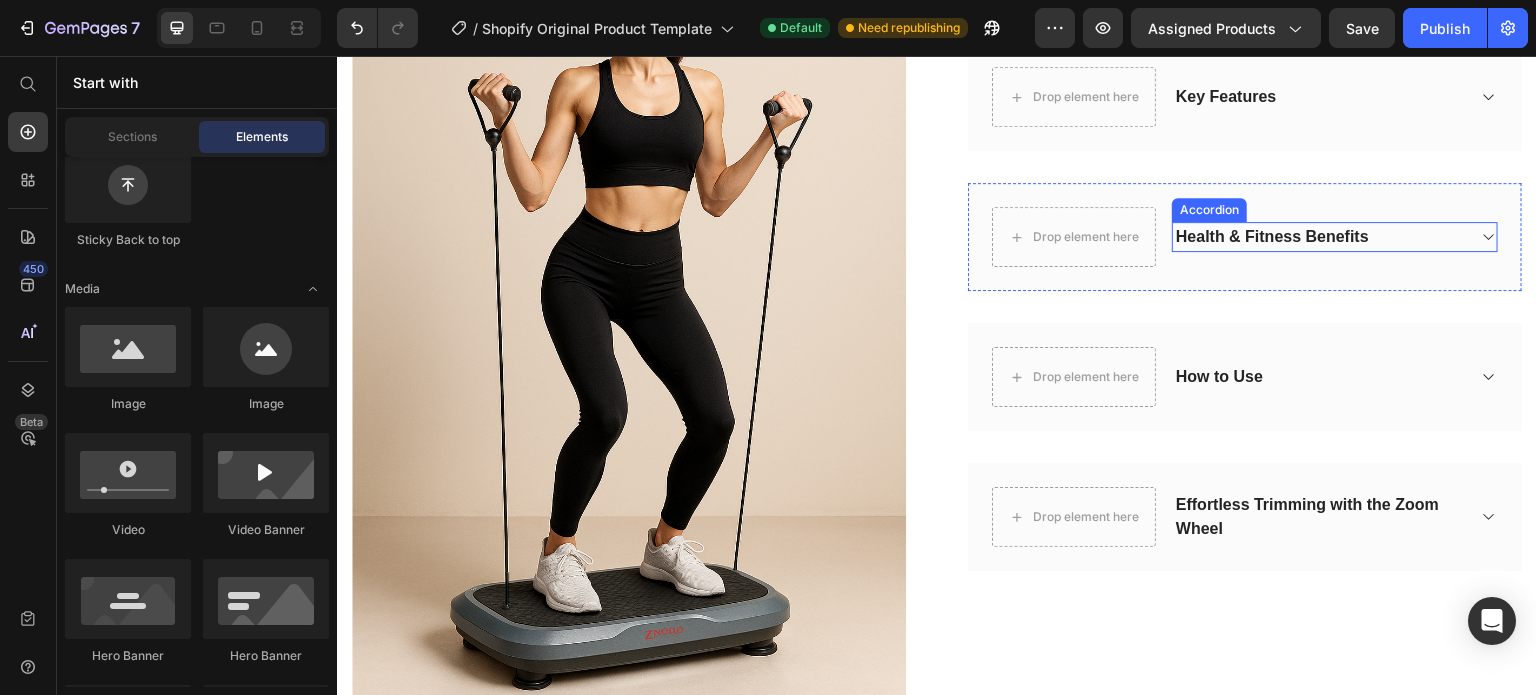 click 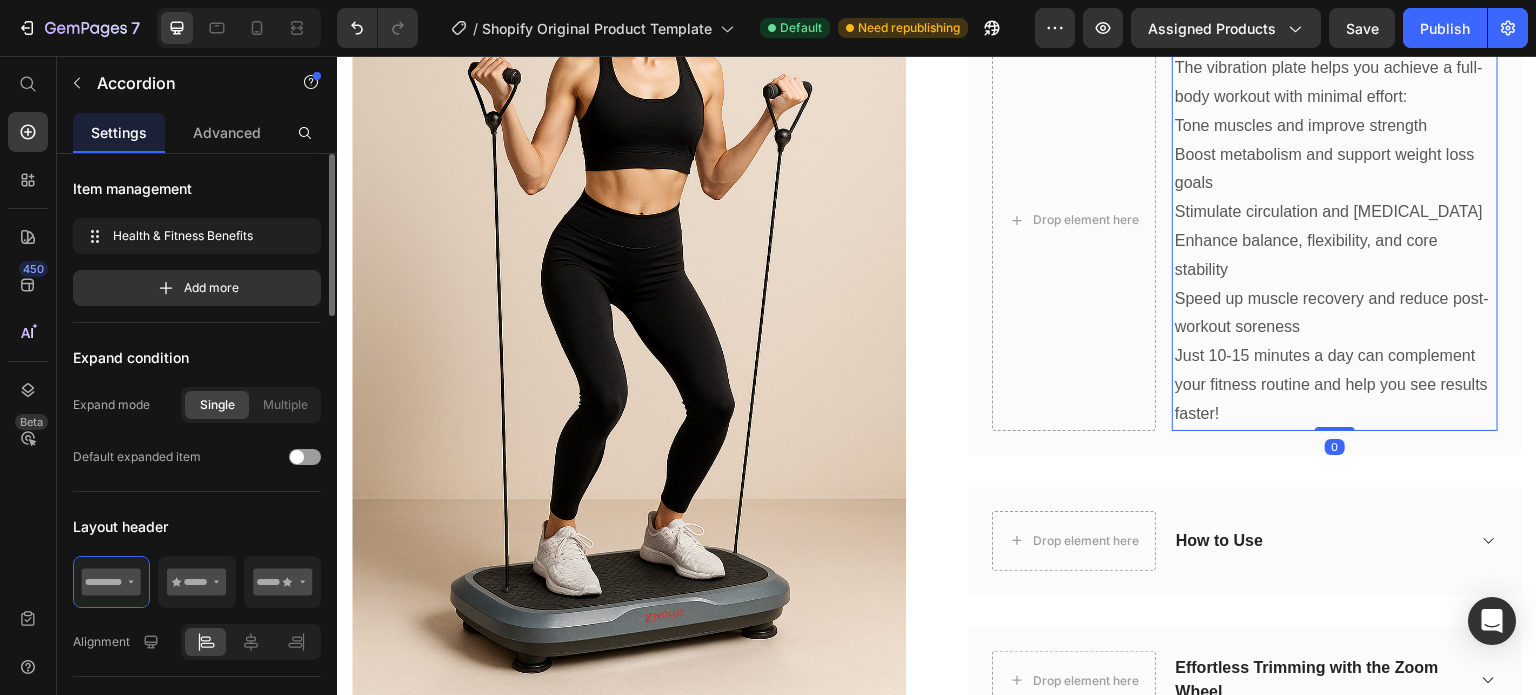 scroll, scrollTop: 1423, scrollLeft: 0, axis: vertical 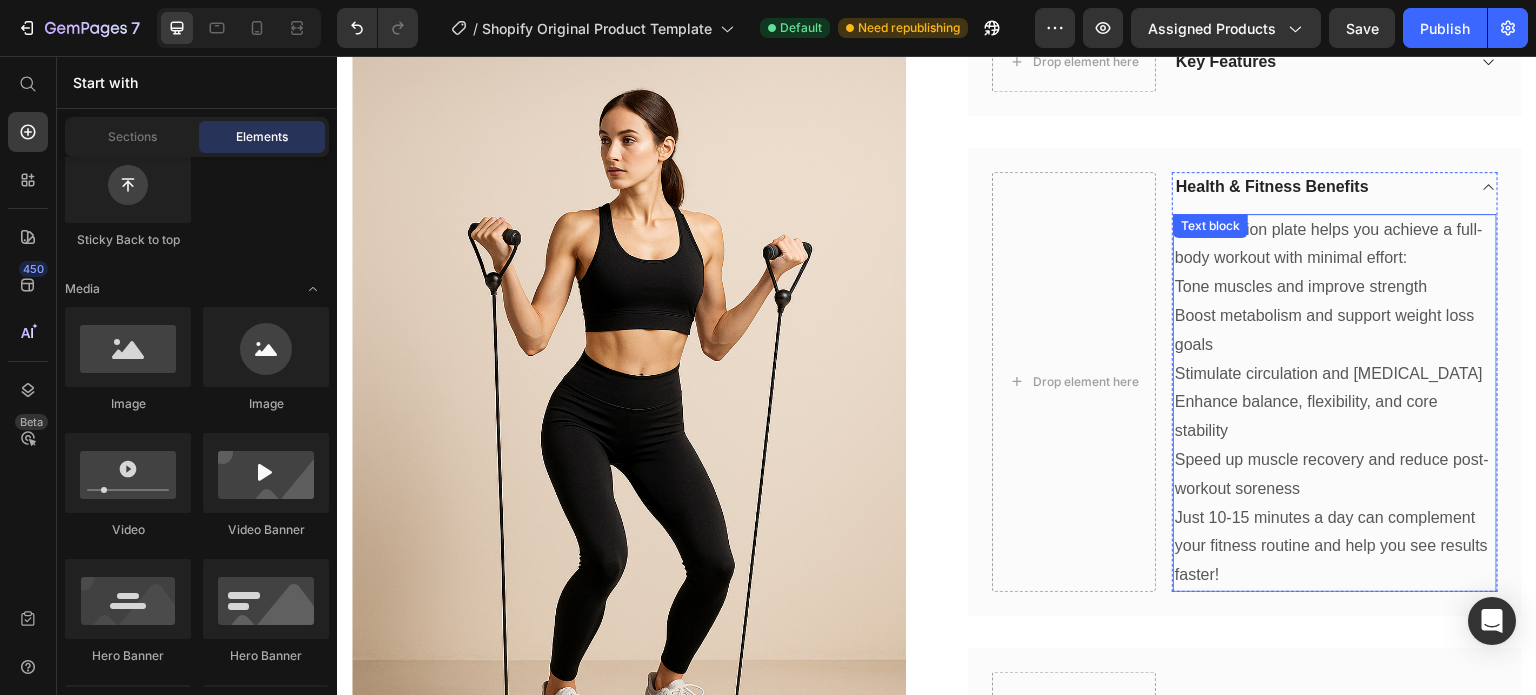 click on "The vibration plate helps you achieve a full-body workout with minimal effort:" at bounding box center [1335, 245] 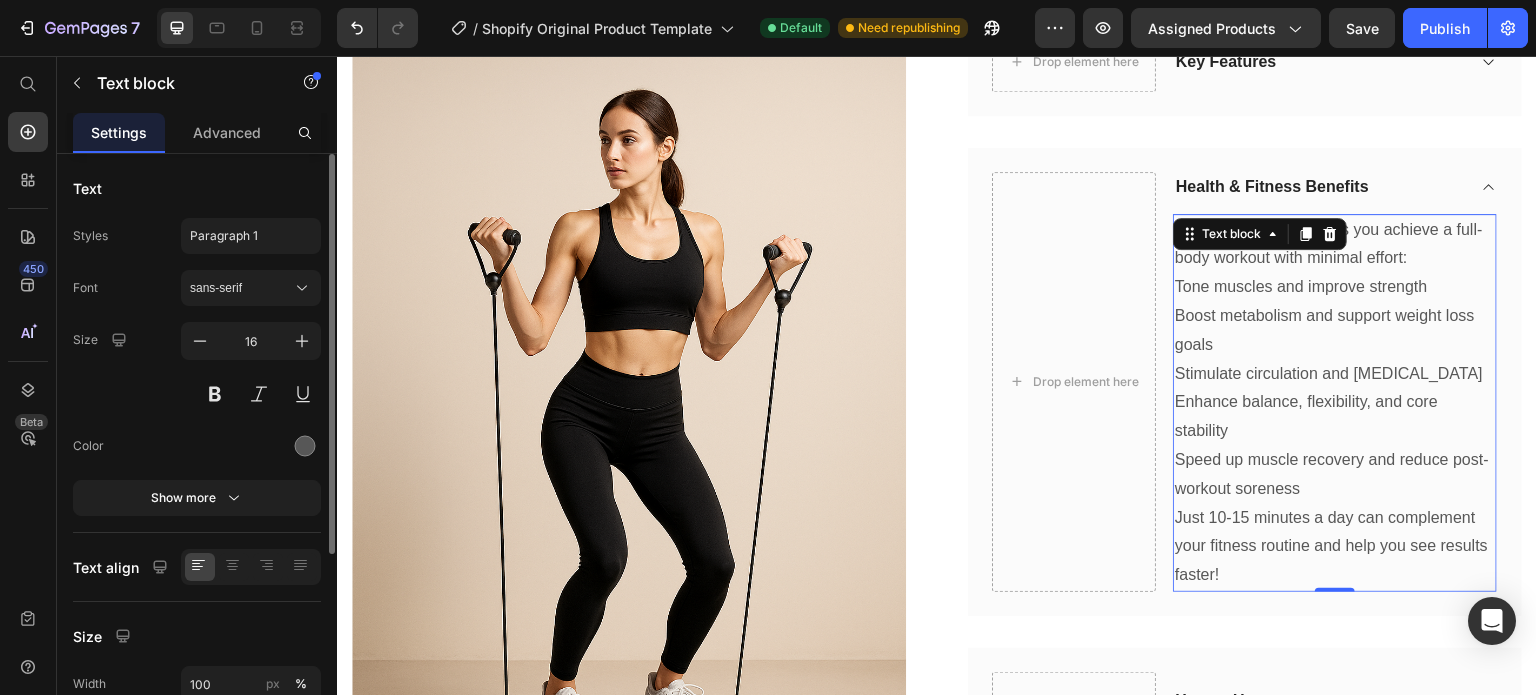 click on "Boost metabolism and support weight loss goals" at bounding box center (1335, 331) 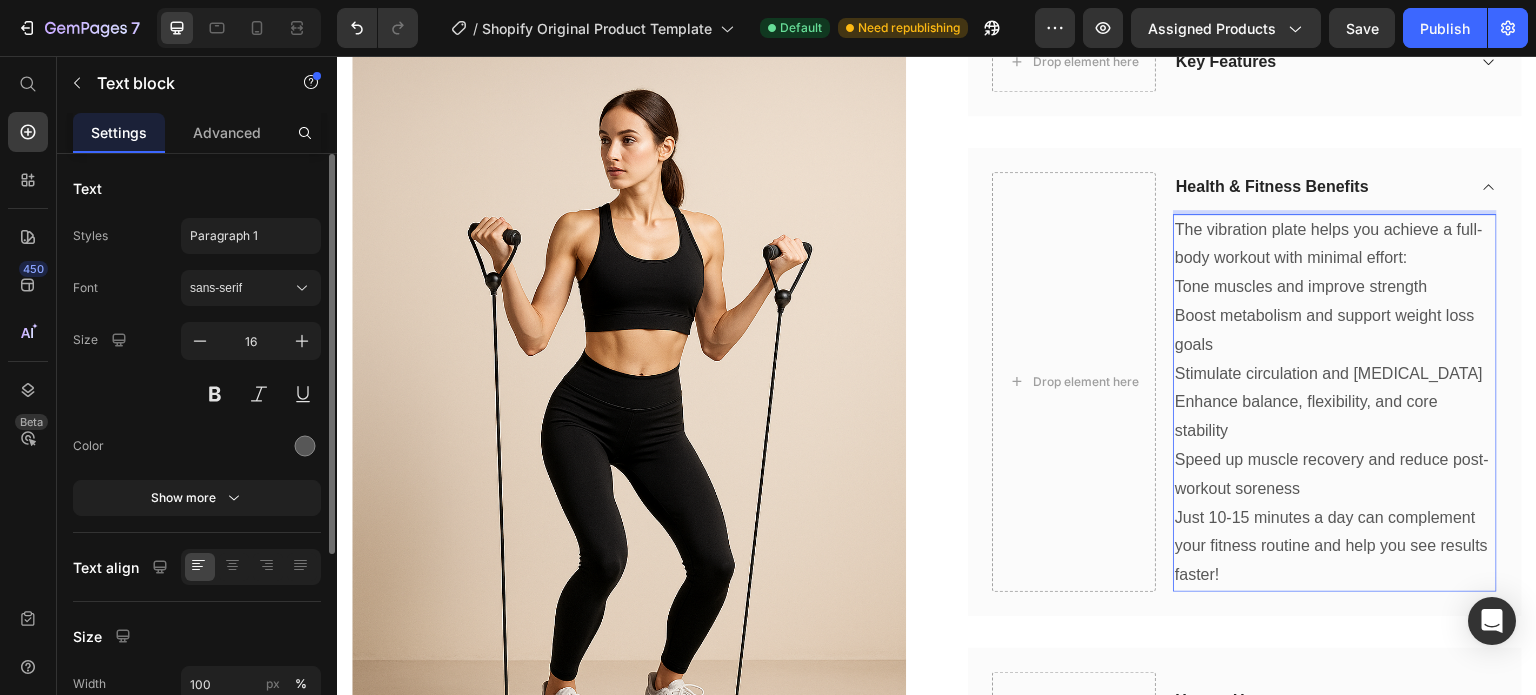 click on "The vibration plate helps you achieve a full-body workout with minimal effort:" at bounding box center [1335, 245] 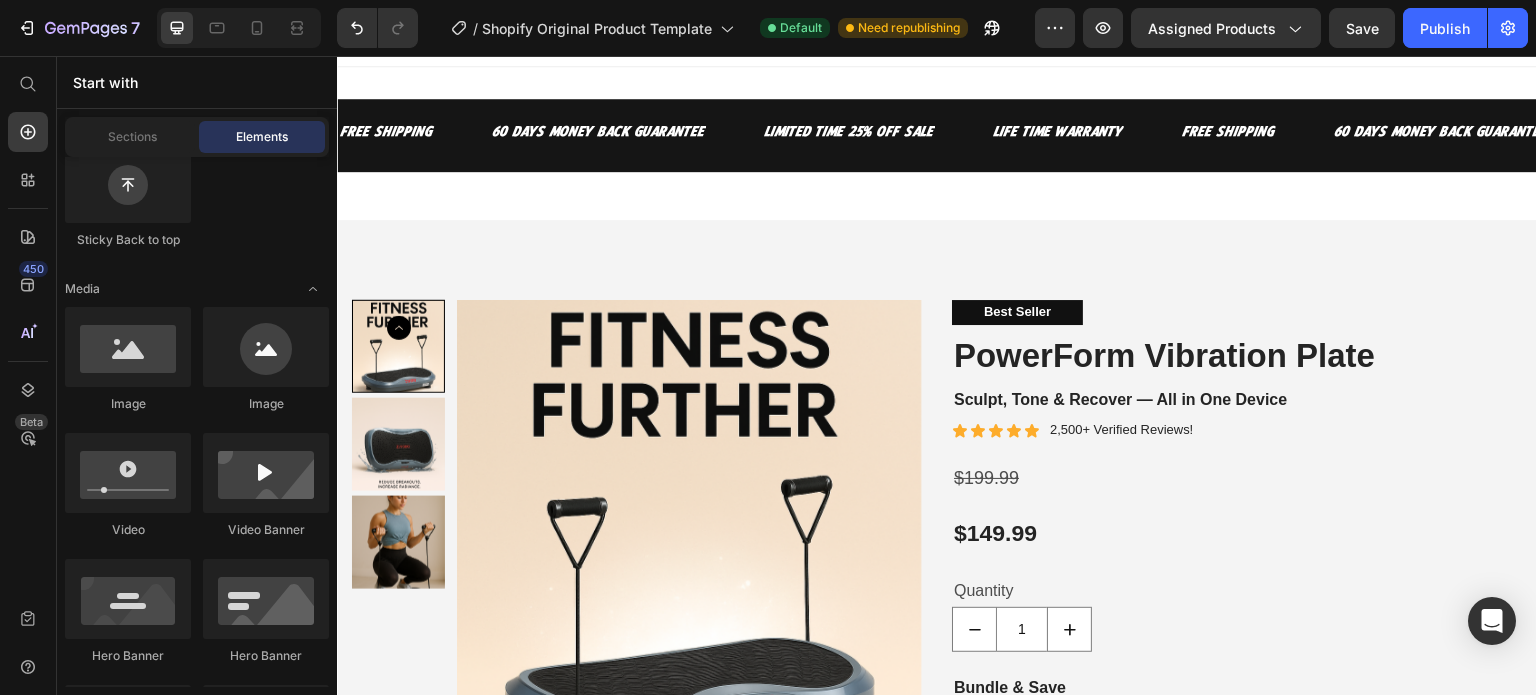 scroll, scrollTop: 0, scrollLeft: 0, axis: both 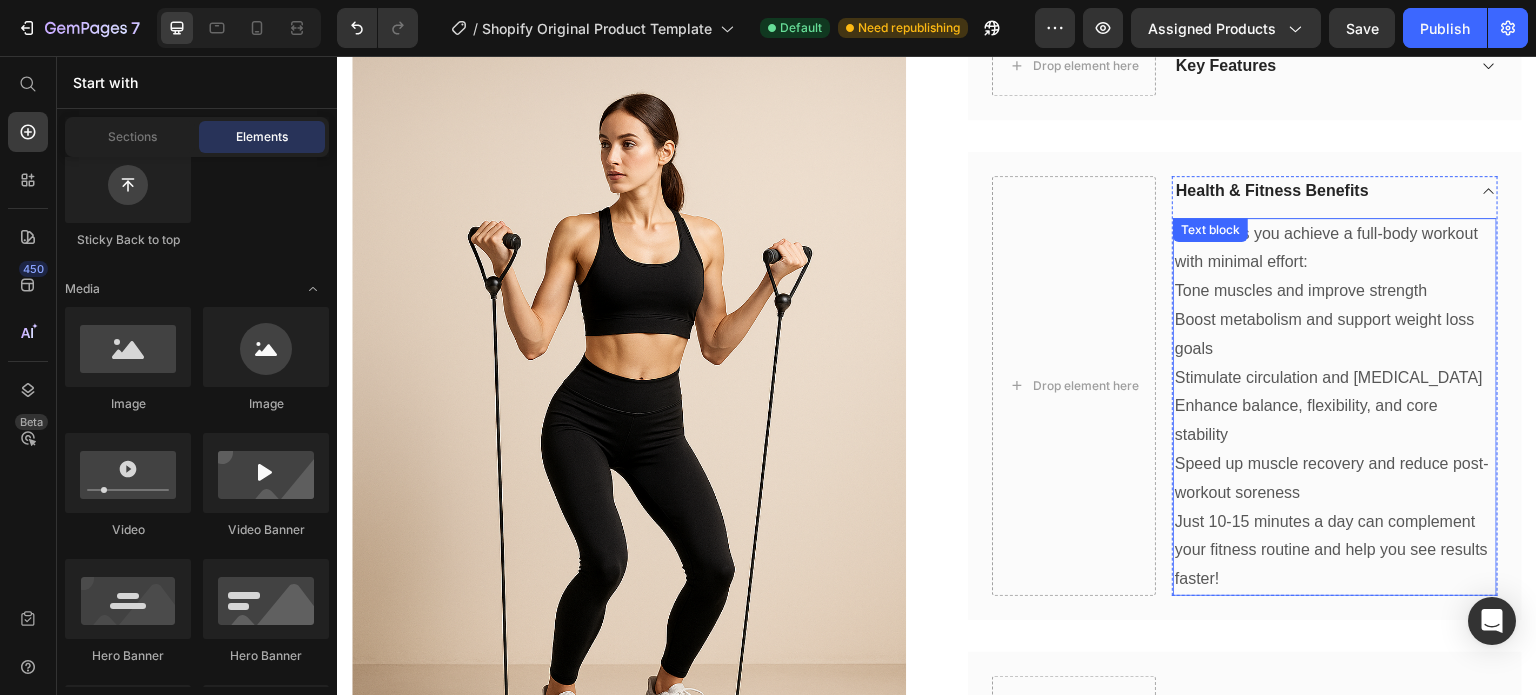 click on "Text block" at bounding box center (1210, 230) 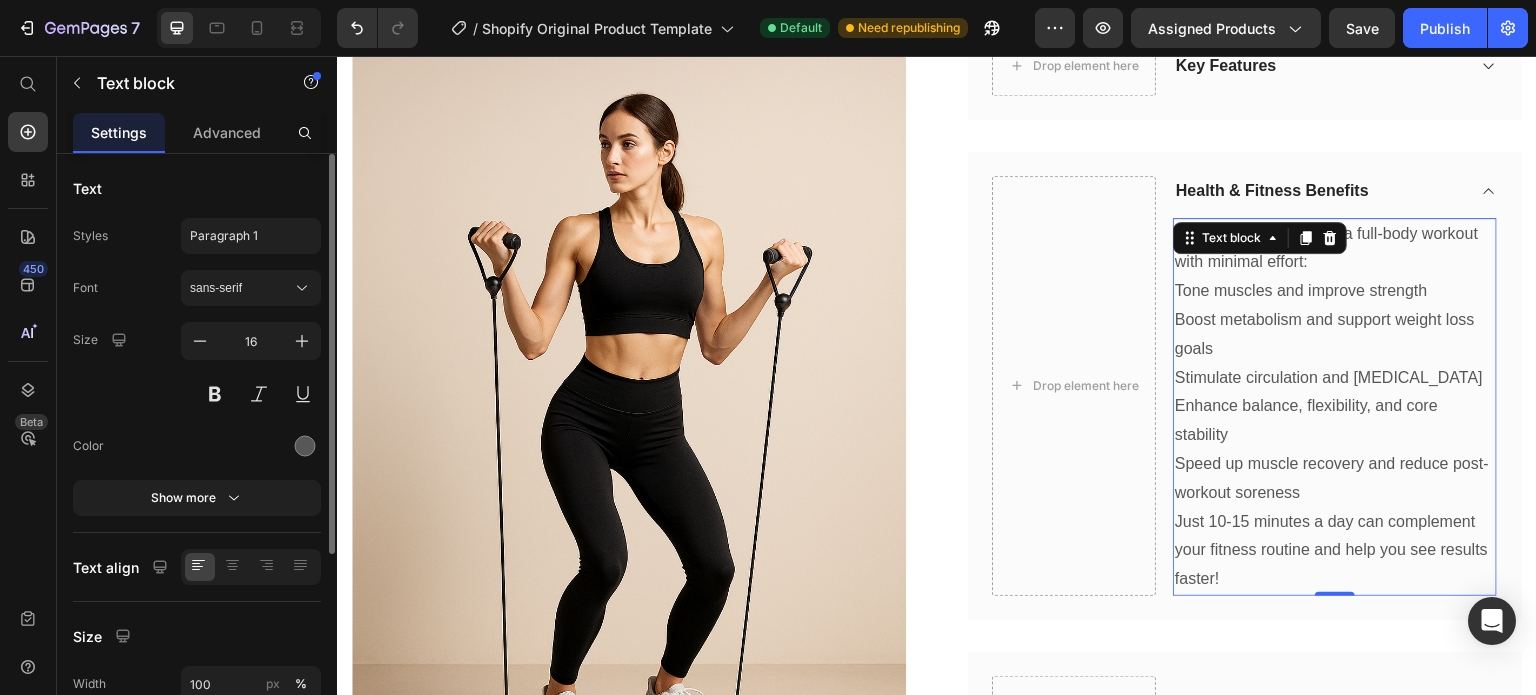 click on "Tone muscles and improve strength" at bounding box center (1335, 291) 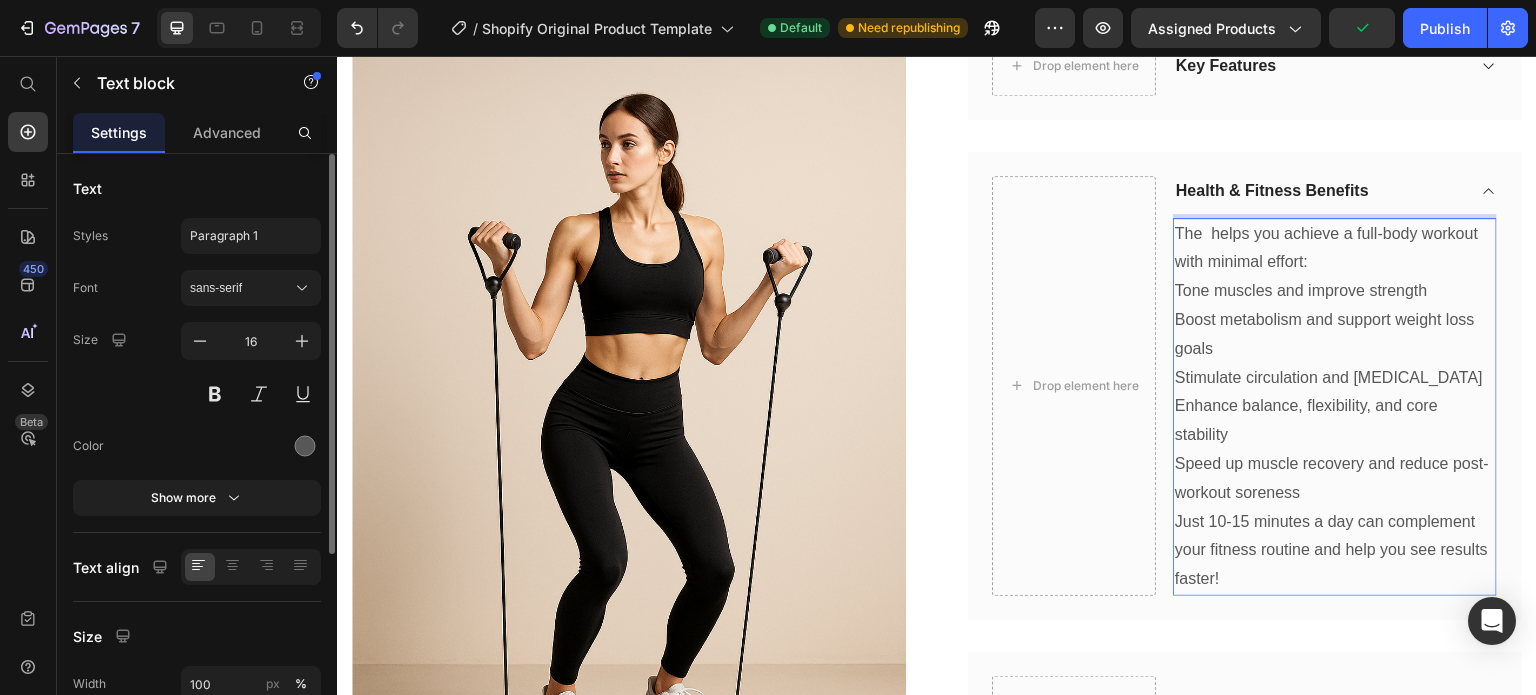 click on "Tone muscles and improve strength" at bounding box center (1335, 291) 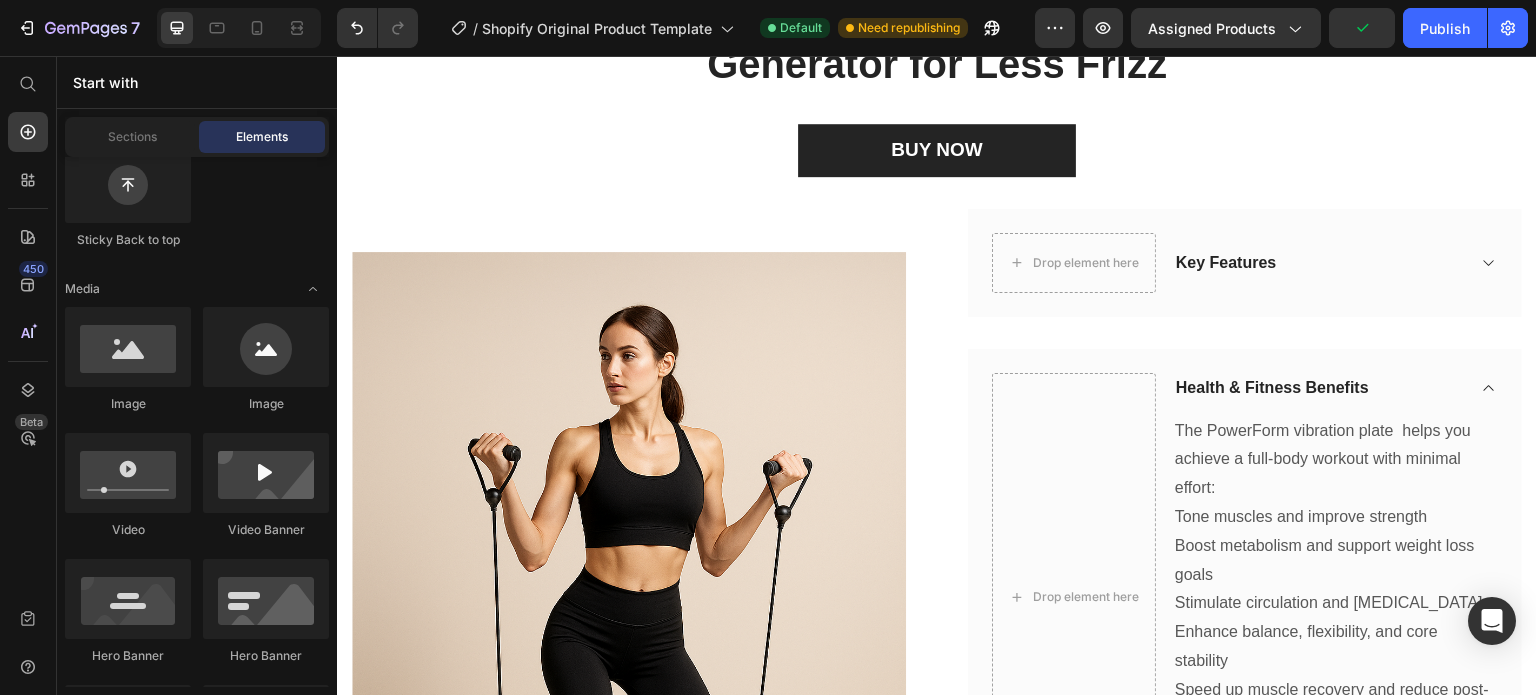 scroll, scrollTop: 1048, scrollLeft: 0, axis: vertical 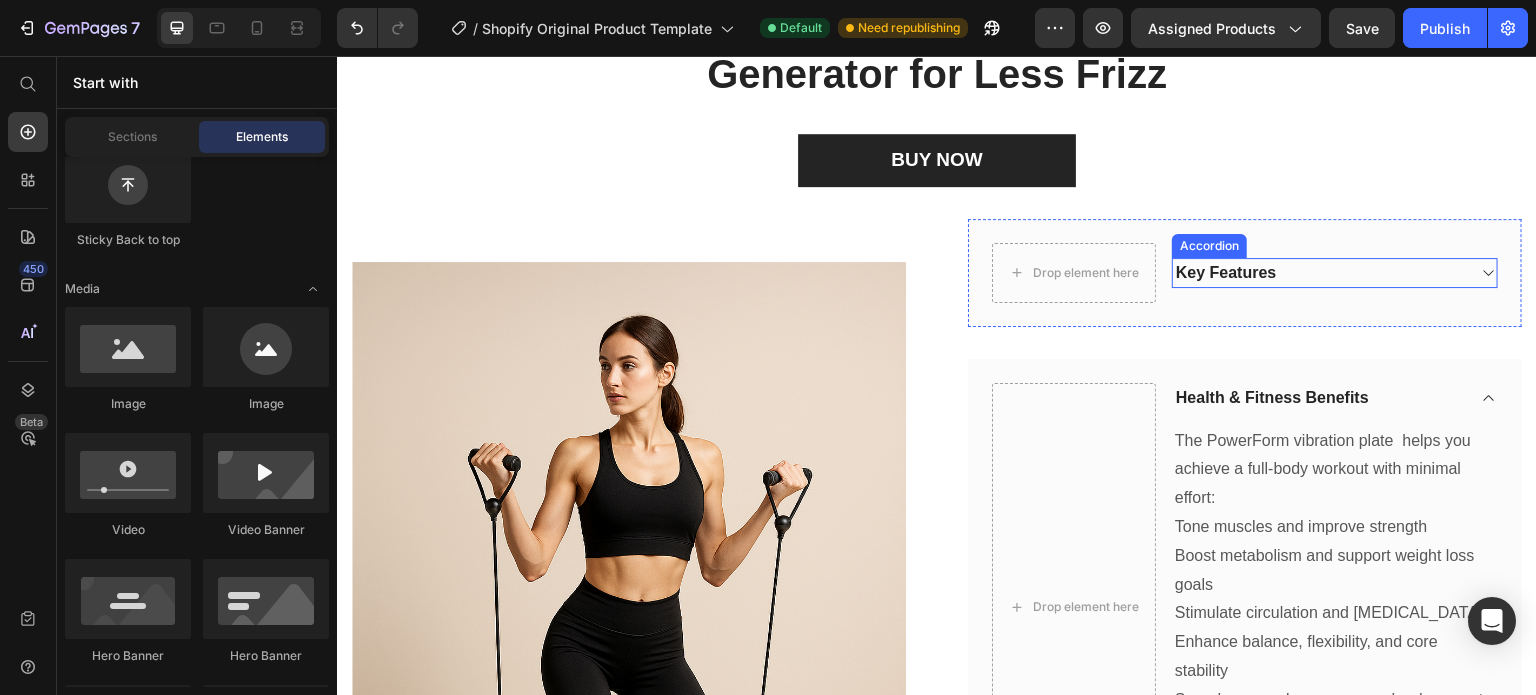 click 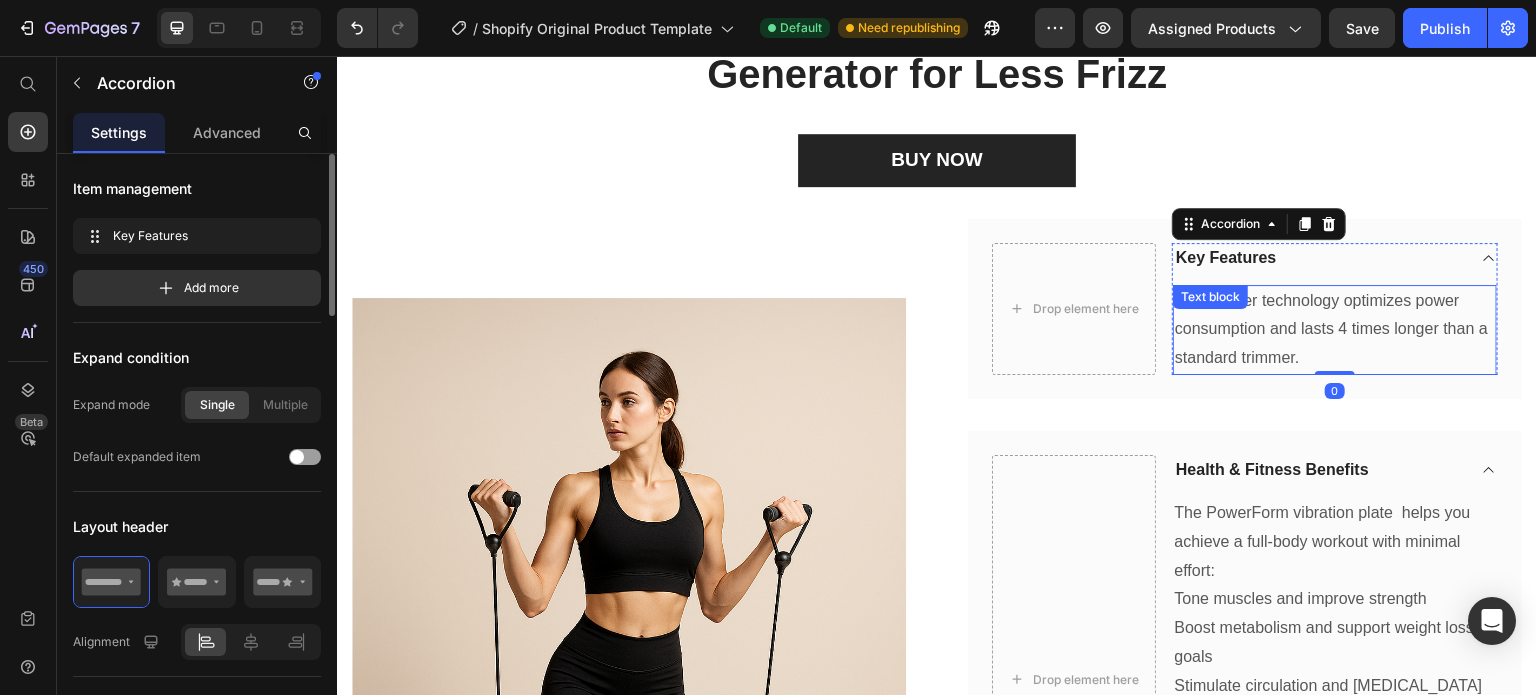 click on "Dura power technology optimizes power consumption and lasts 4 times longer than a standard trimmer." at bounding box center [1335, 330] 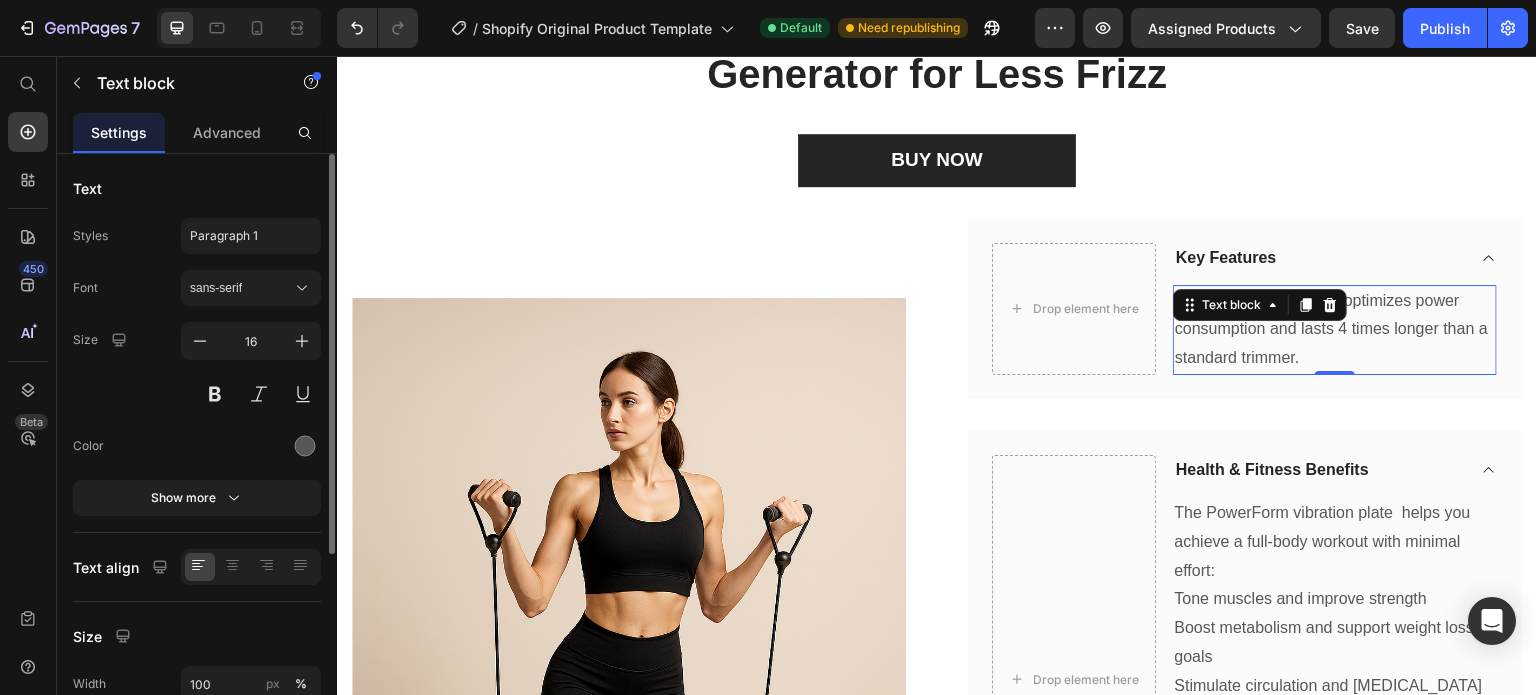 click on "Dura power technology optimizes power consumption and lasts 4 times longer than a standard trimmer." at bounding box center [1335, 330] 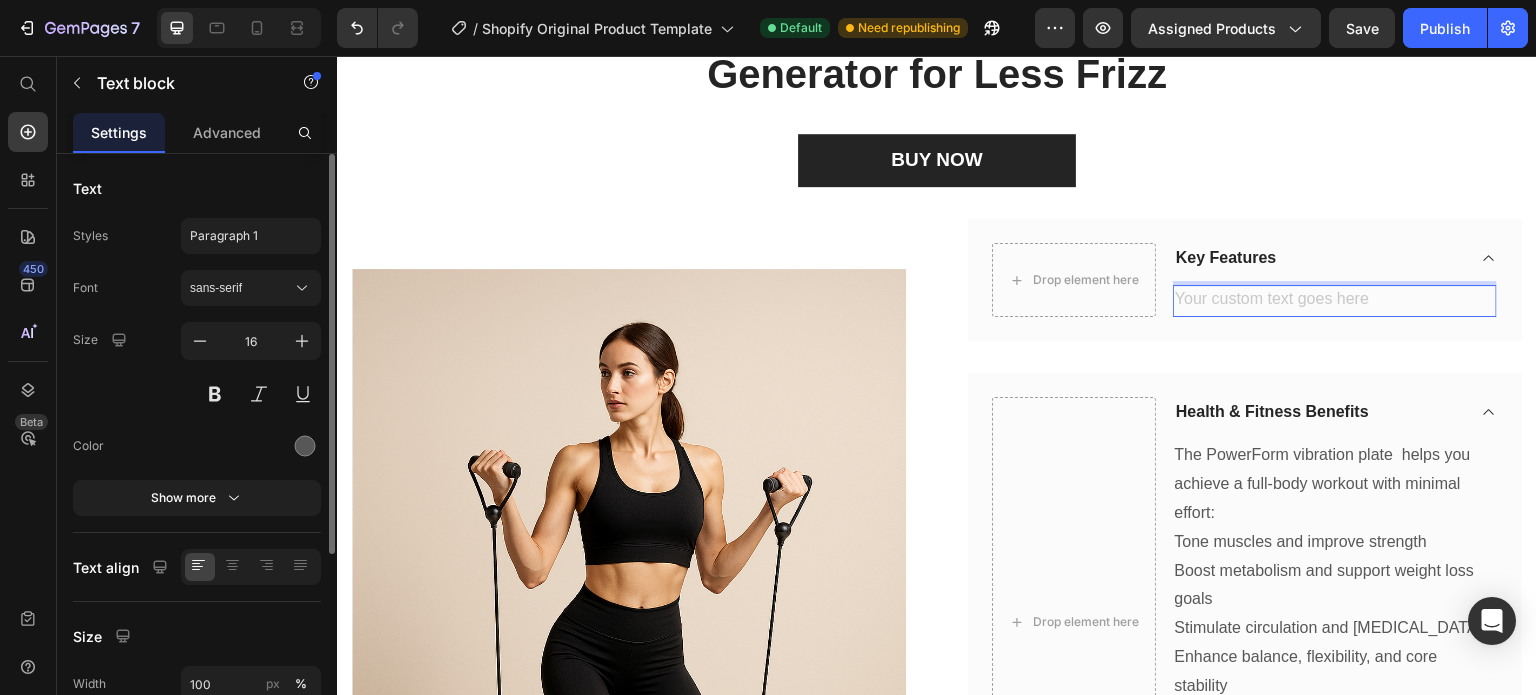 scroll, scrollTop: 1040, scrollLeft: 0, axis: vertical 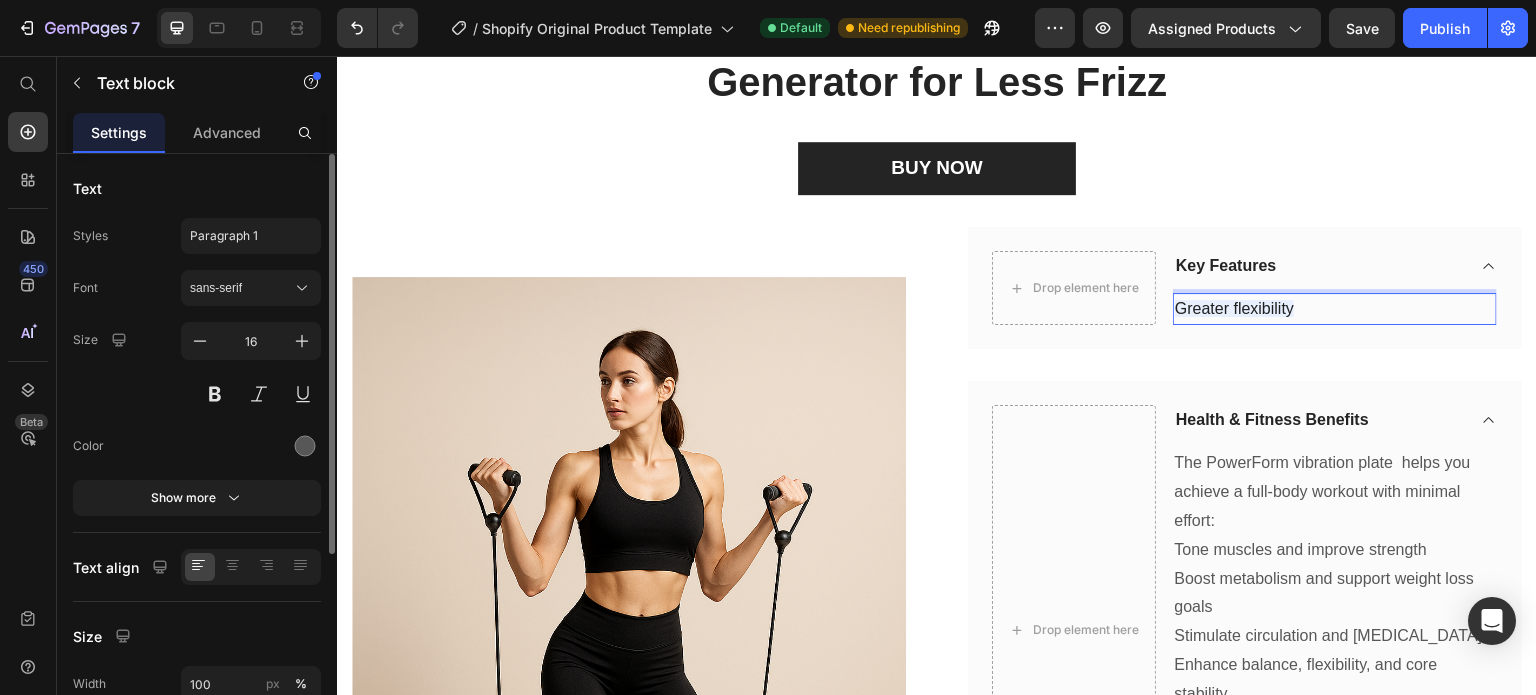 click on "Greater flexibility" at bounding box center (1335, 309) 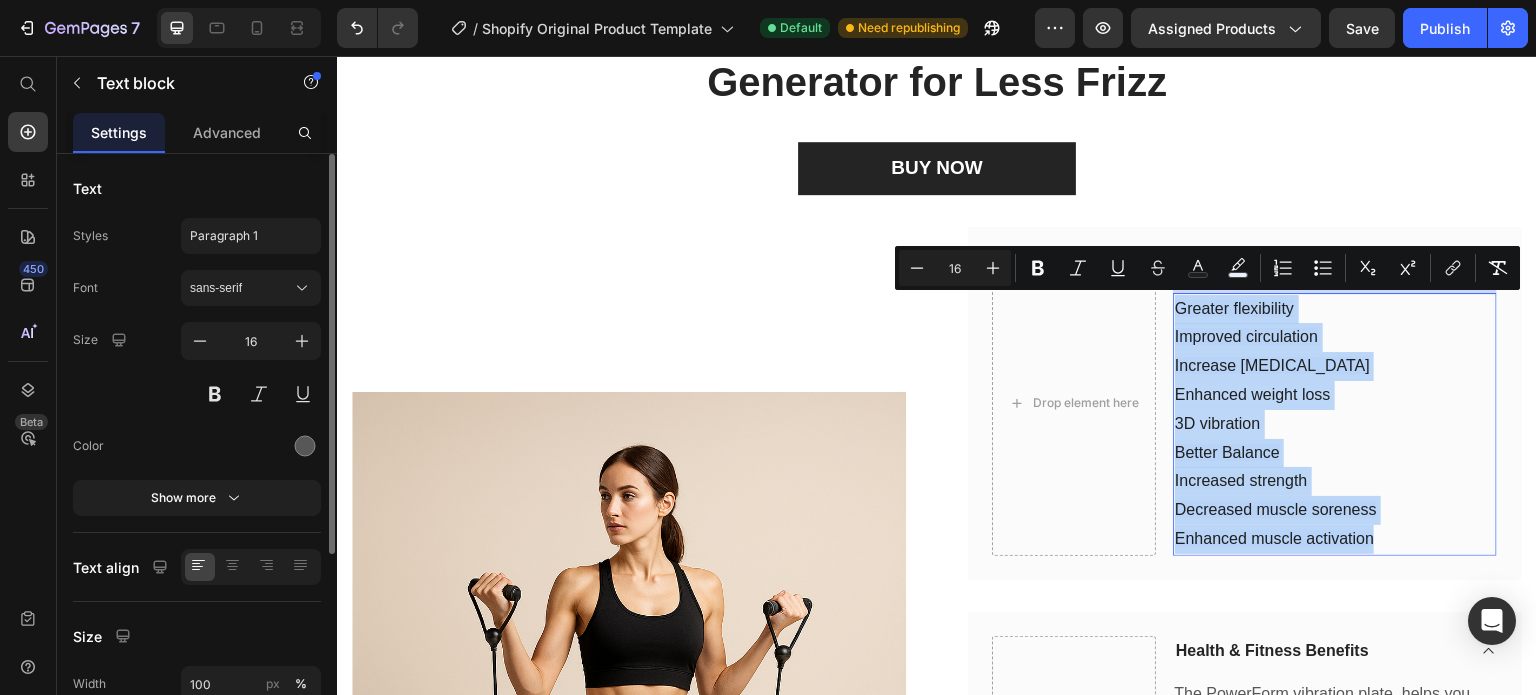 drag, startPoint x: 1372, startPoint y: 544, endPoint x: 1168, endPoint y: 300, distance: 318.04404 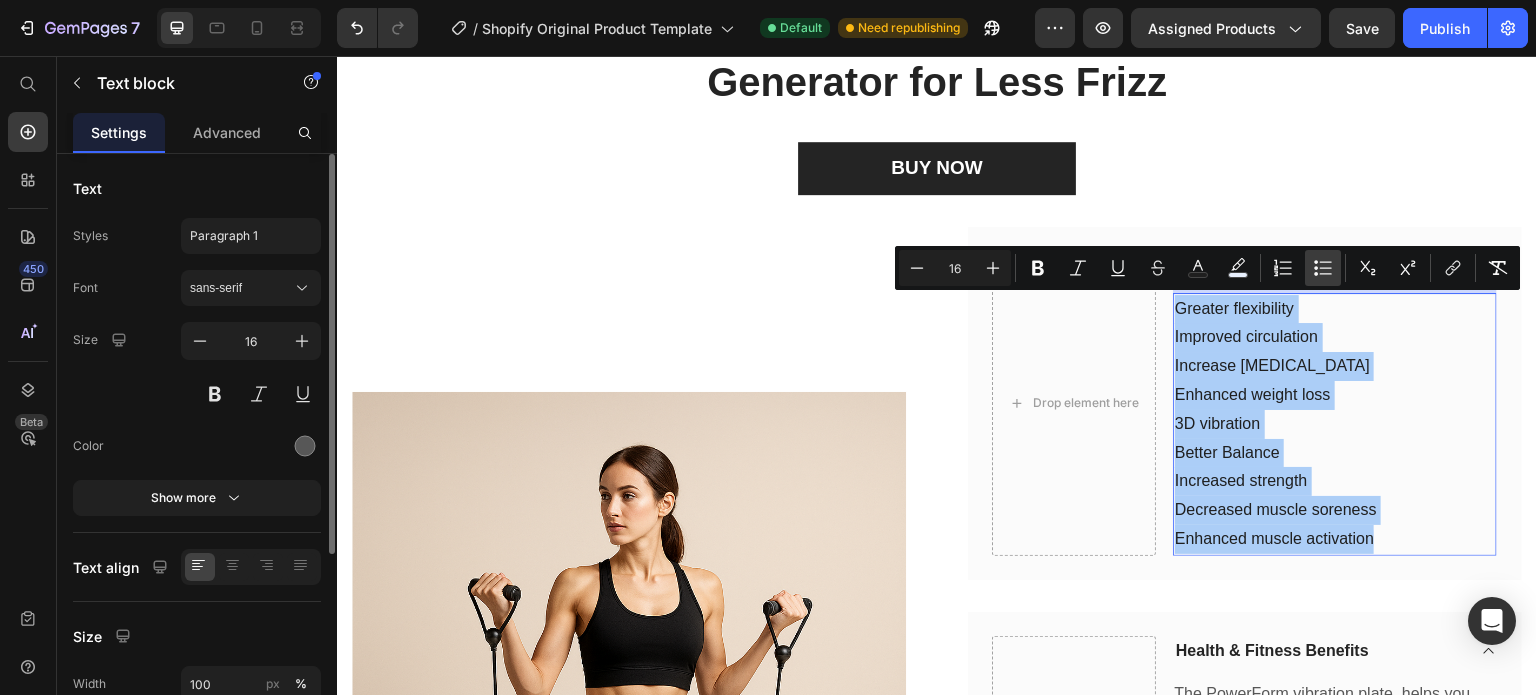 click 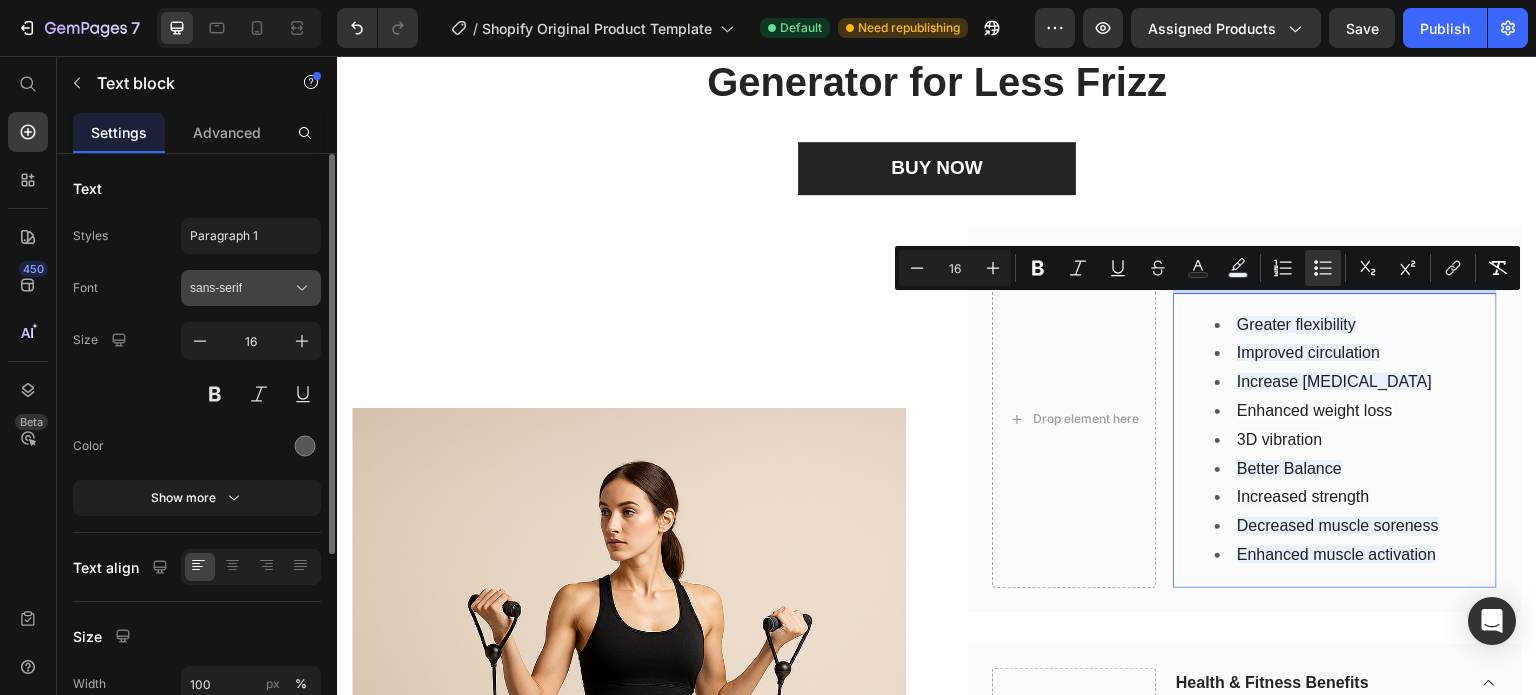 click 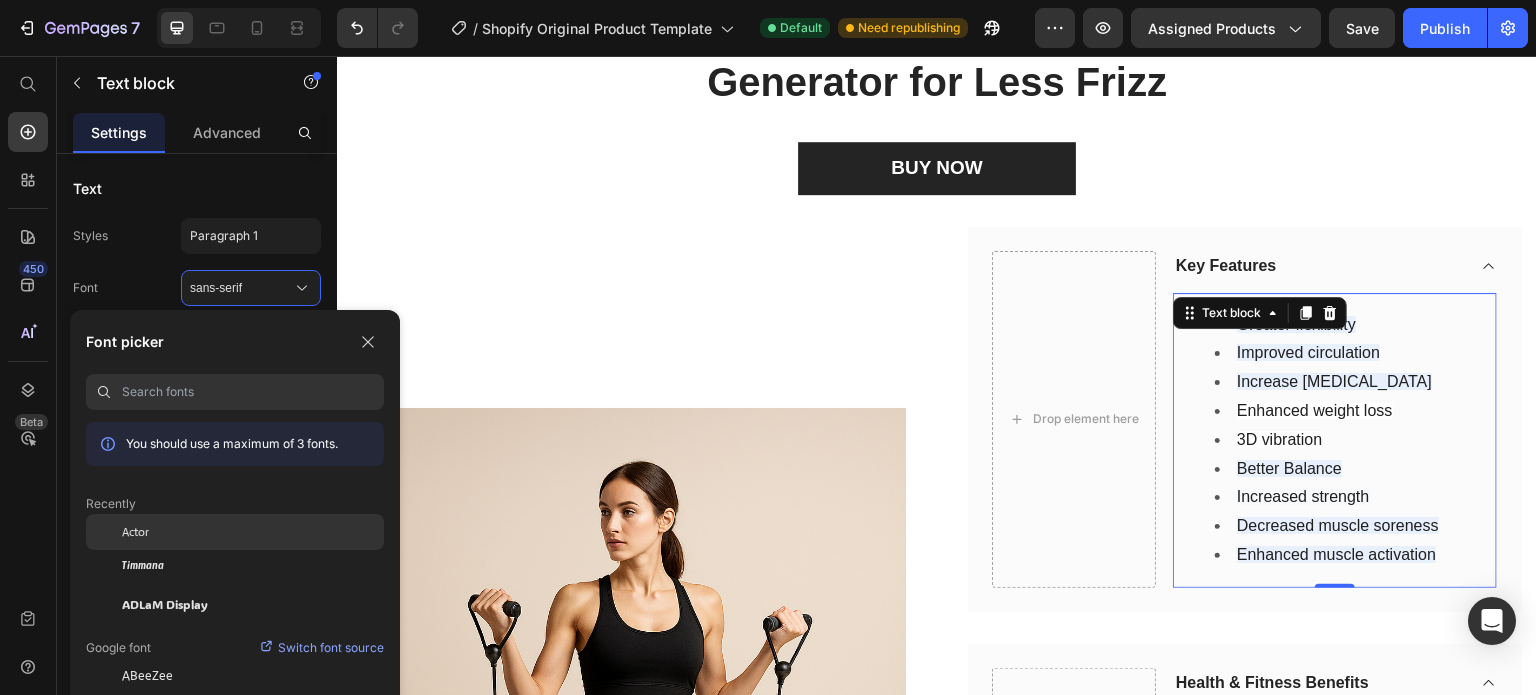 click on "Actor" 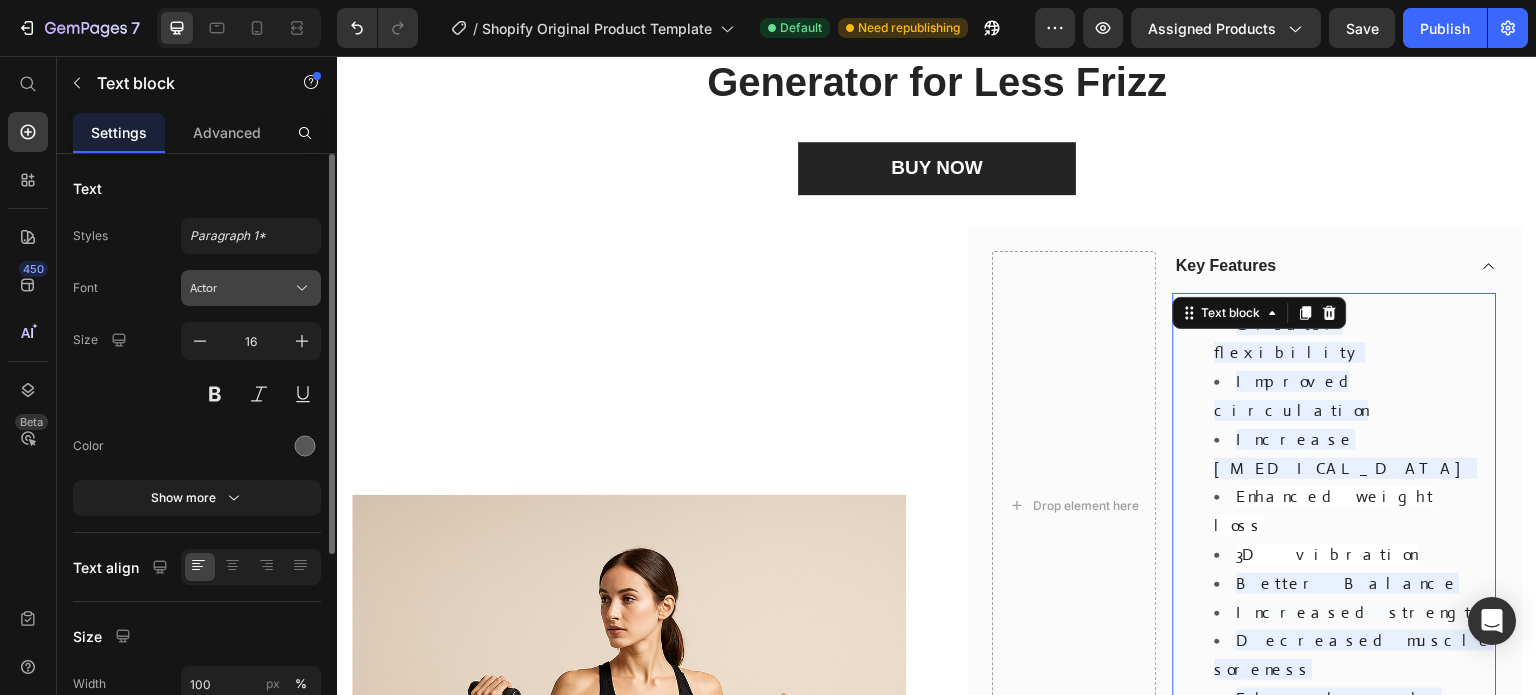 click 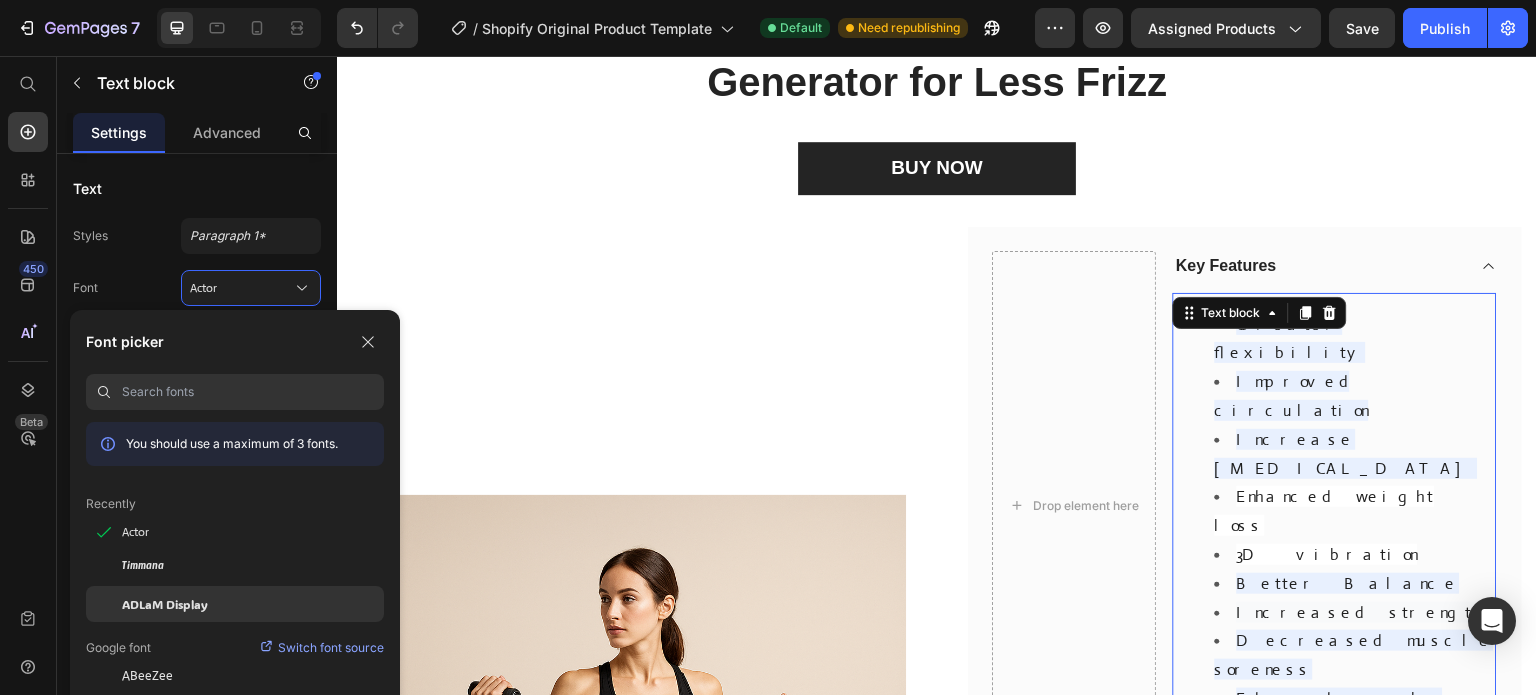 click on "ADLaM Display" at bounding box center [165, 604] 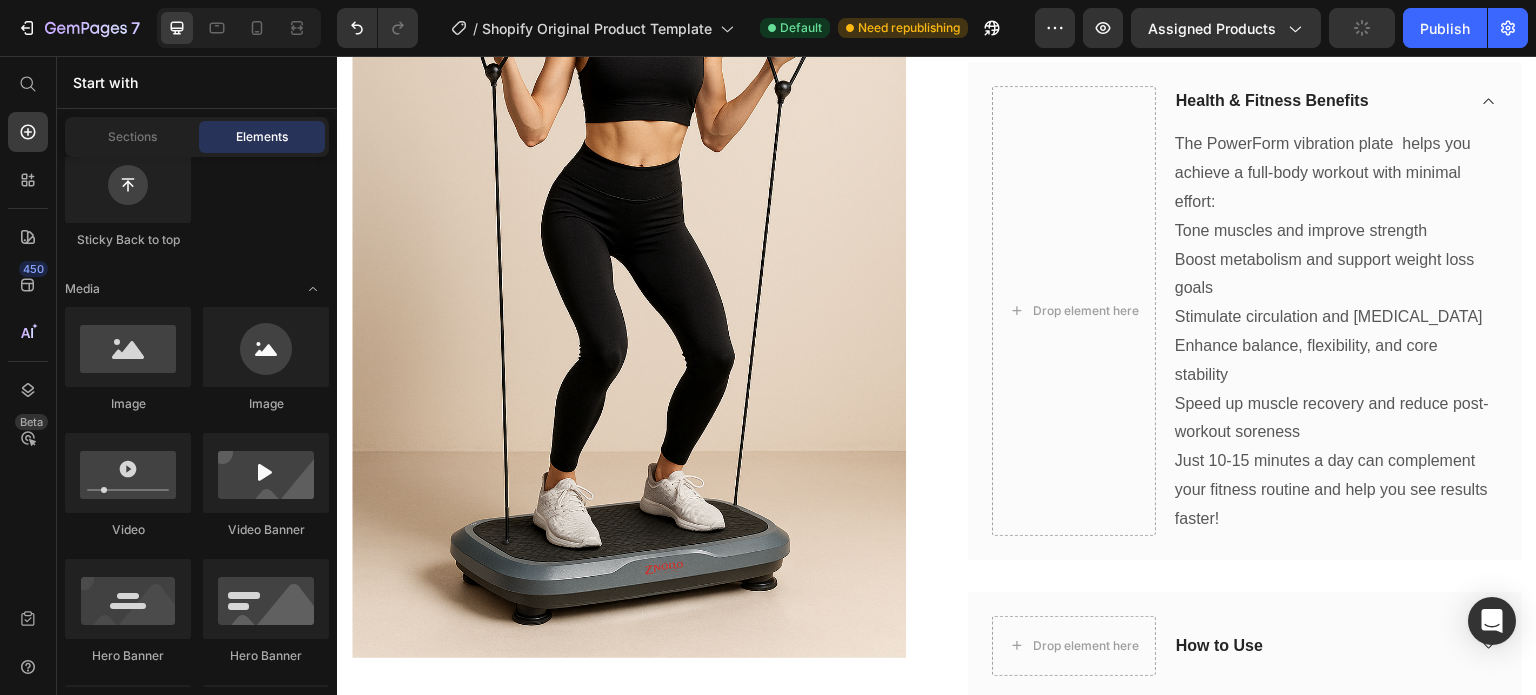scroll, scrollTop: 1627, scrollLeft: 0, axis: vertical 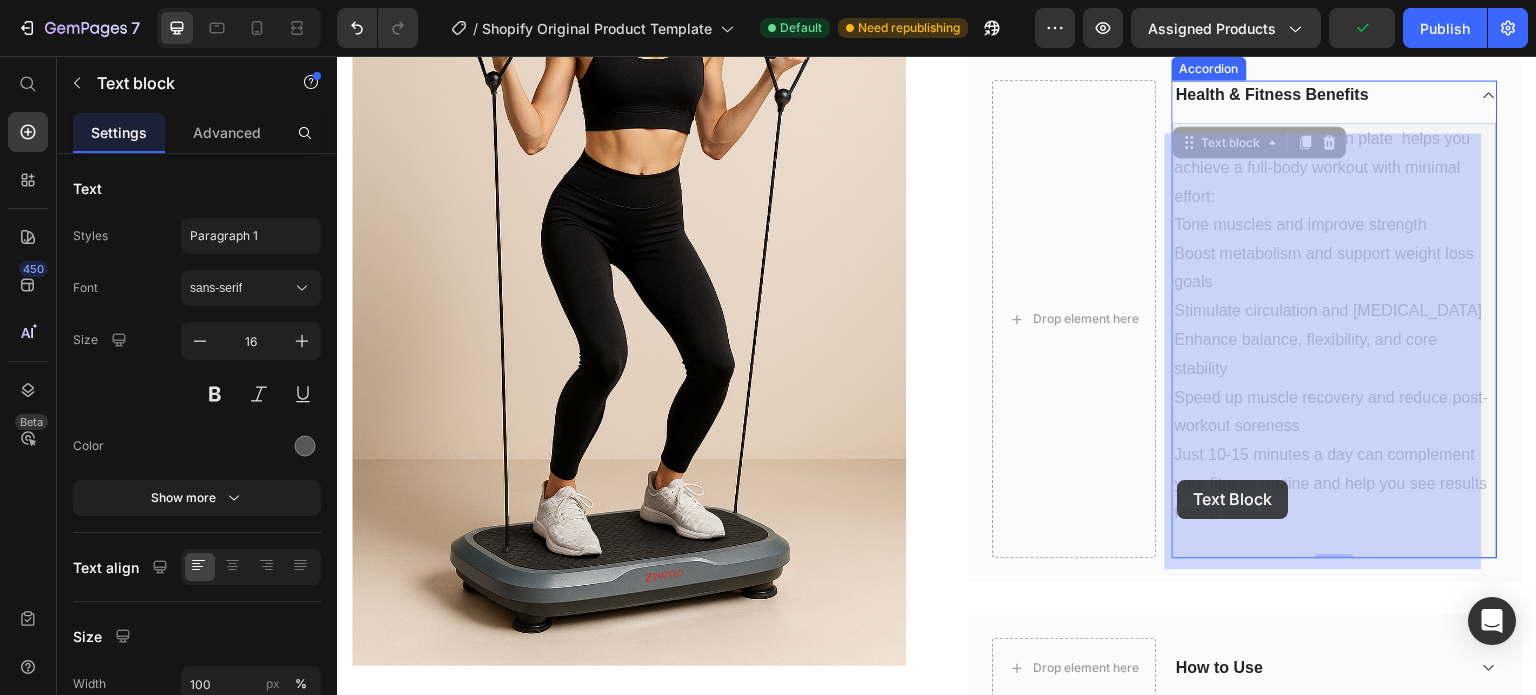 drag, startPoint x: 1281, startPoint y: 537, endPoint x: 1178, endPoint y: 480, distance: 117.72001 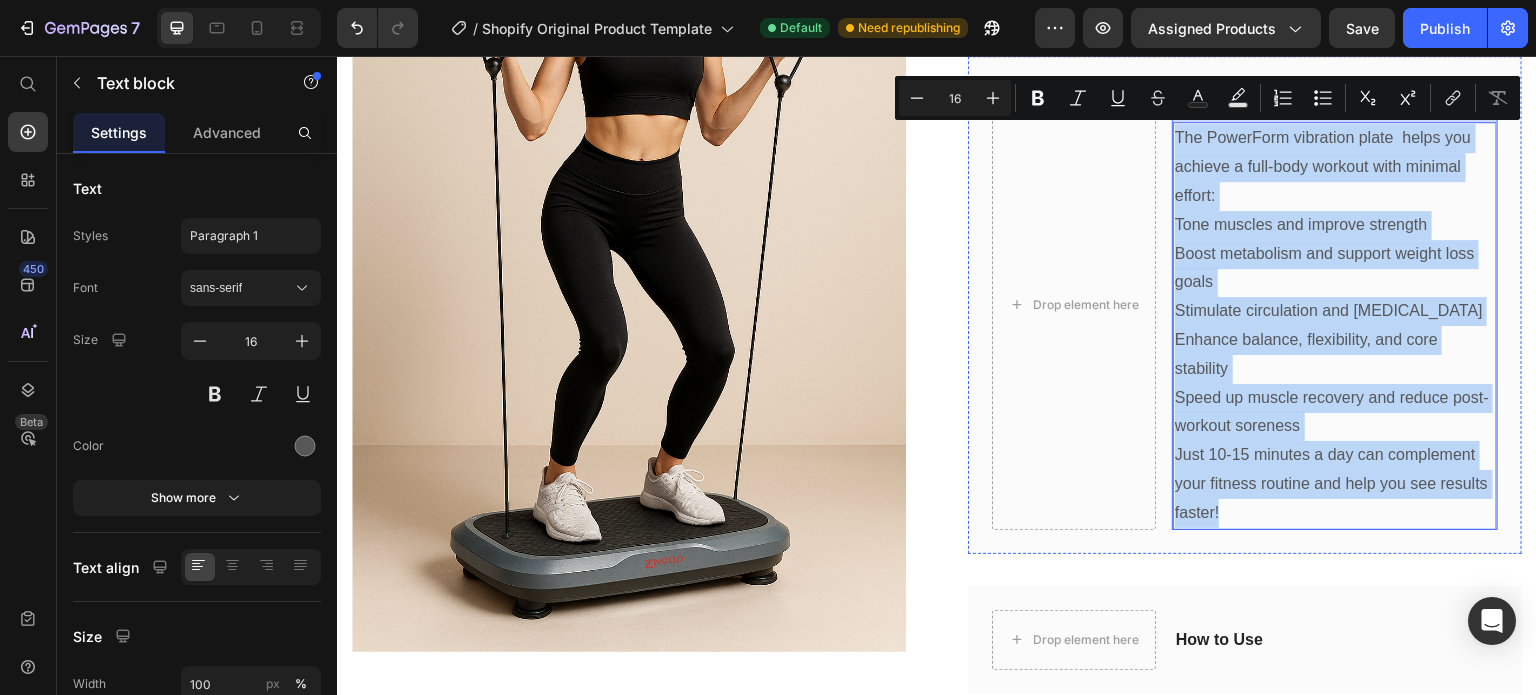 drag, startPoint x: 1271, startPoint y: 533, endPoint x: 1163, endPoint y: 126, distance: 421.0855 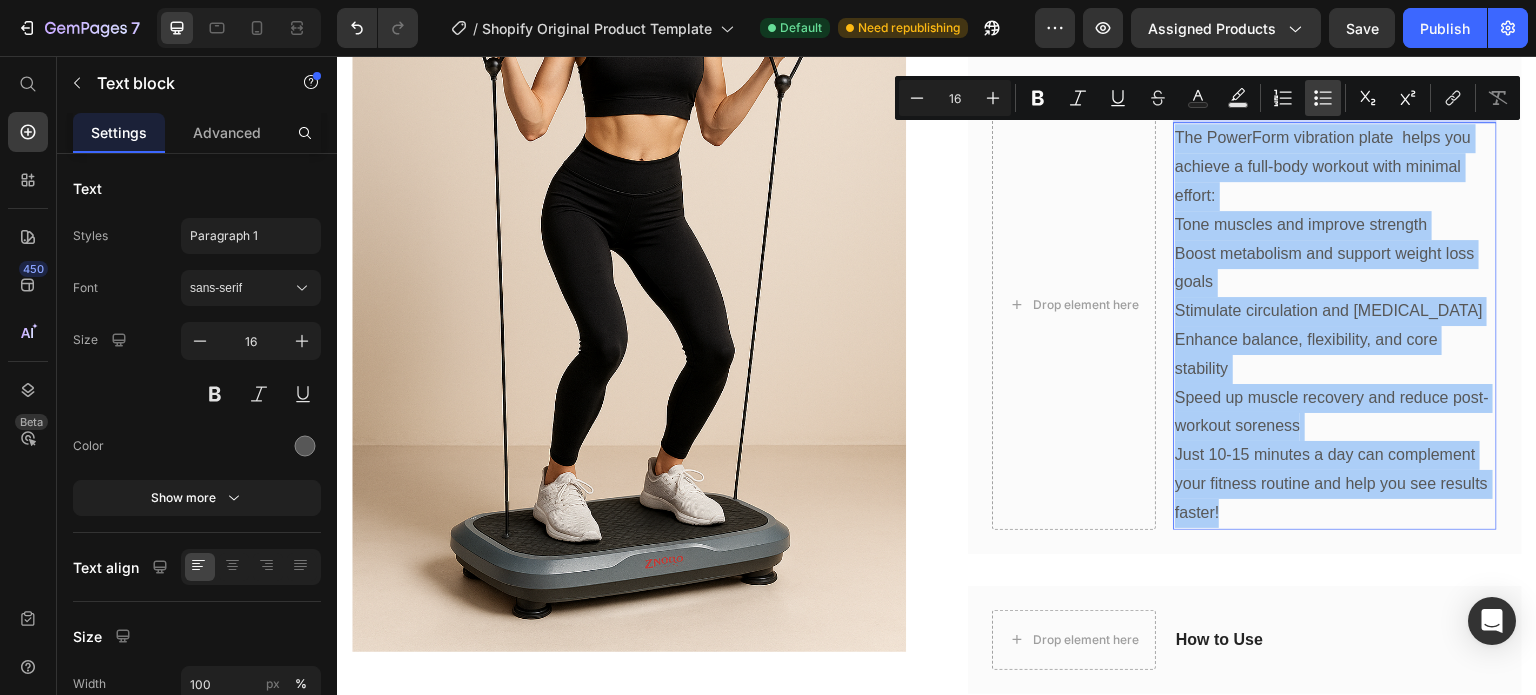 click on "Bulleted List" at bounding box center (1323, 98) 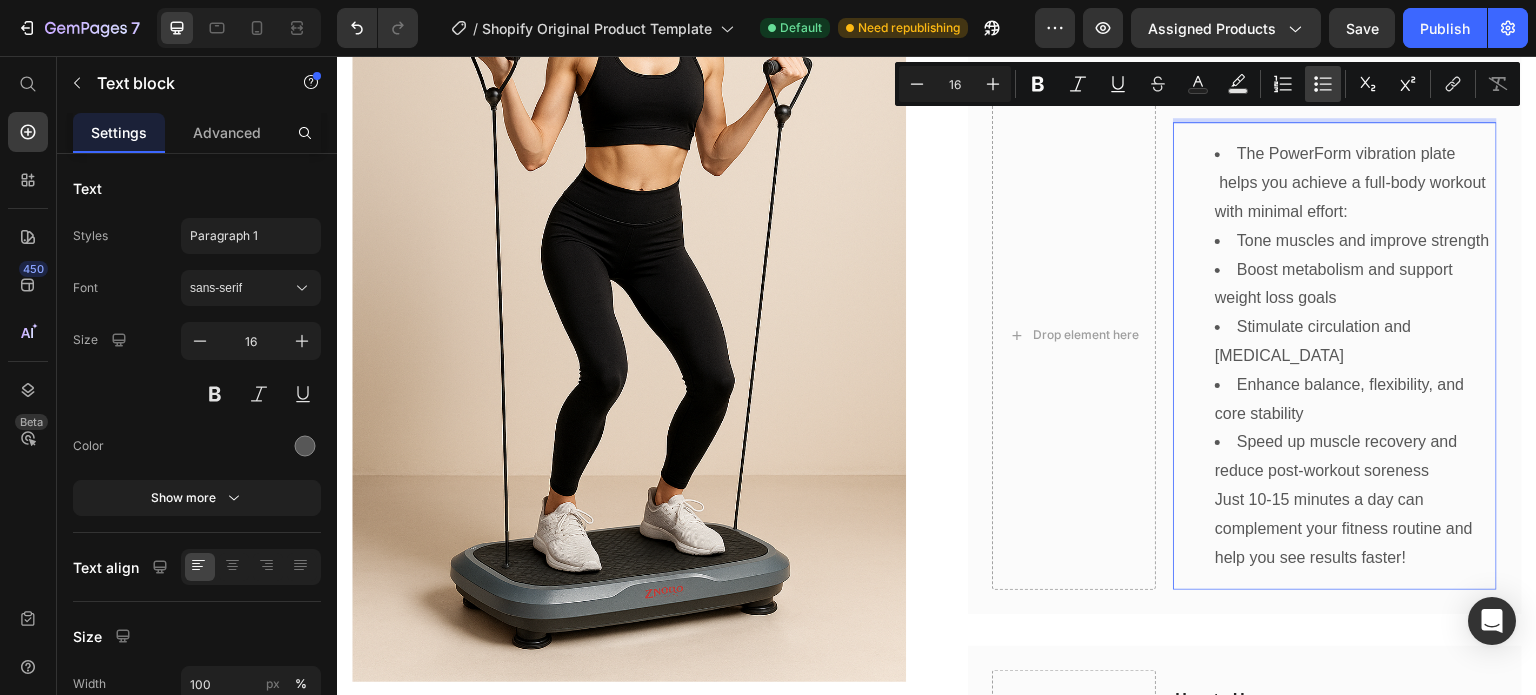 scroll, scrollTop: 1657, scrollLeft: 0, axis: vertical 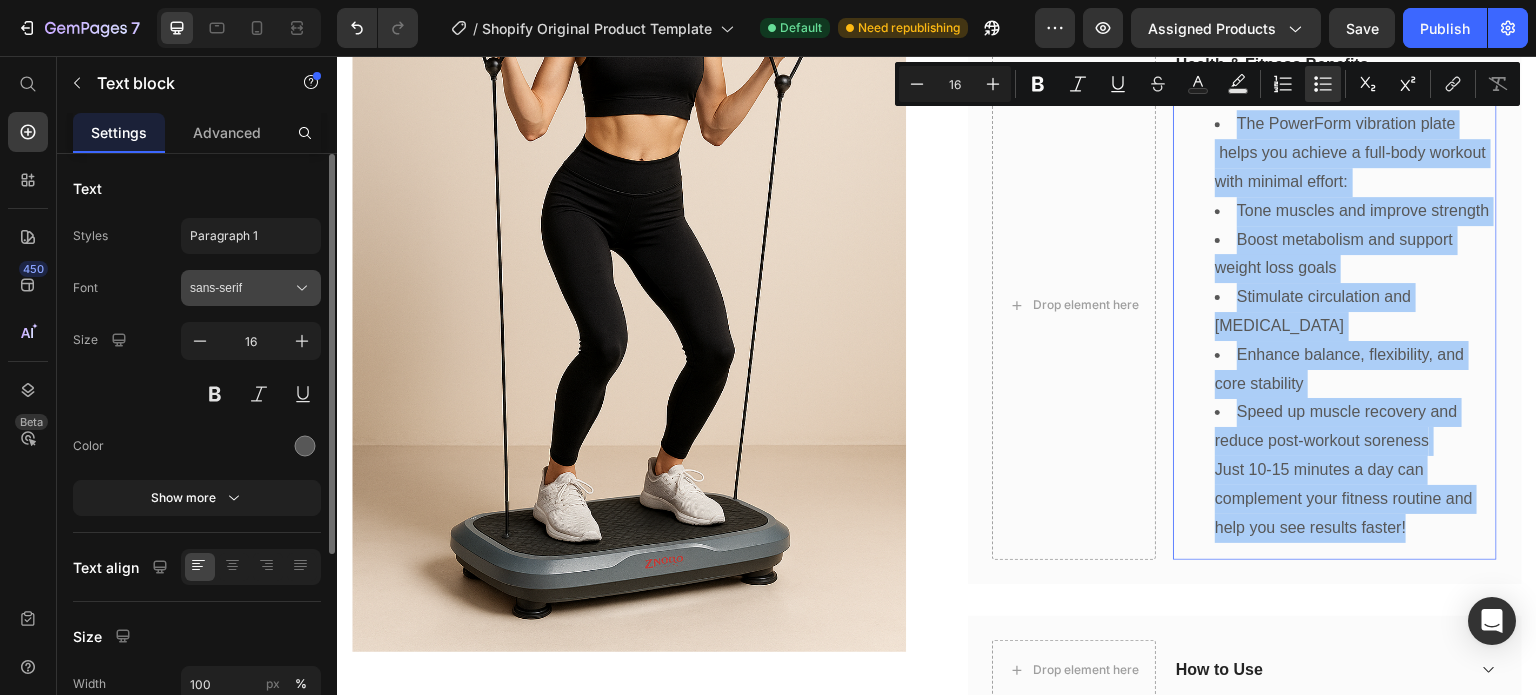 click 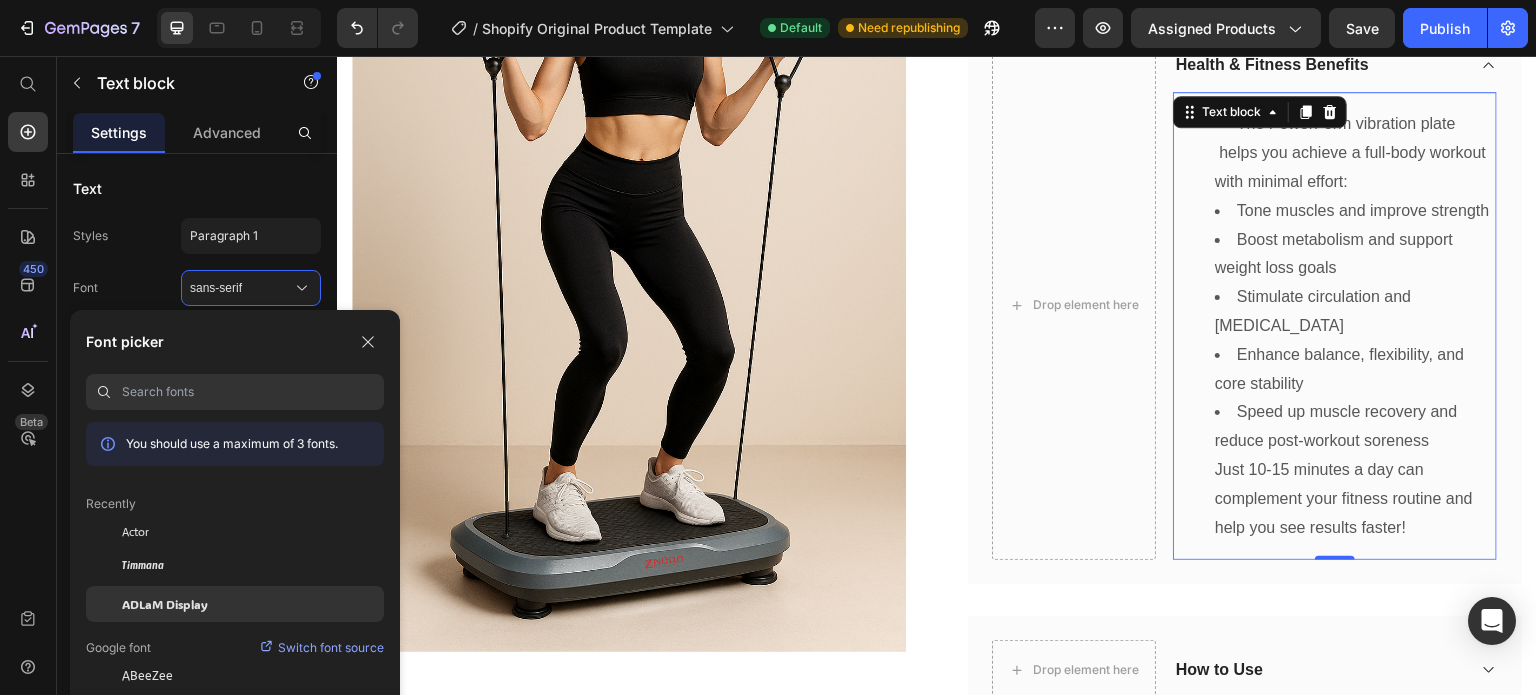 click on "ADLaM Display" at bounding box center (165, 604) 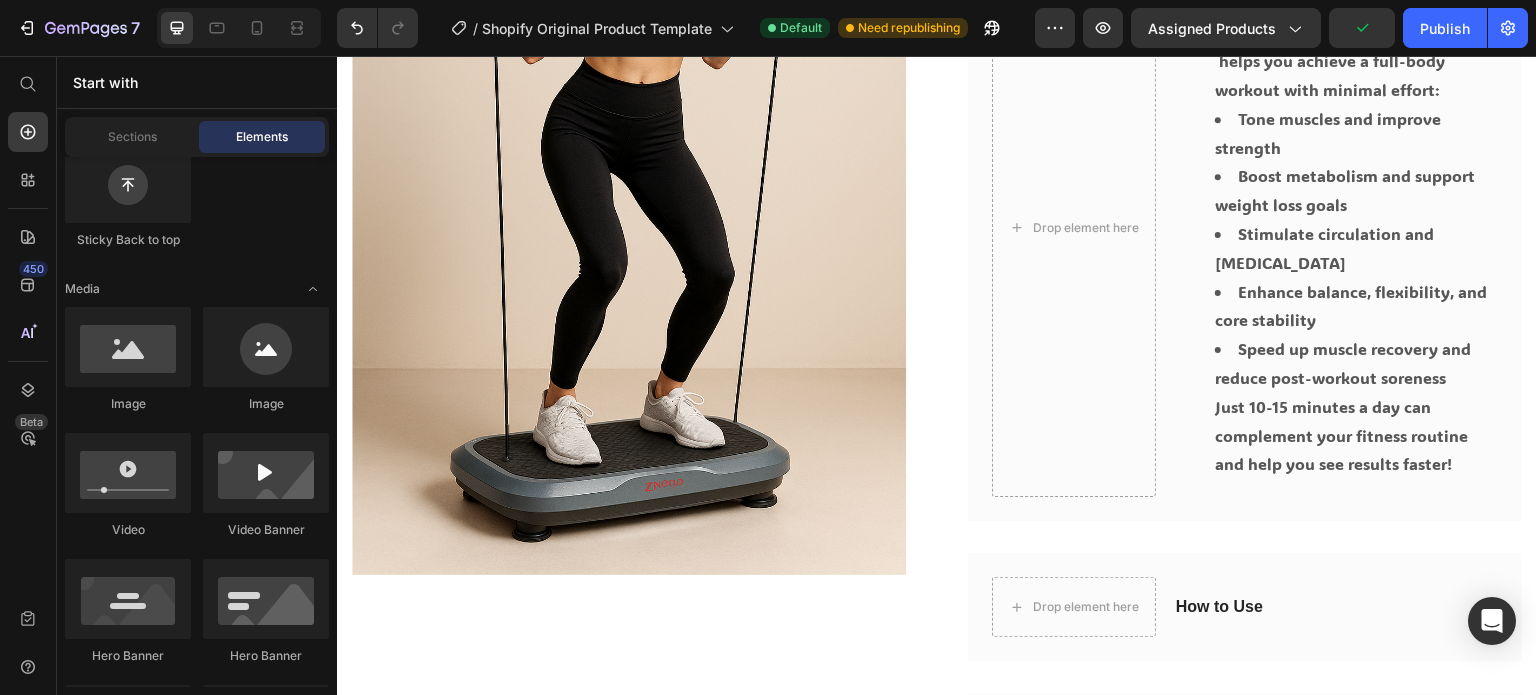 scroll, scrollTop: 1721, scrollLeft: 0, axis: vertical 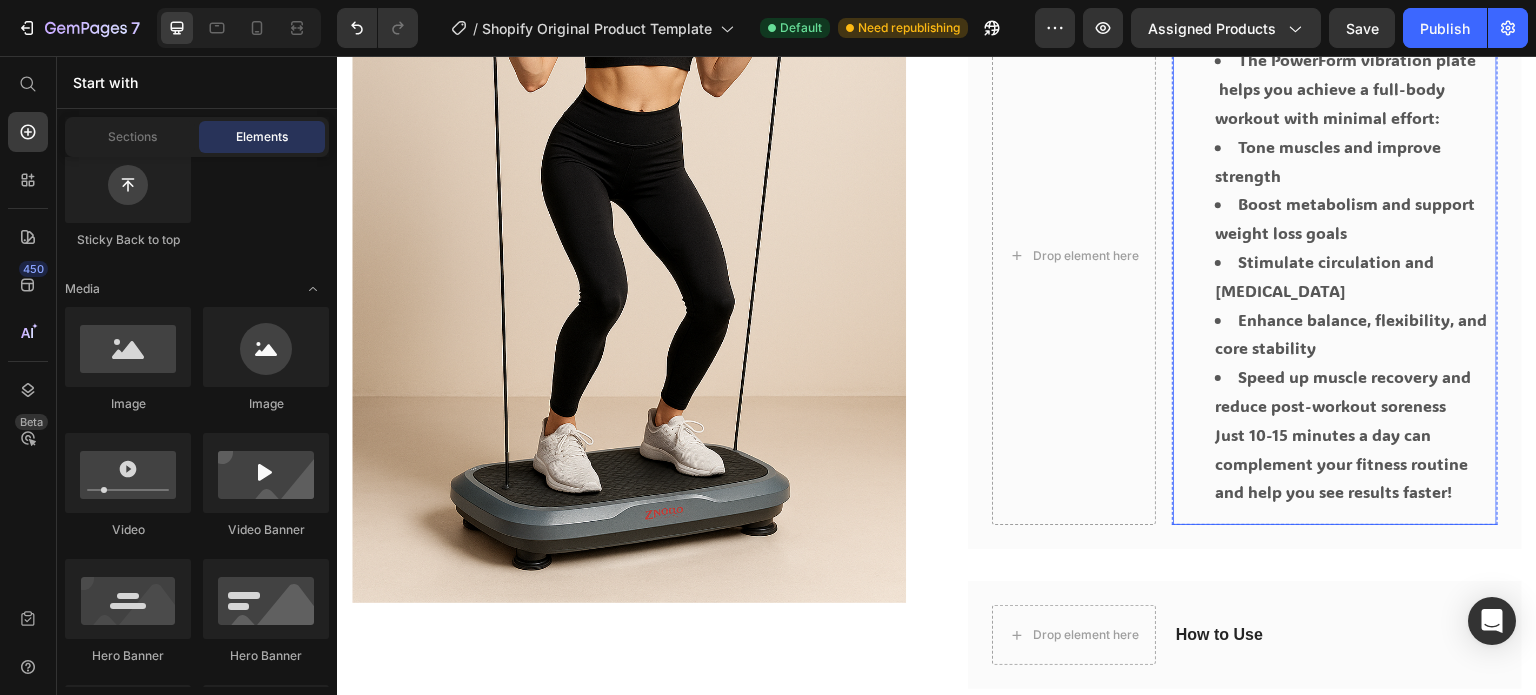 click on "Speed up muscle recovery and reduce post-workout soreness Just 10-15 minutes a day can complement your fitness routine and help you see results faster!" at bounding box center [1355, 435] 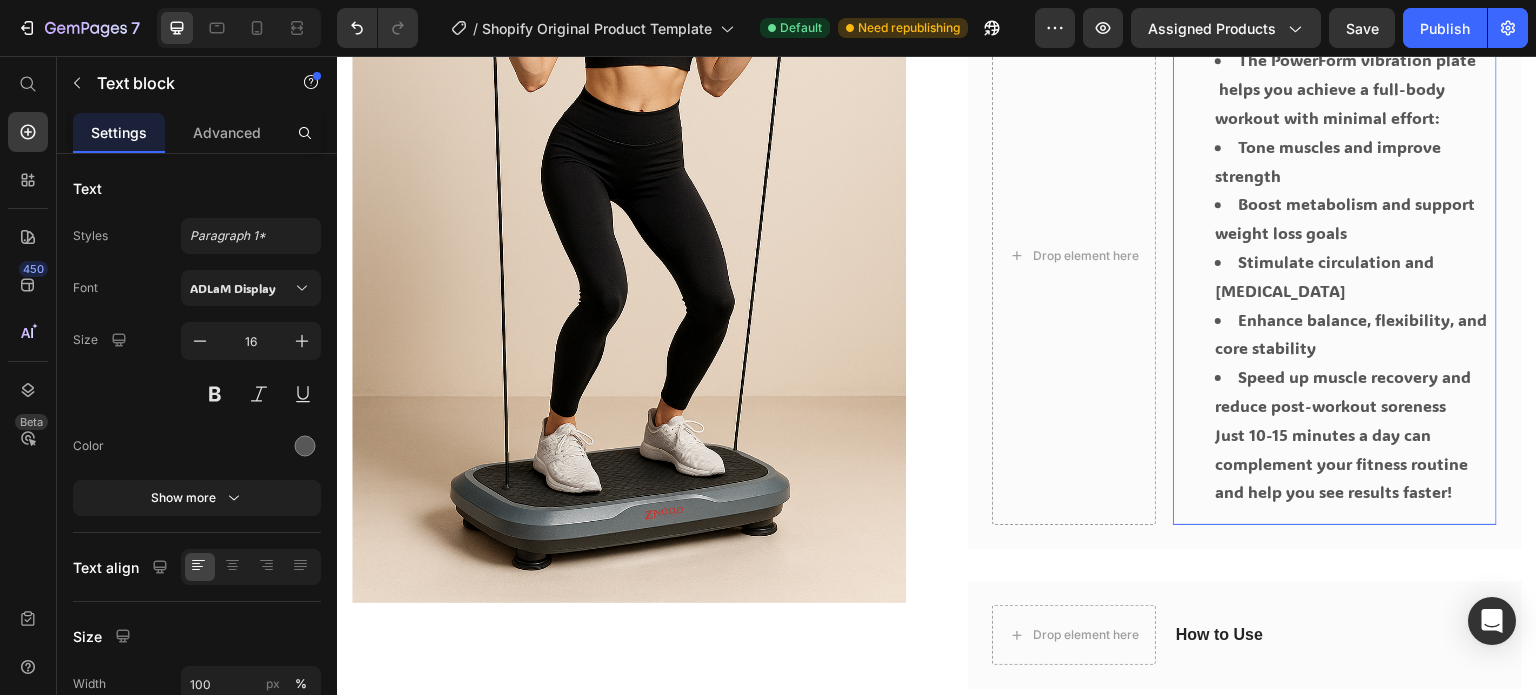 click on "Speed up muscle recovery and reduce post-workout soreness Just 10-15 minutes a day can complement your fitness routine and help you see results faster!" at bounding box center [1355, 435] 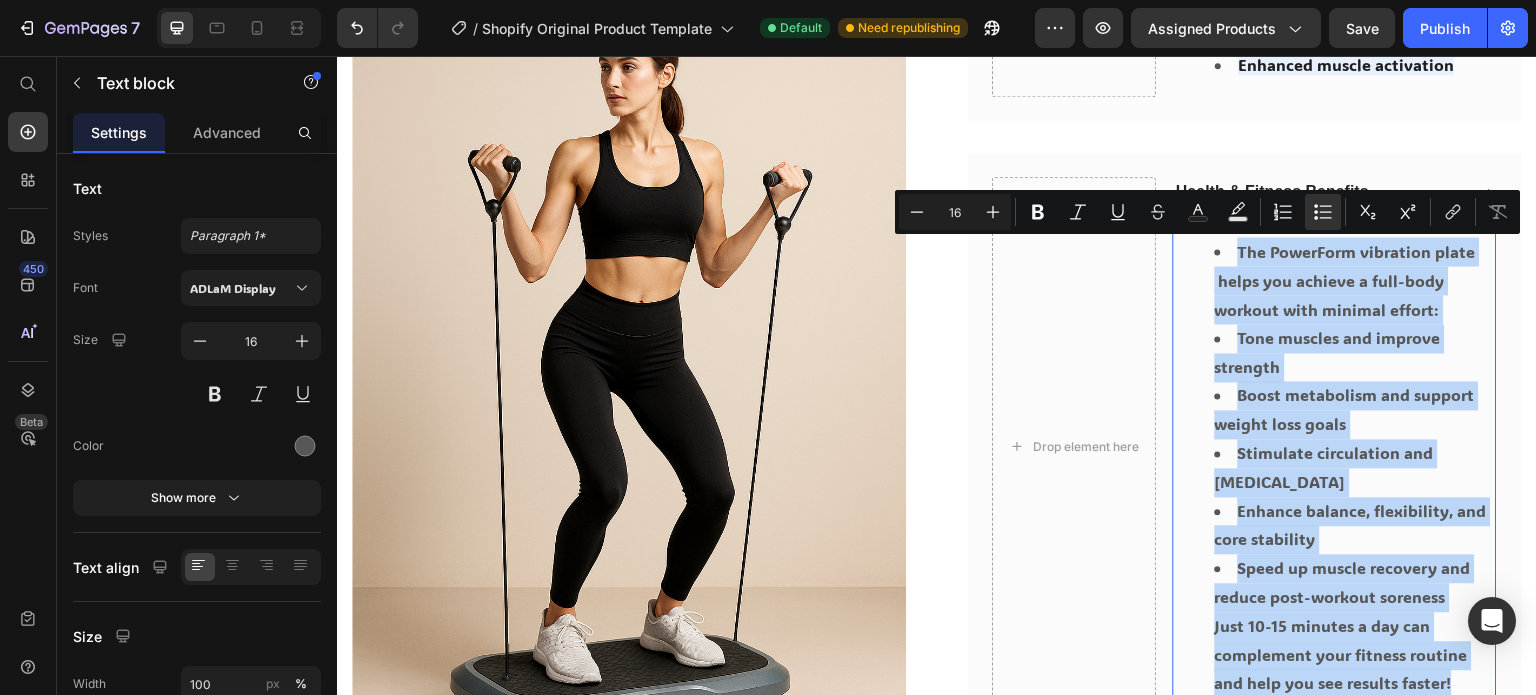 scroll, scrollTop: 1528, scrollLeft: 0, axis: vertical 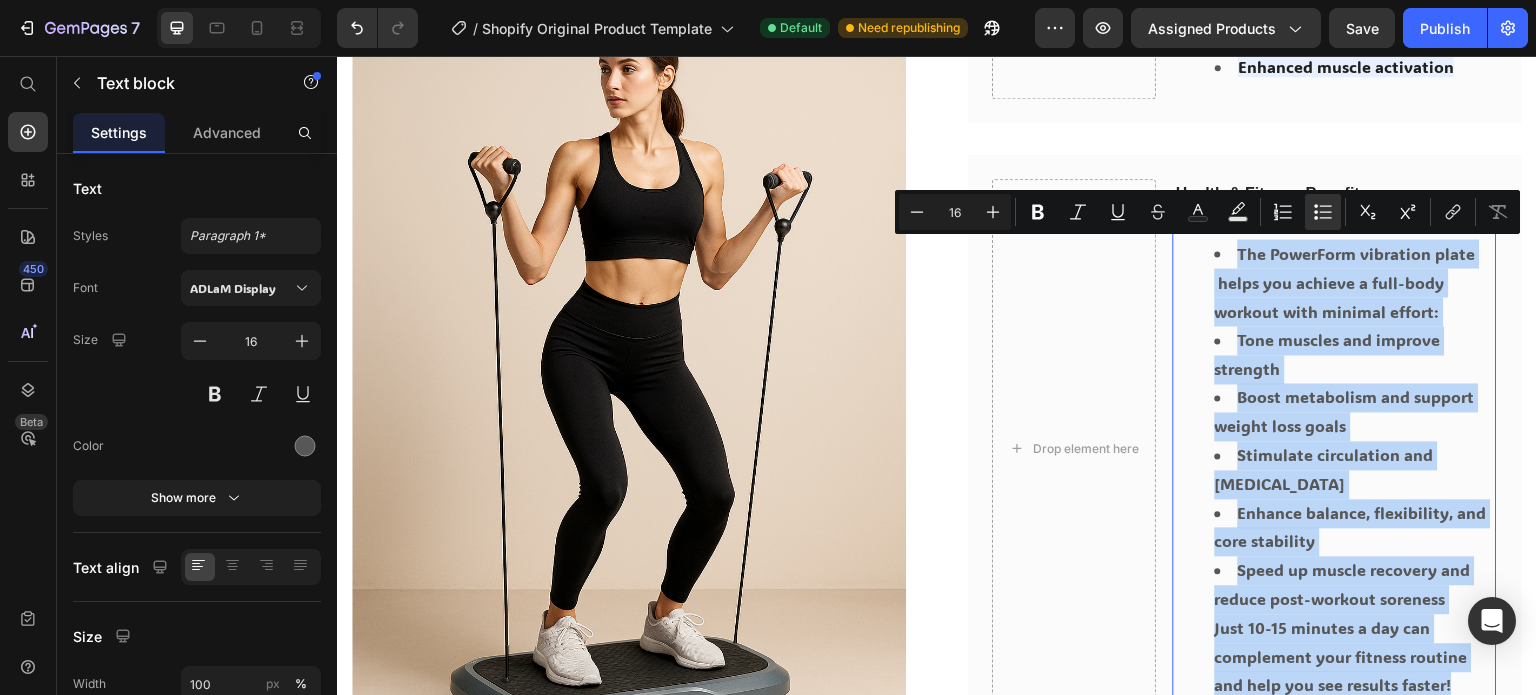 drag, startPoint x: 1458, startPoint y: 491, endPoint x: 1206, endPoint y: 242, distance: 354.26685 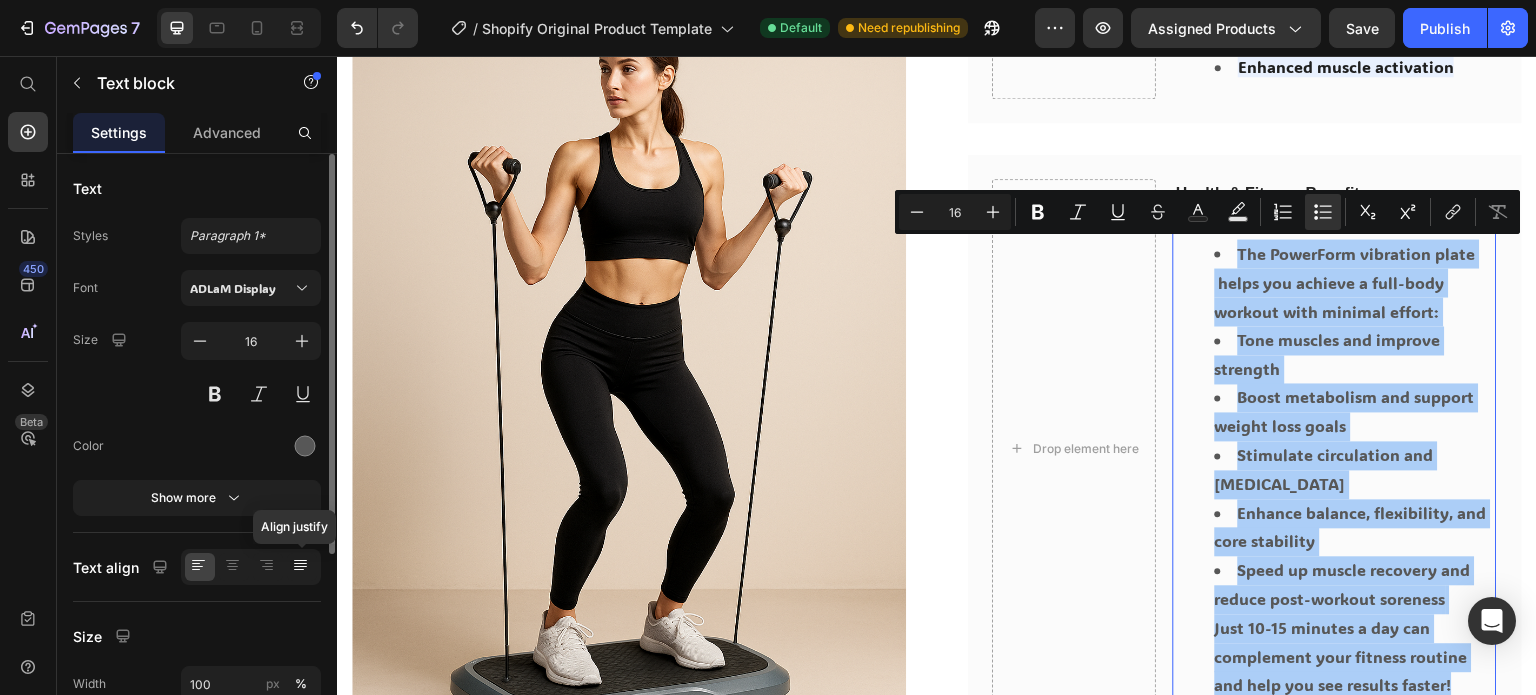 click 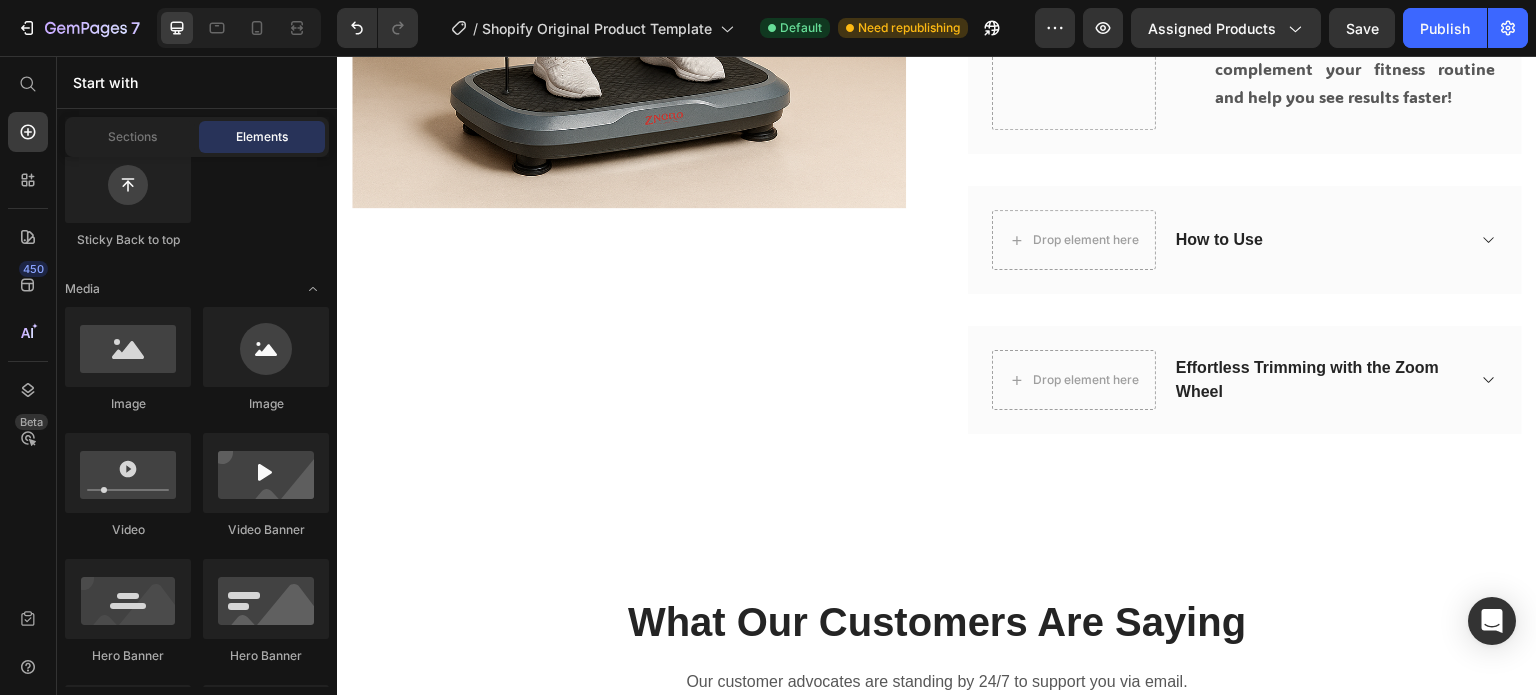 scroll, scrollTop: 2111, scrollLeft: 0, axis: vertical 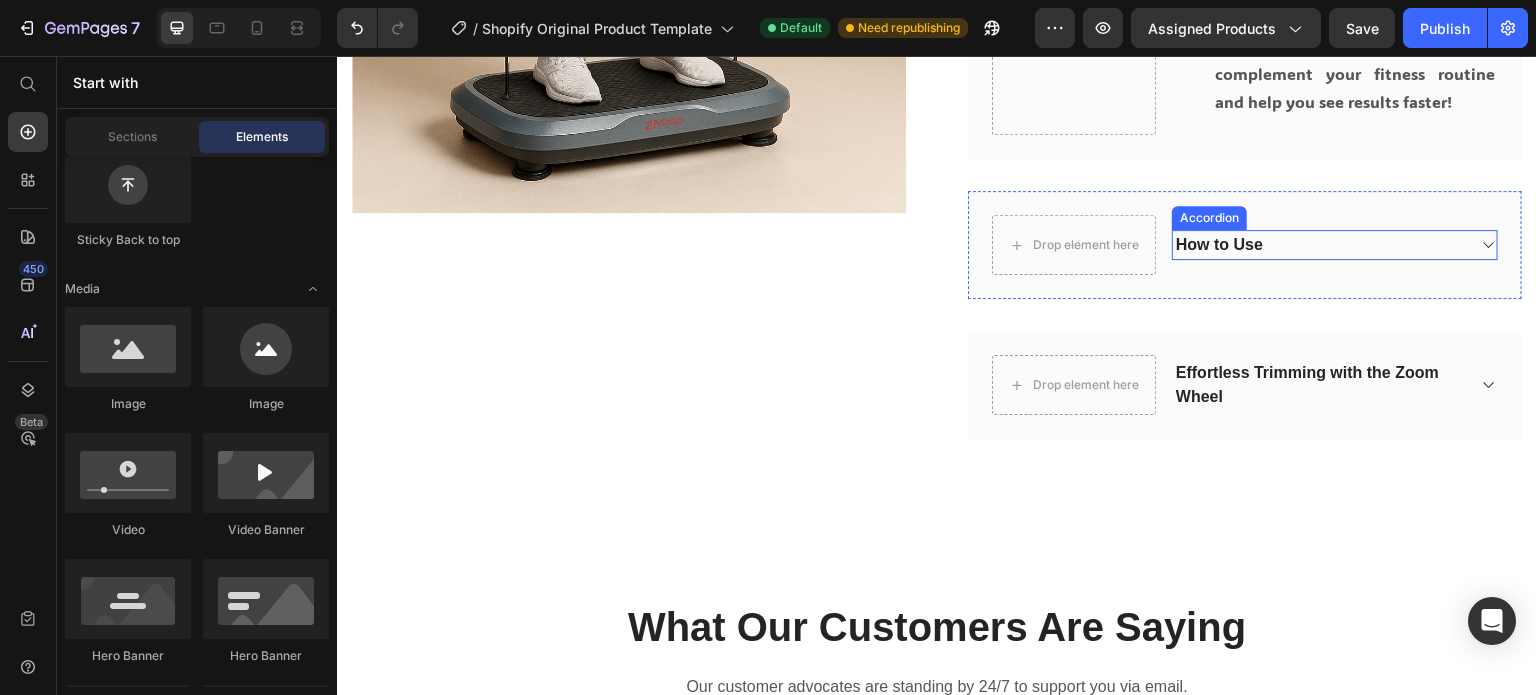 click 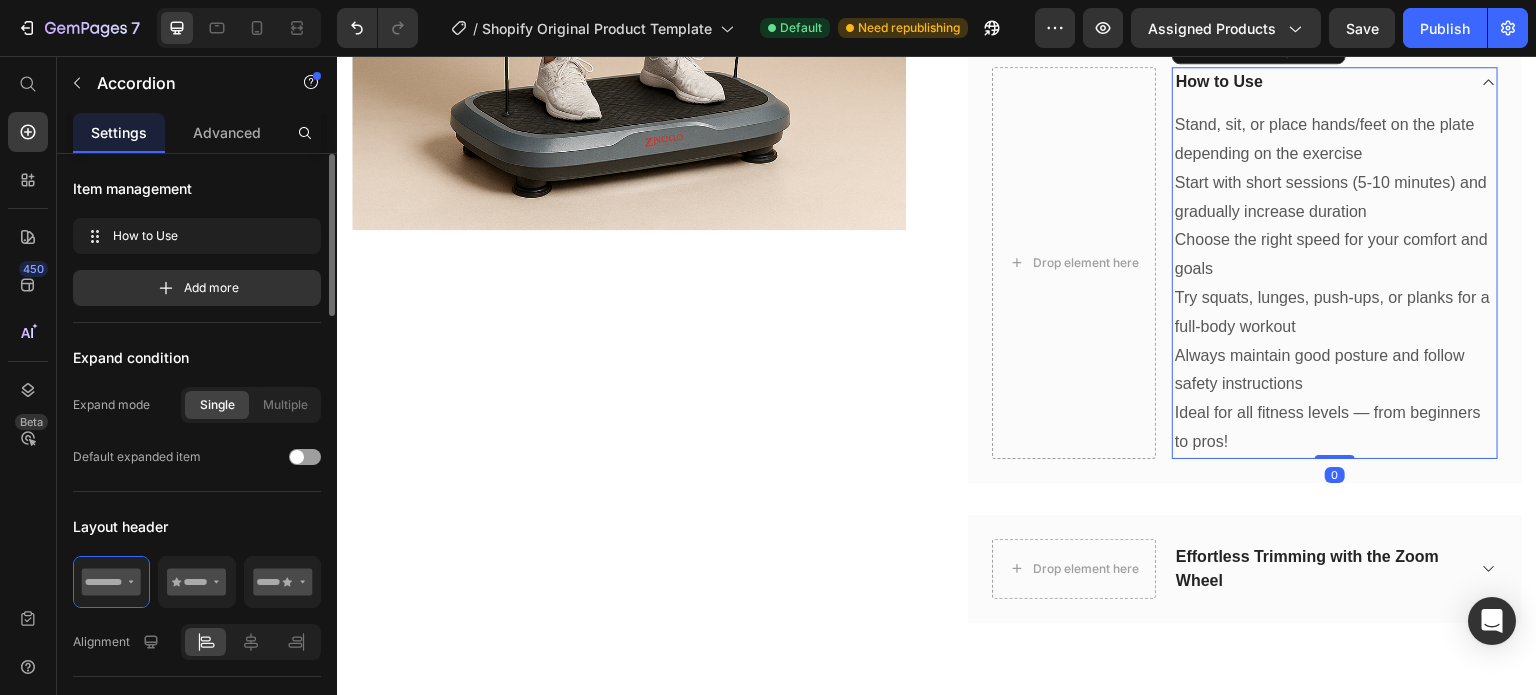 scroll, scrollTop: 2276, scrollLeft: 0, axis: vertical 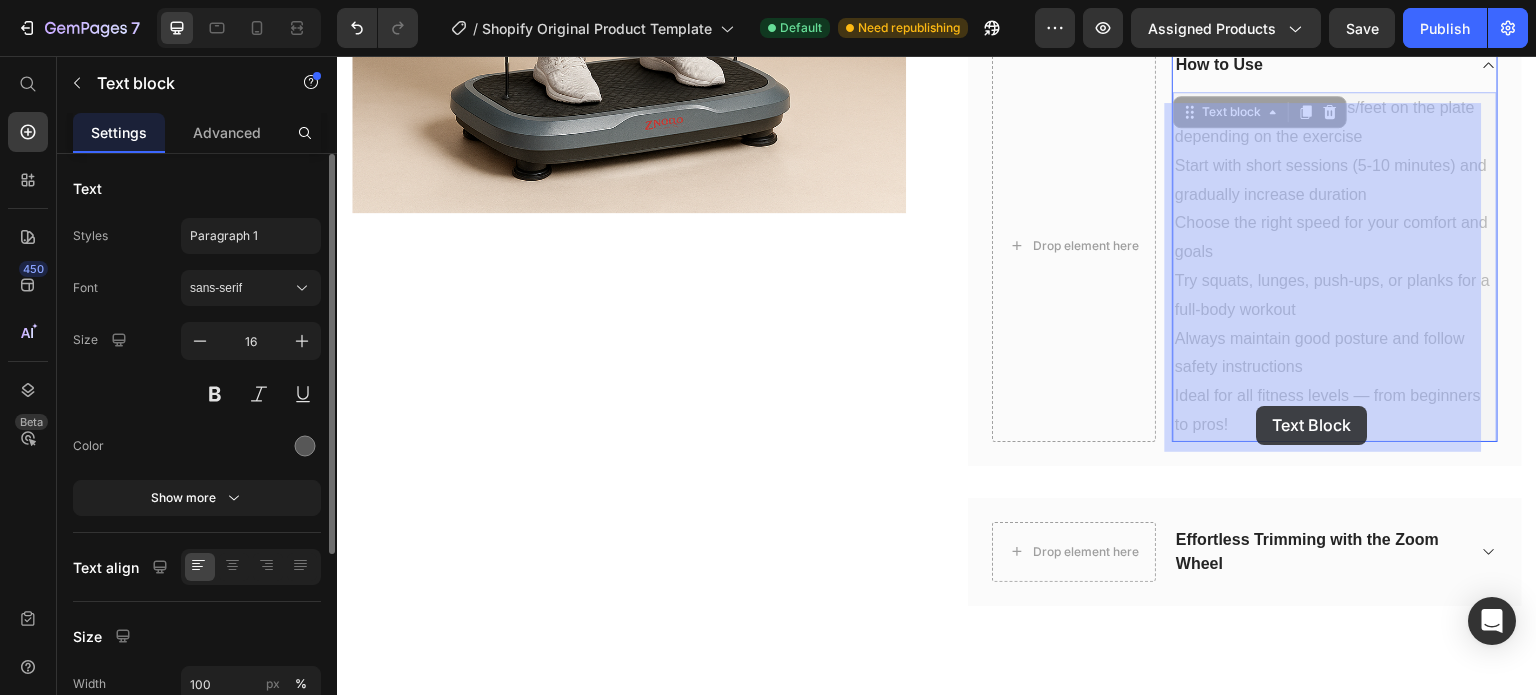 drag, startPoint x: 1239, startPoint y: 416, endPoint x: 1257, endPoint y: 406, distance: 20.59126 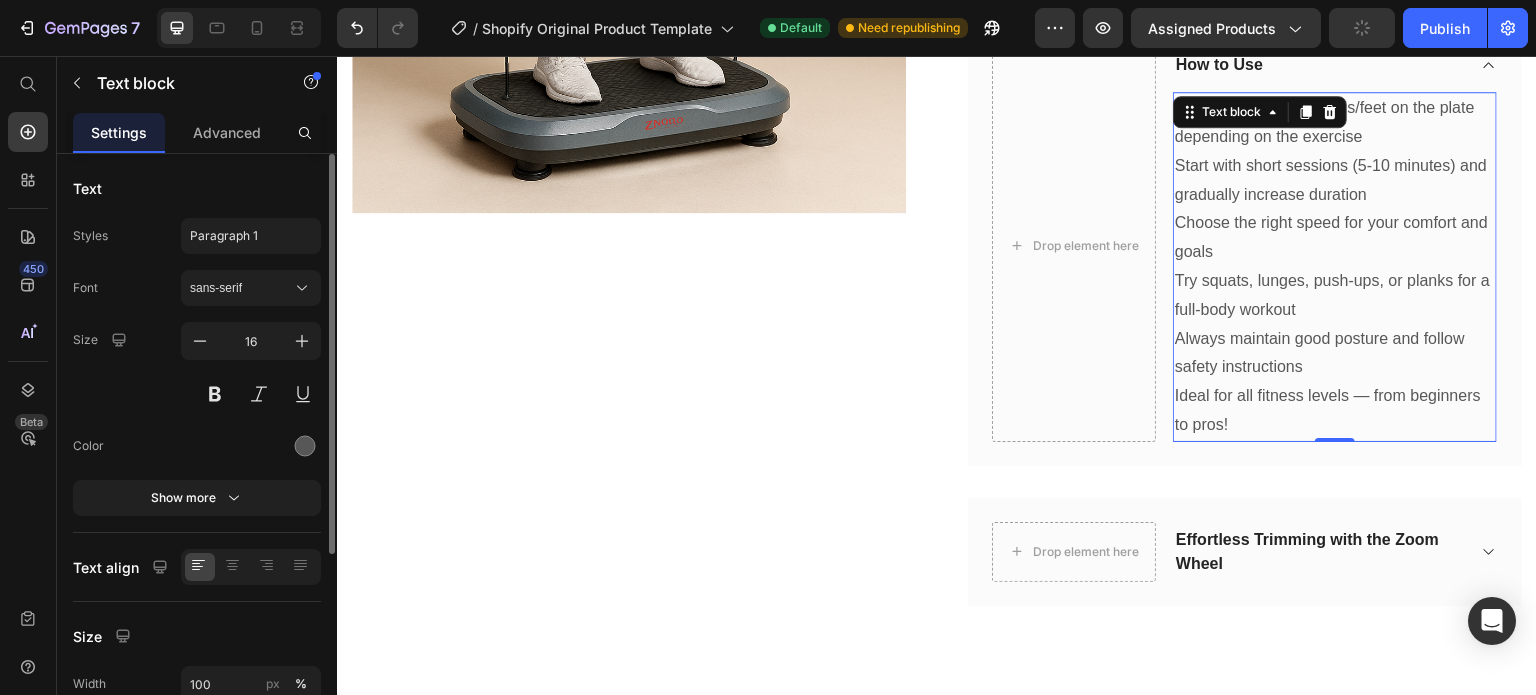 click on "Always maintain good posture and follow safety instructions Ideal for all fitness levels — from beginners to pros!" at bounding box center (1335, 382) 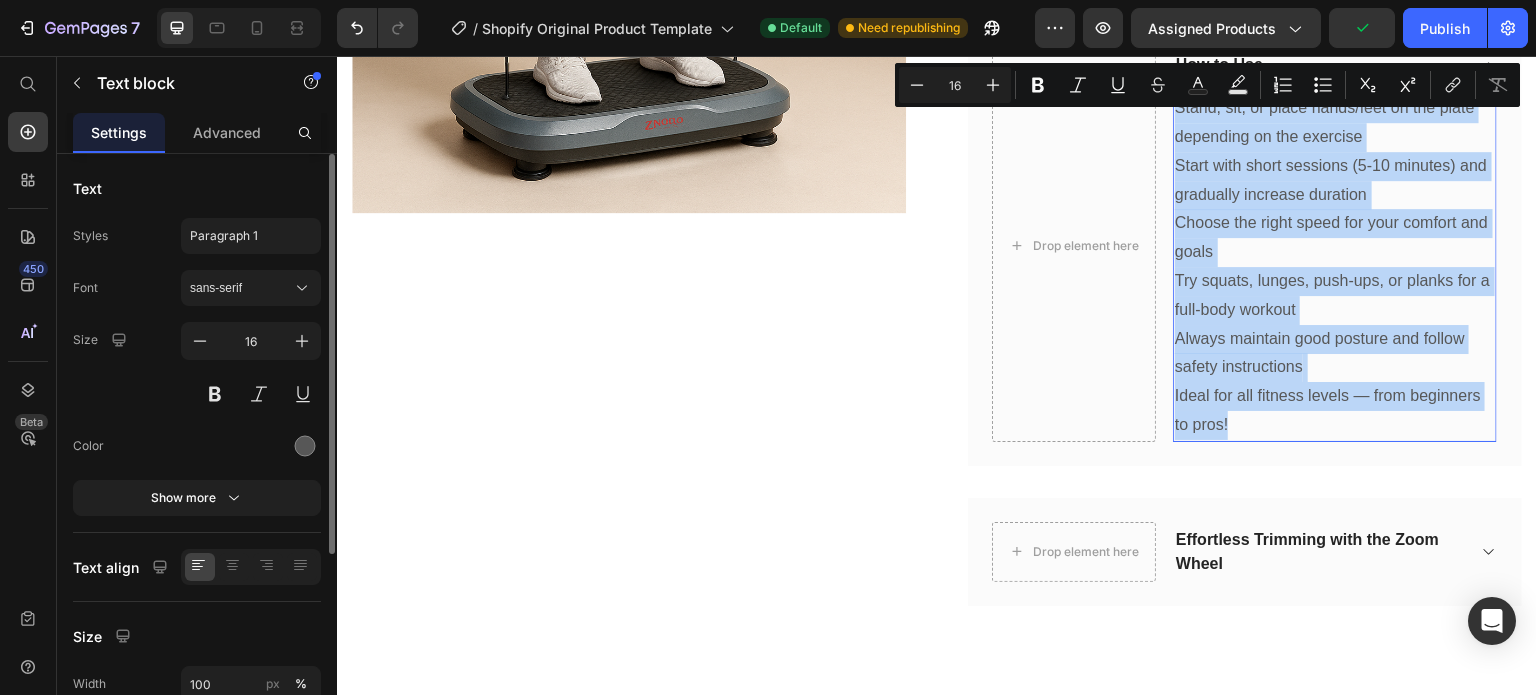 drag, startPoint x: 1229, startPoint y: 418, endPoint x: 1165, endPoint y: 107, distance: 317.51694 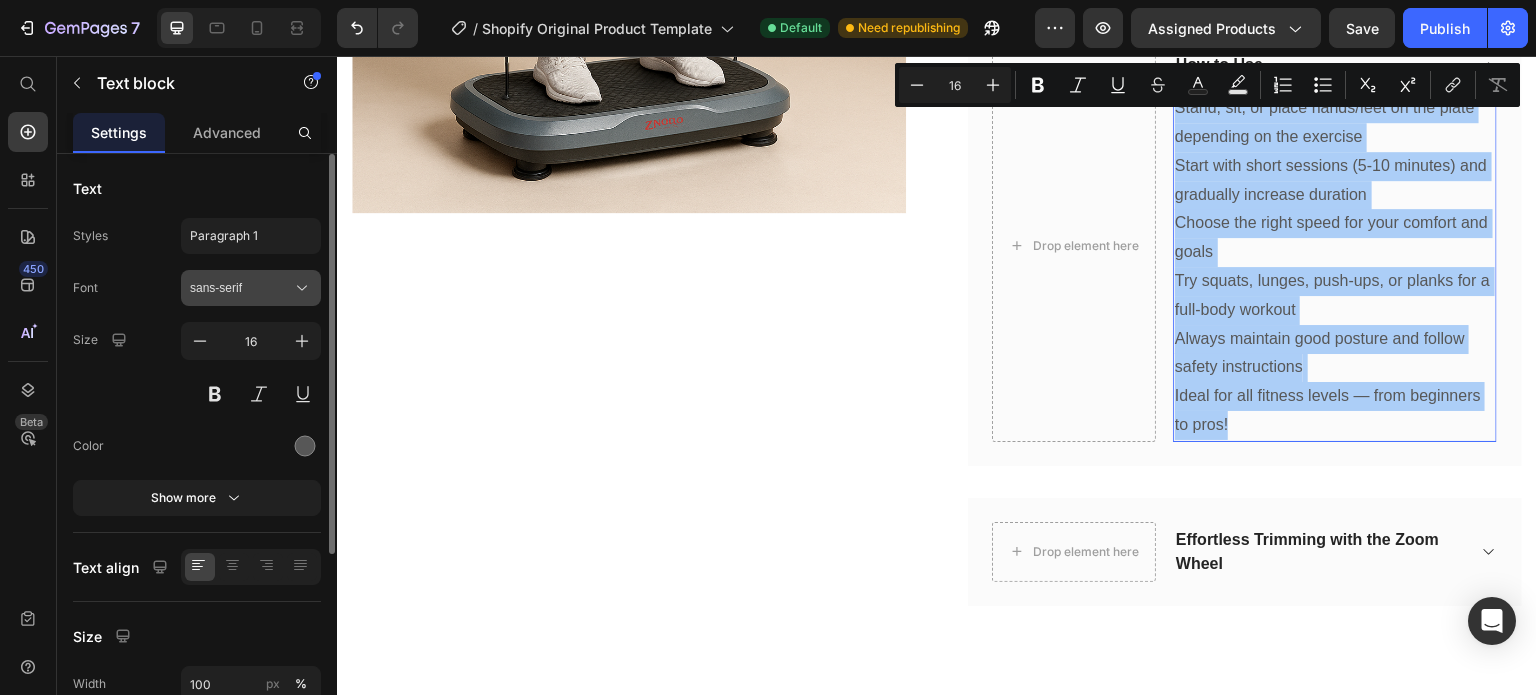 click 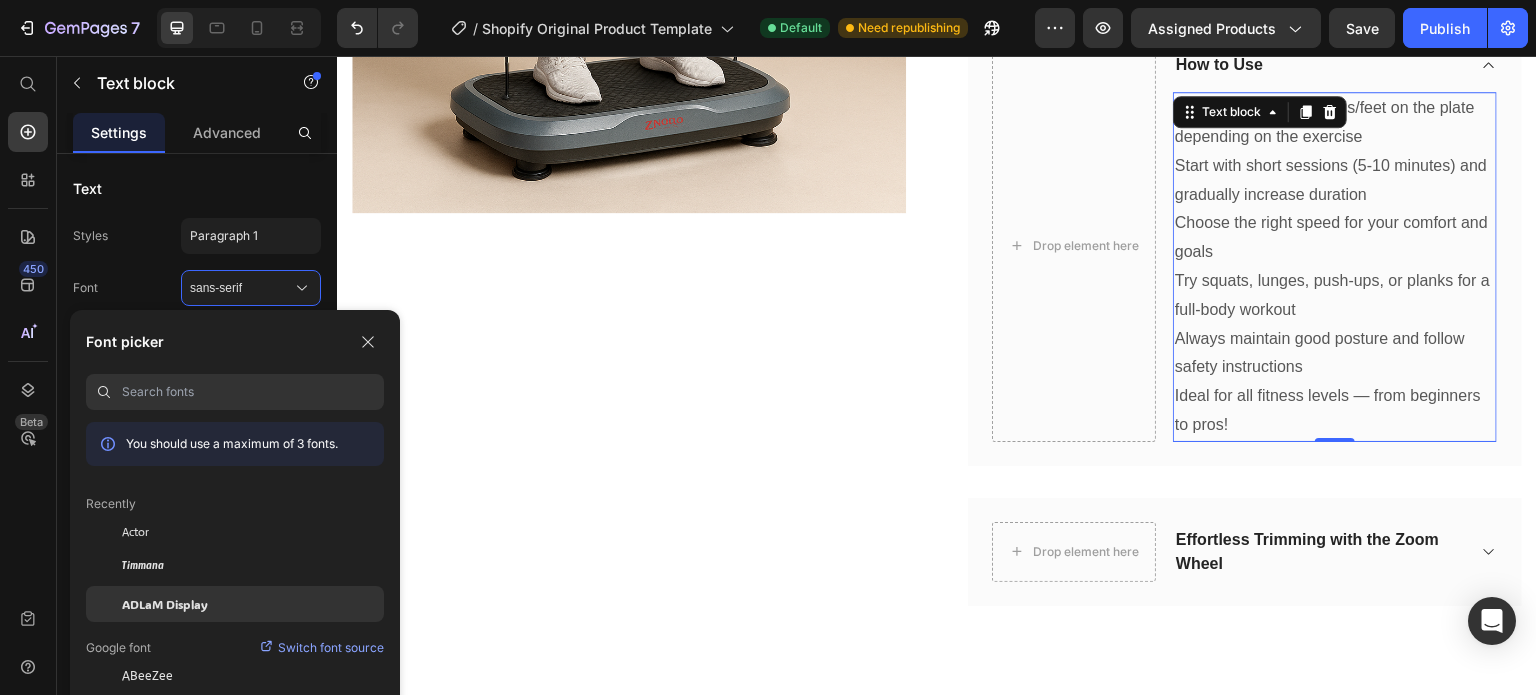 click on "ADLaM Display" 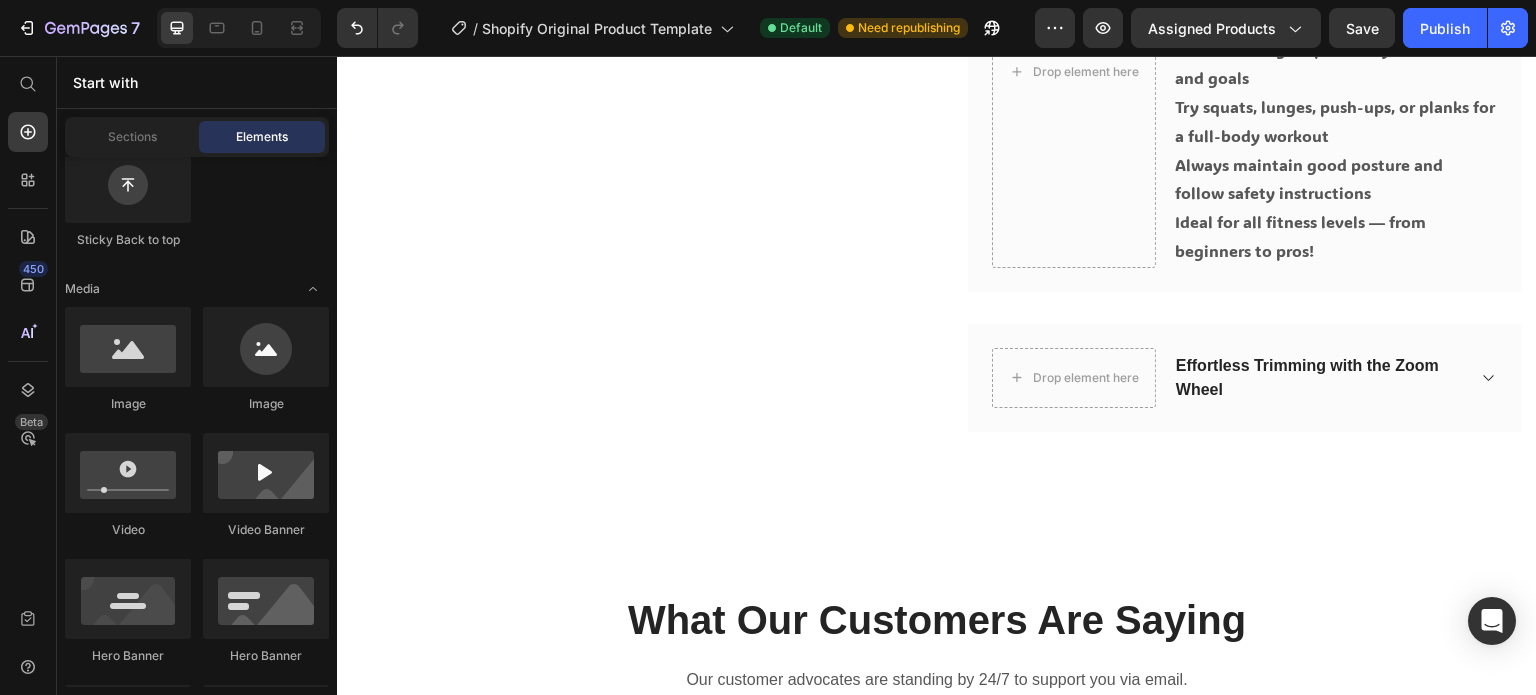 scroll, scrollTop: 2480, scrollLeft: 0, axis: vertical 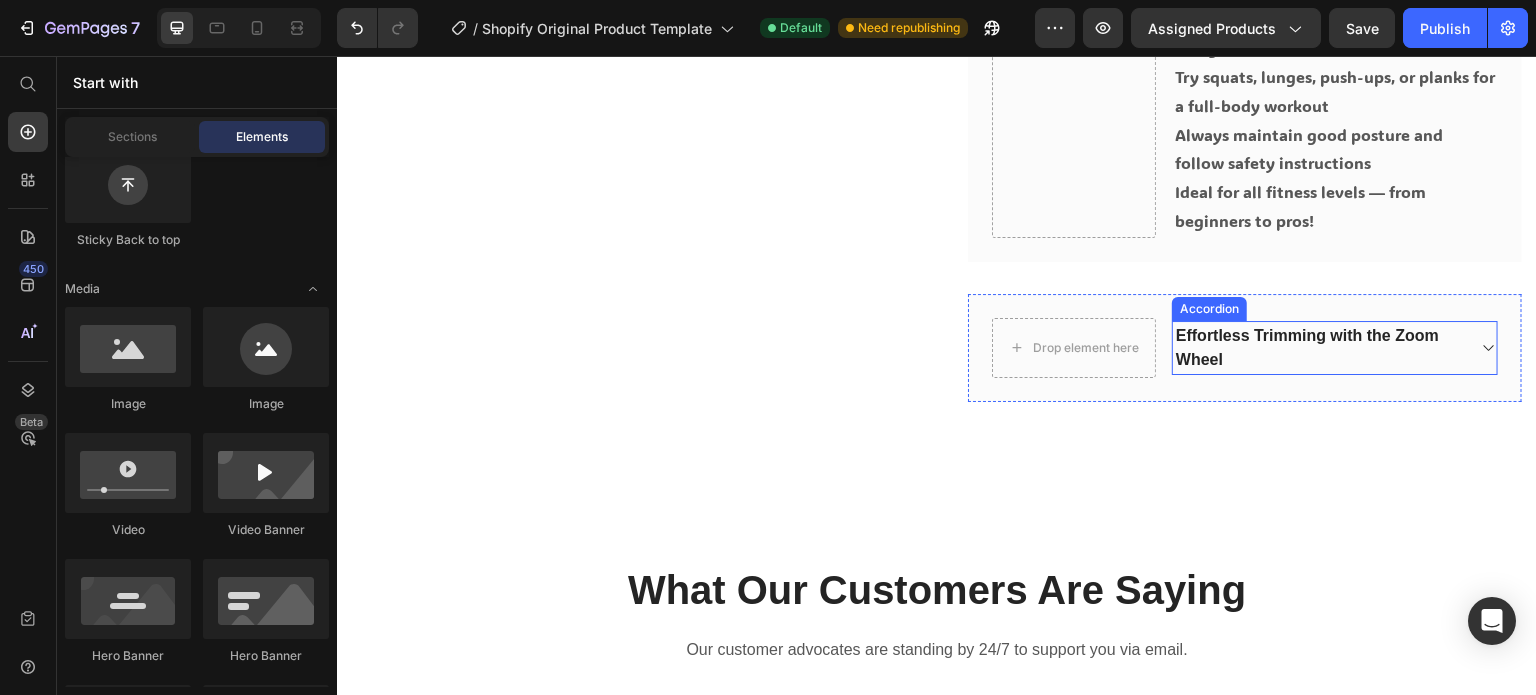 click on "Effortless Trimming with  the Zoom Wheel" at bounding box center (1319, 348) 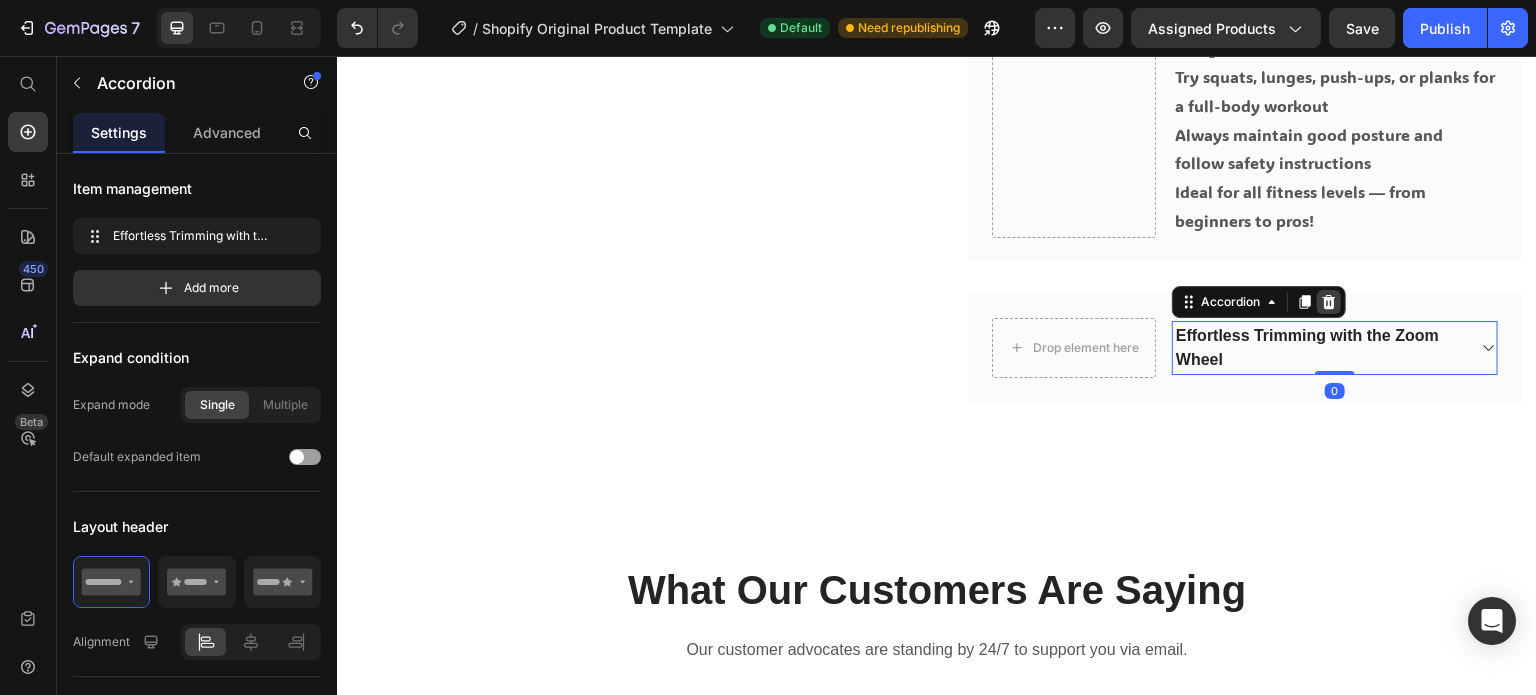 click 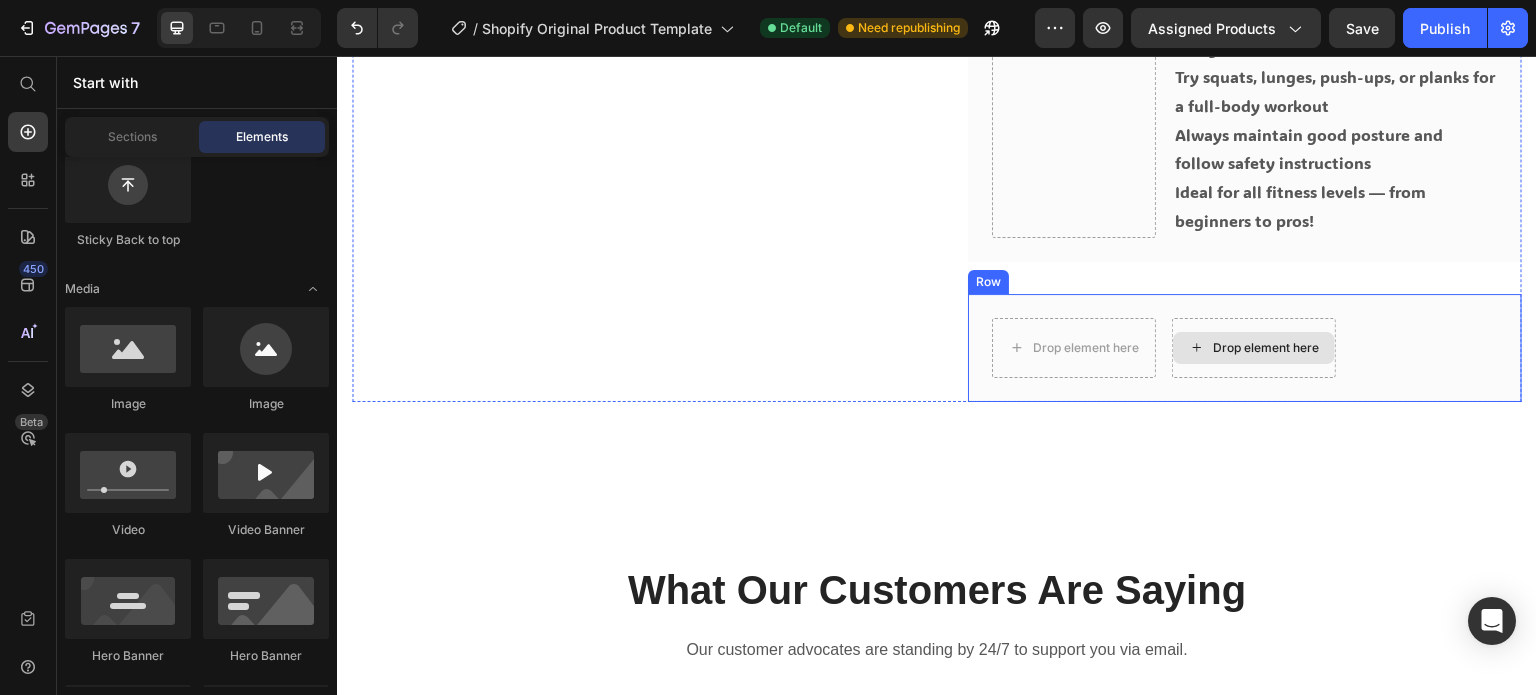 click on "Drop element here" at bounding box center (1266, 348) 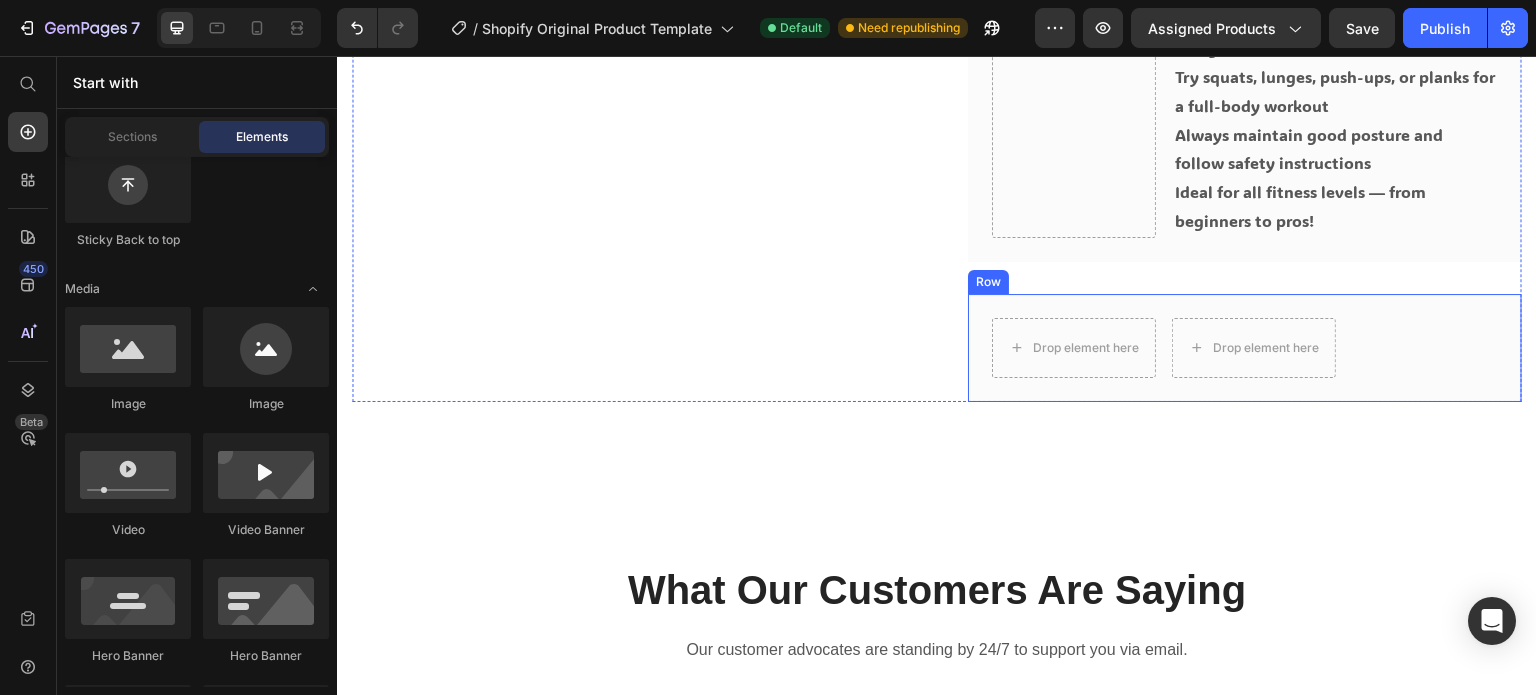 click on "Drop element here
Drop element here Row" at bounding box center (1245, 348) 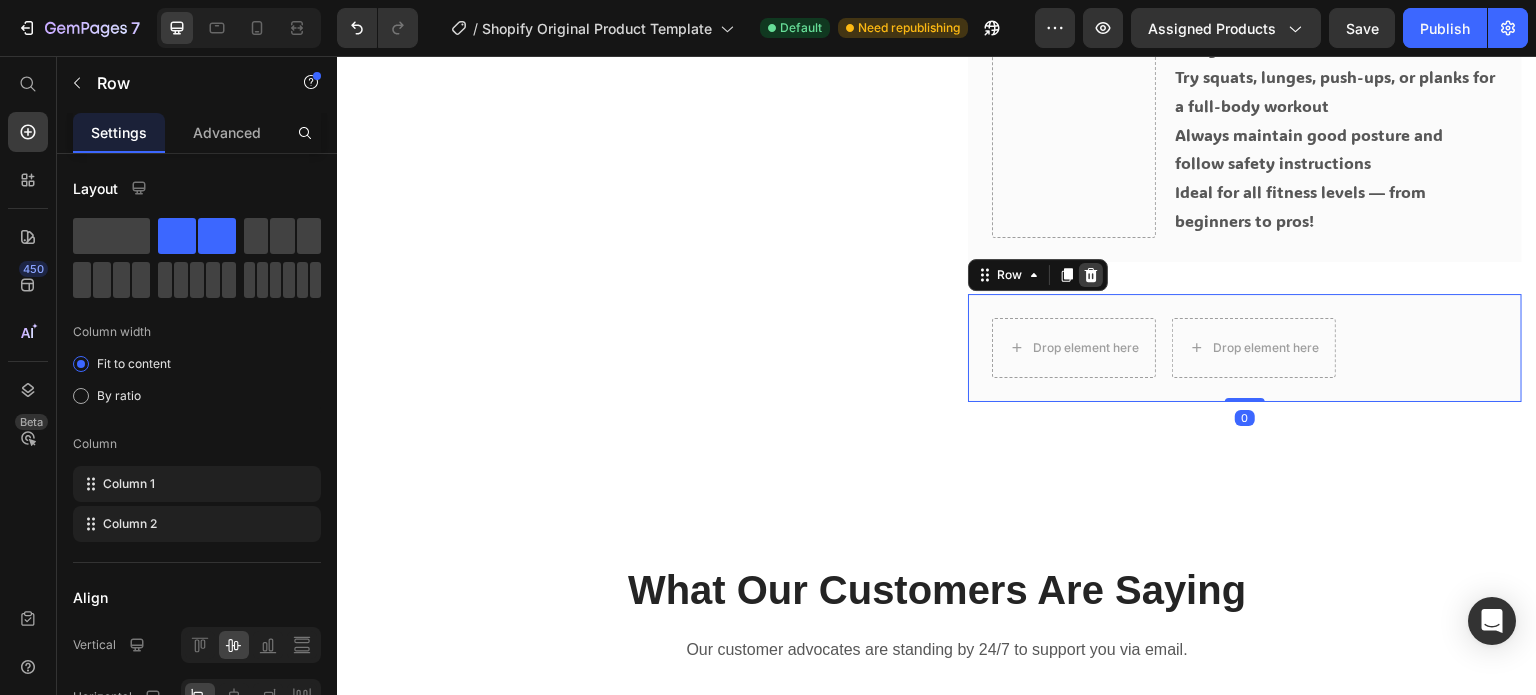 click 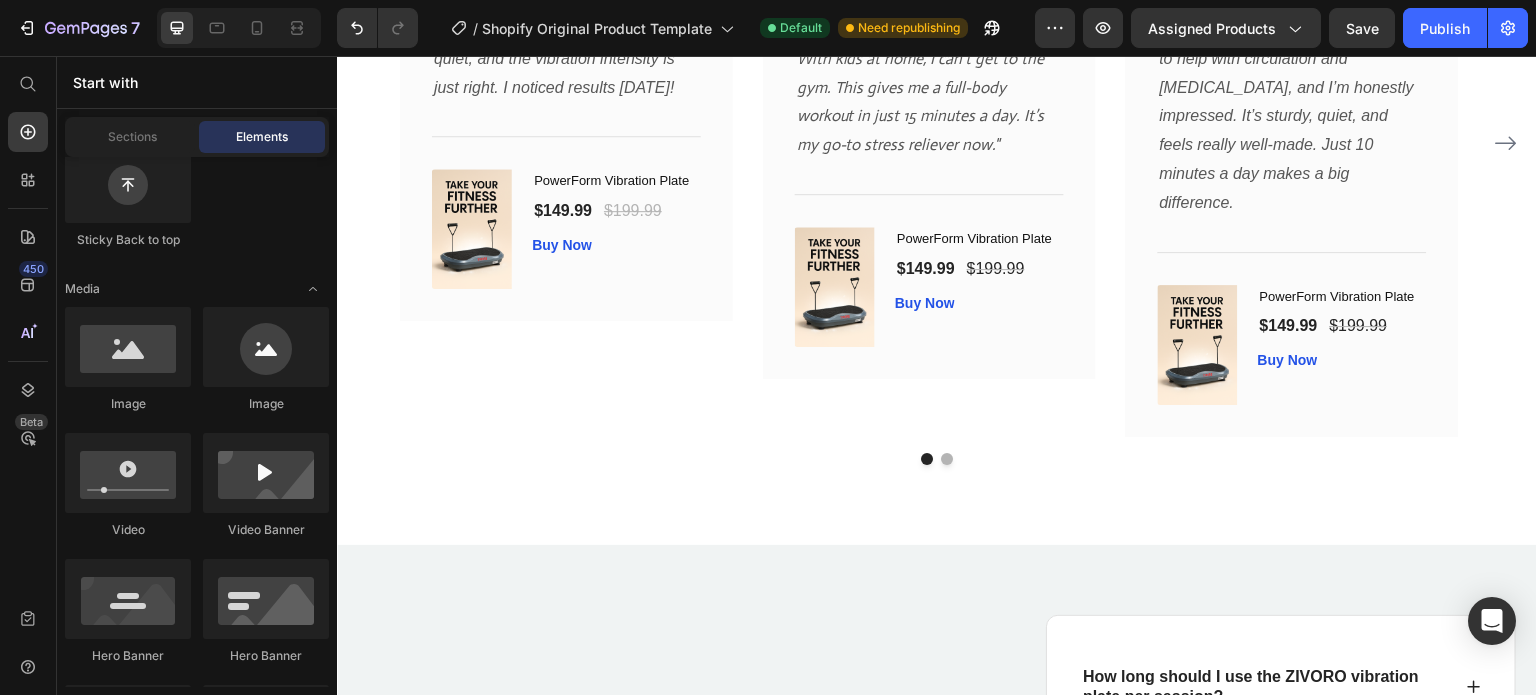 scroll, scrollTop: 3280, scrollLeft: 0, axis: vertical 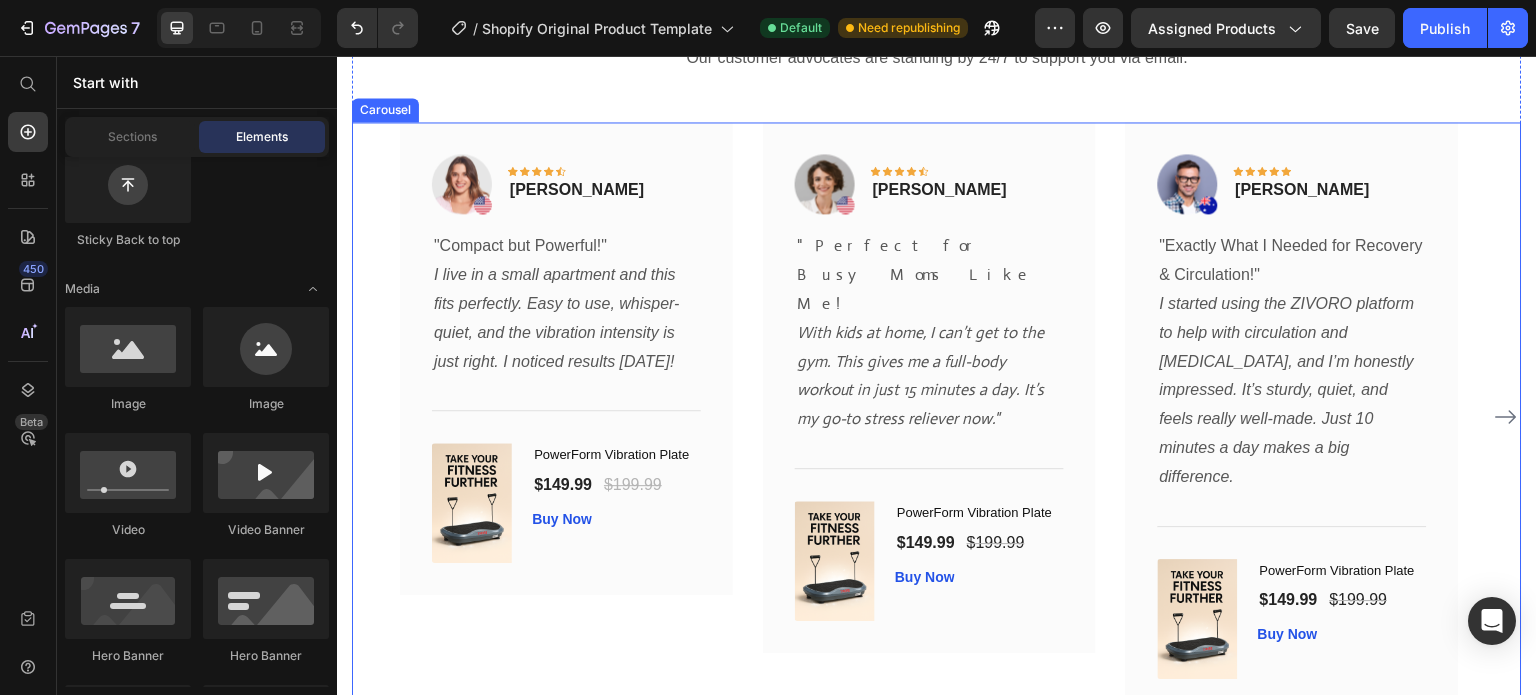 click 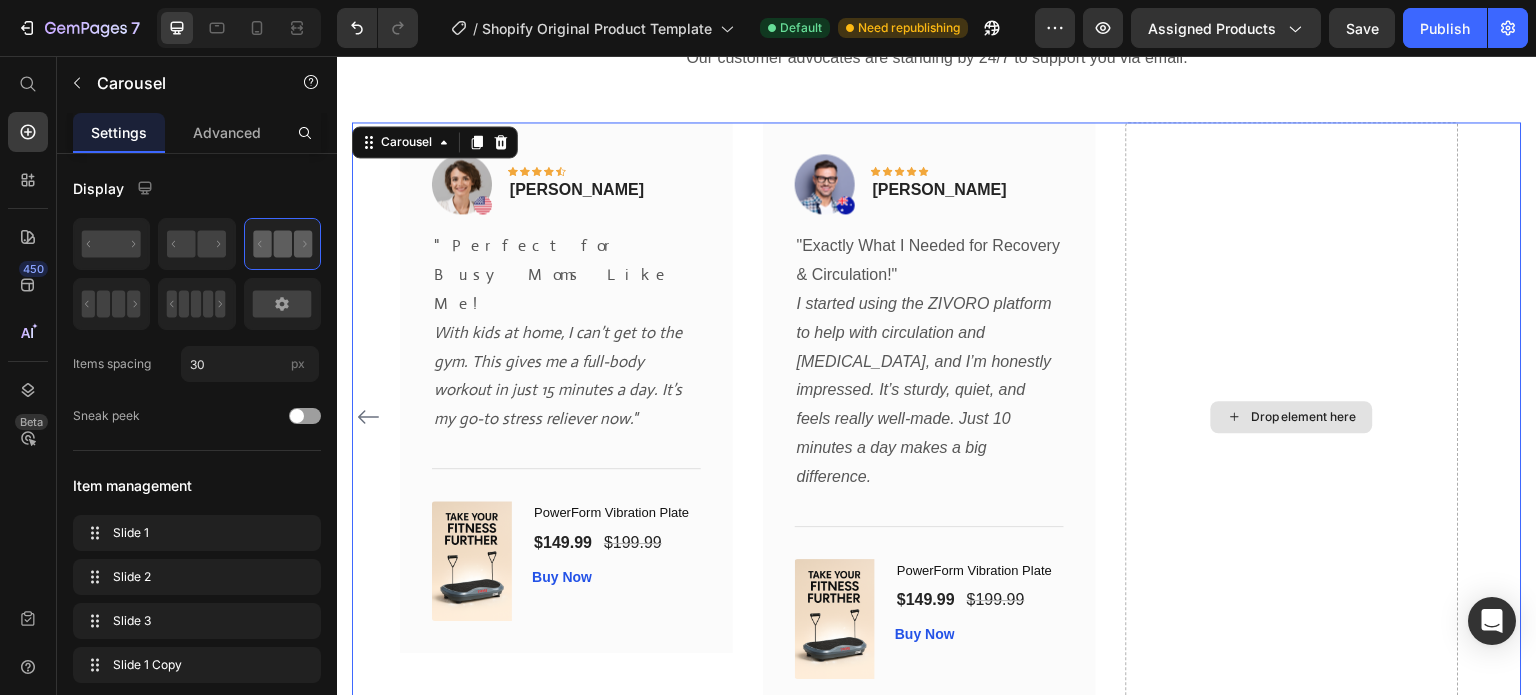 click on "Drop element here" at bounding box center (1292, 416) 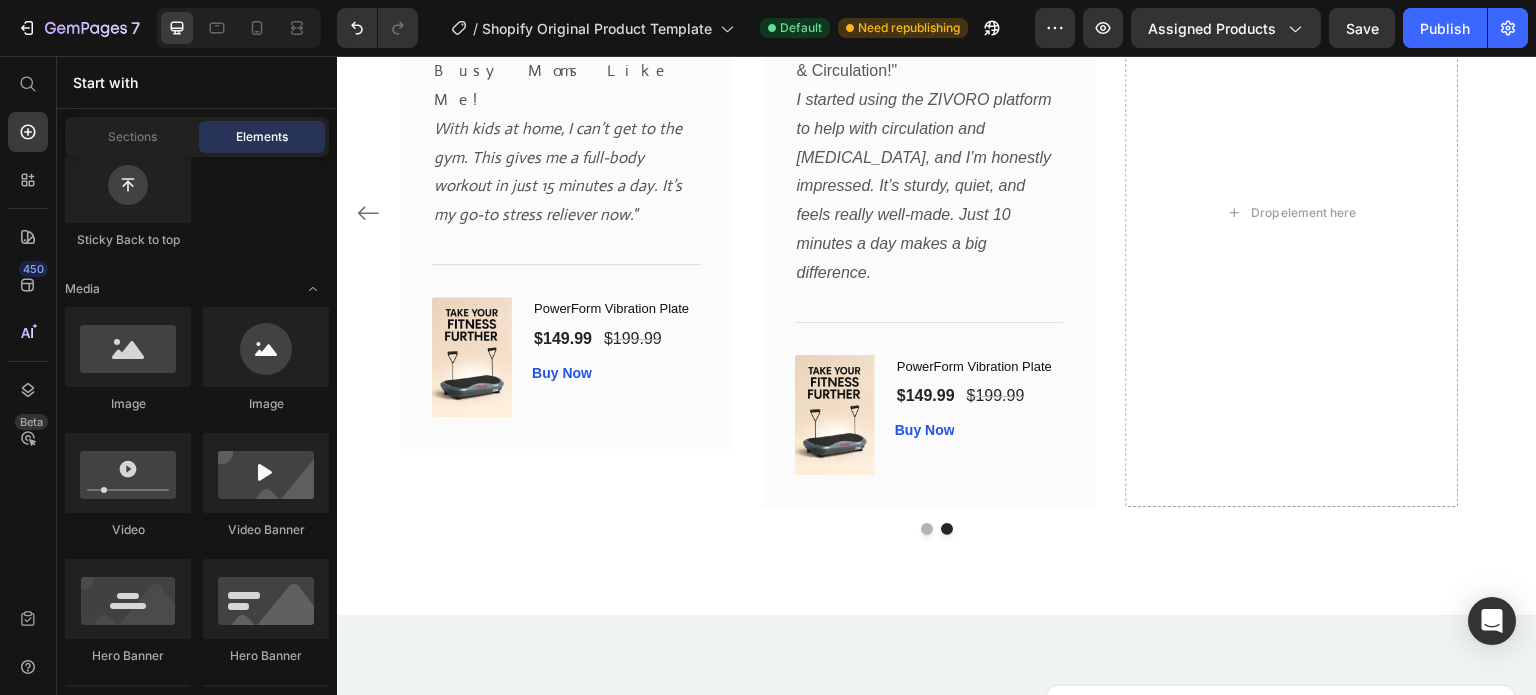 scroll, scrollTop: 3174, scrollLeft: 0, axis: vertical 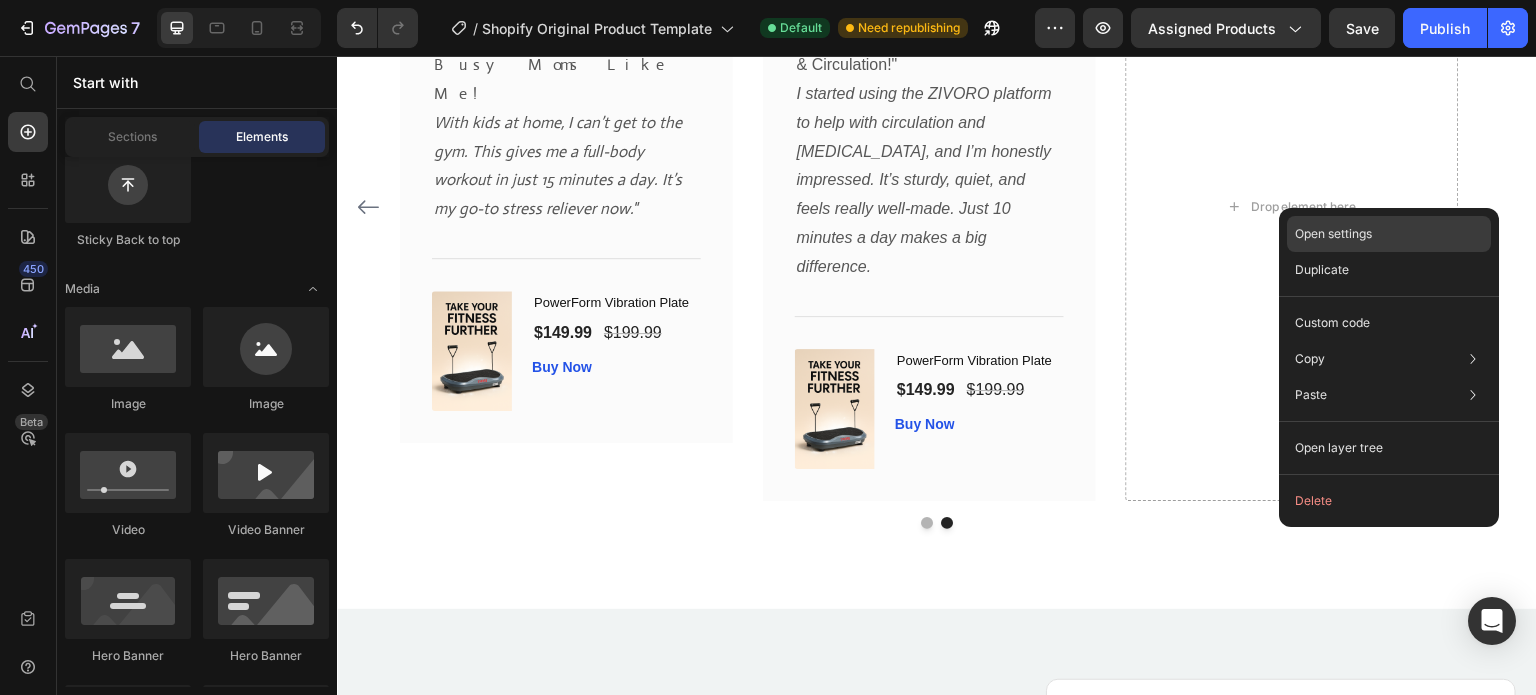click on "Open settings" at bounding box center [1333, 234] 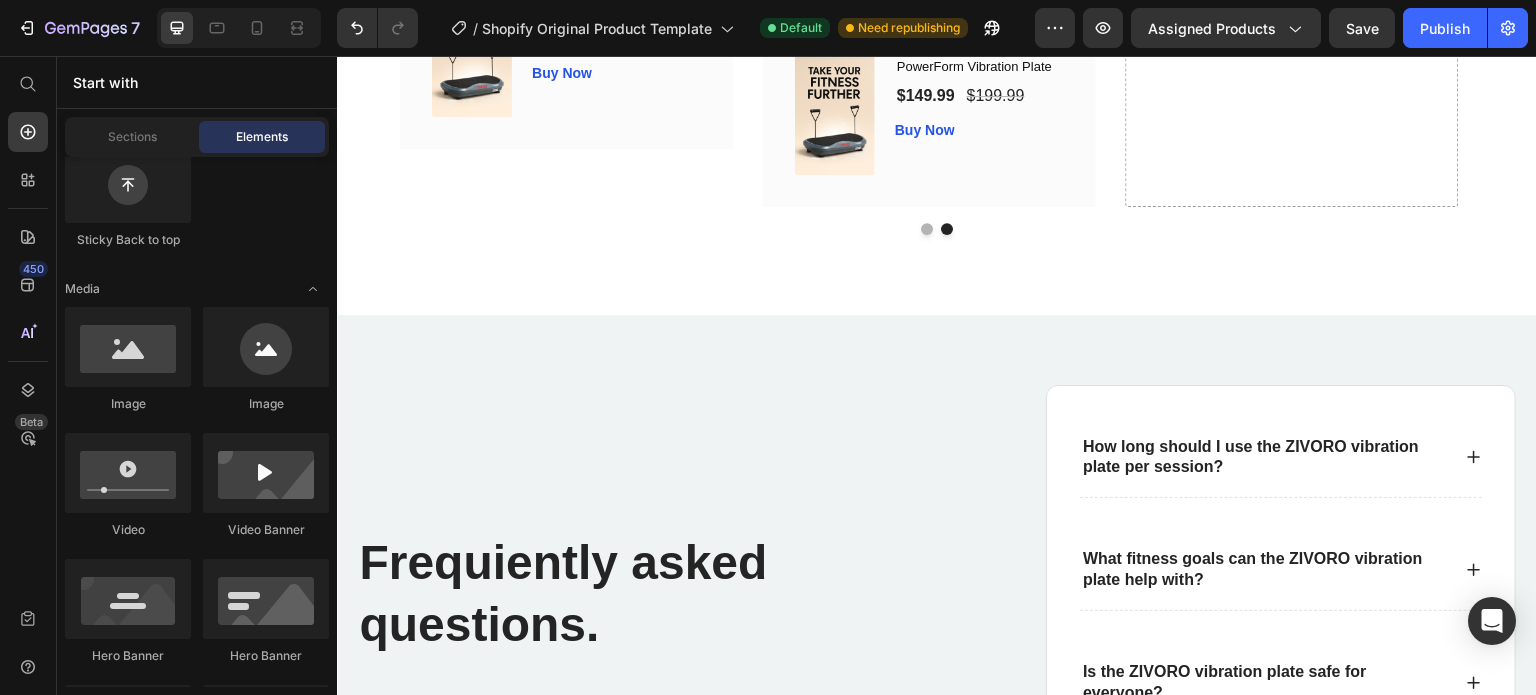 scroll, scrollTop: 3479, scrollLeft: 0, axis: vertical 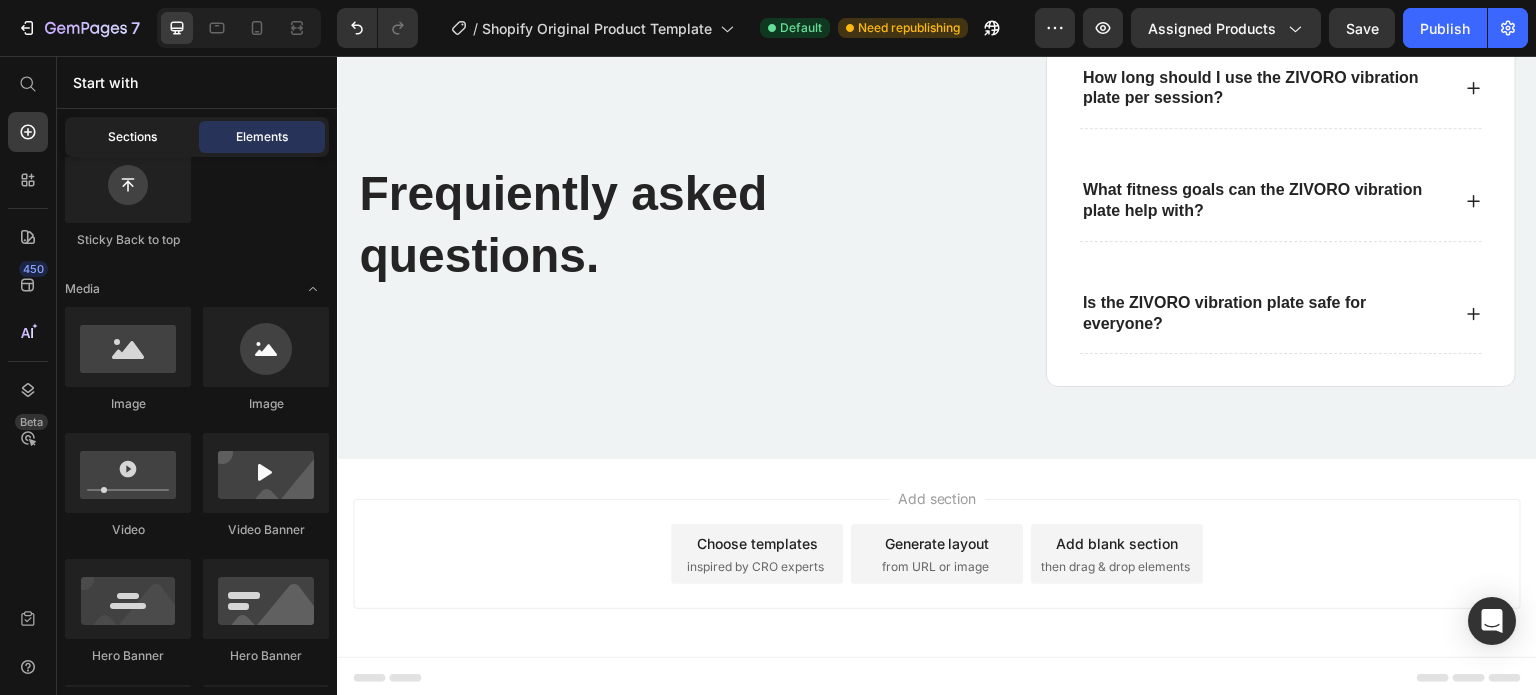 click on "Sections" at bounding box center [132, 137] 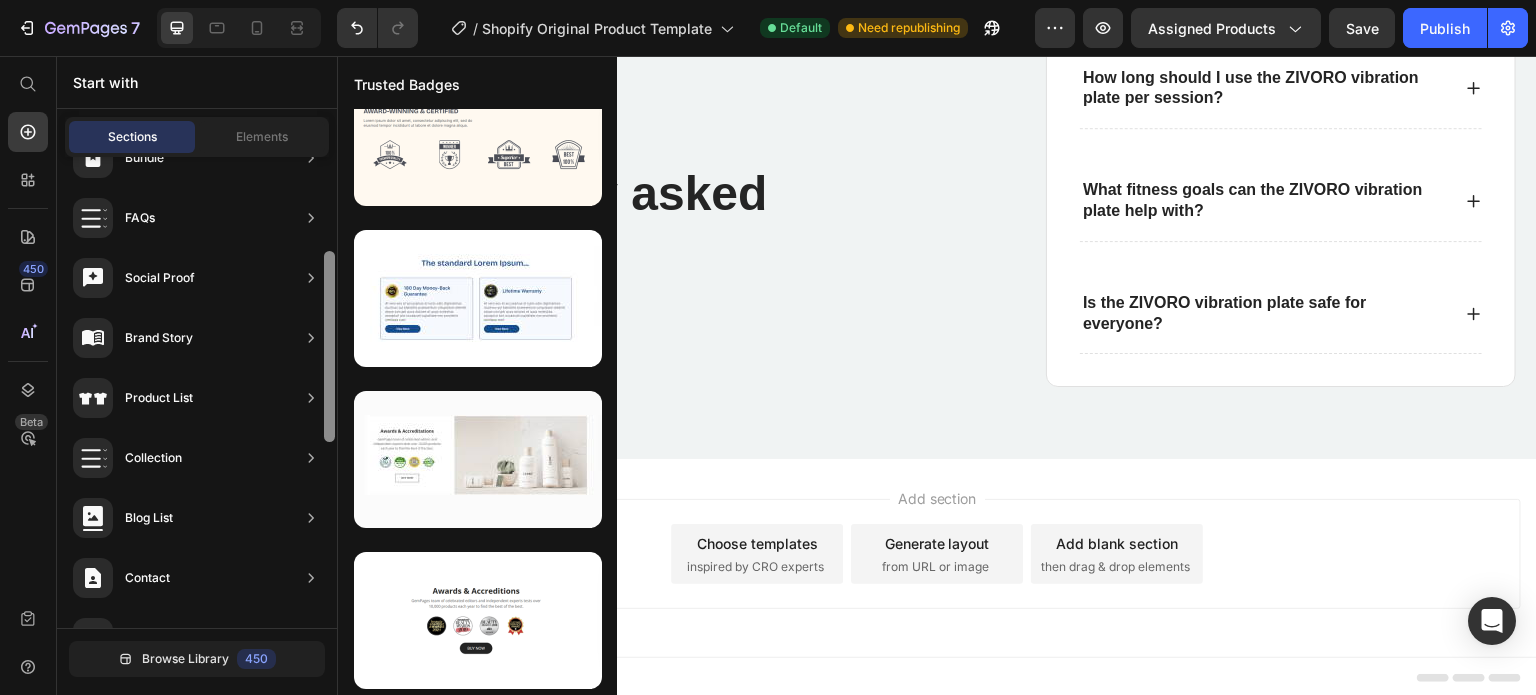 scroll, scrollTop: 688, scrollLeft: 0, axis: vertical 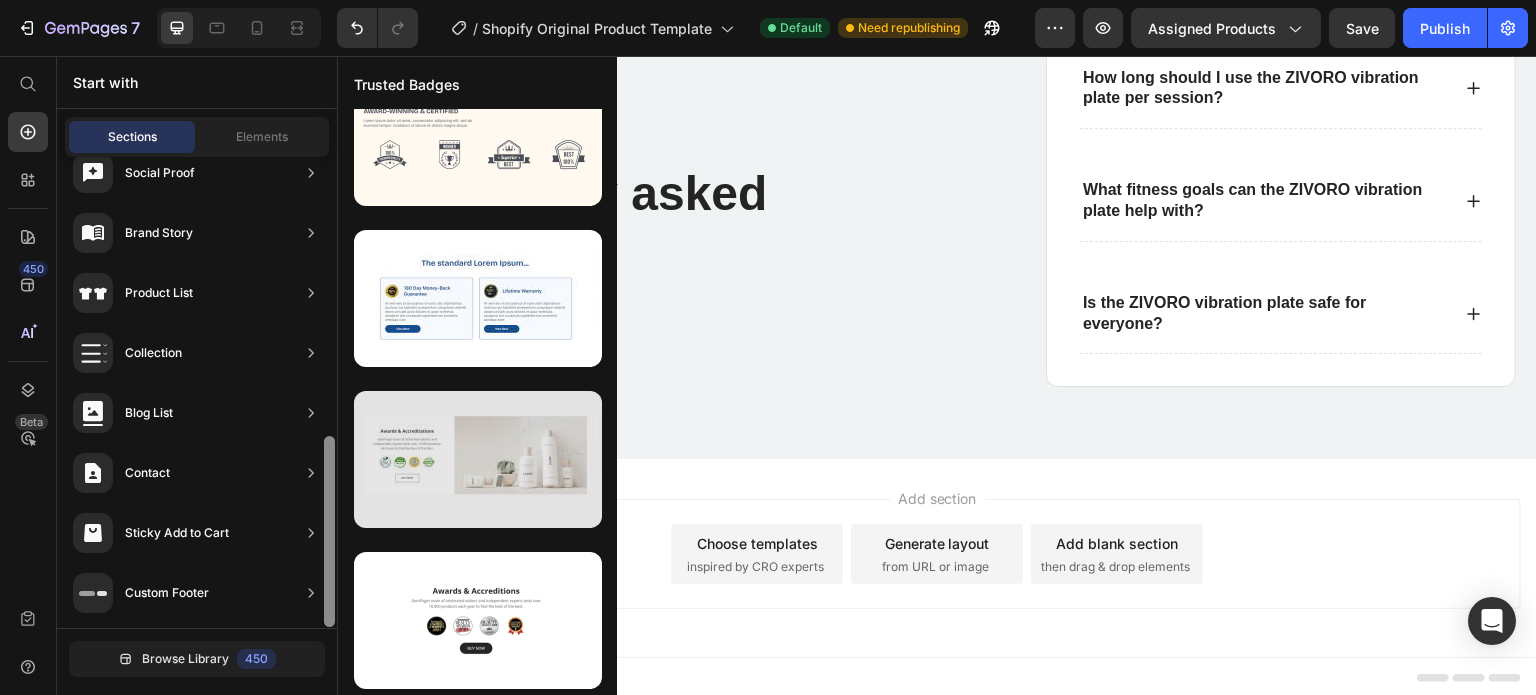 drag, startPoint x: 326, startPoint y: 258, endPoint x: 357, endPoint y: 521, distance: 264.8207 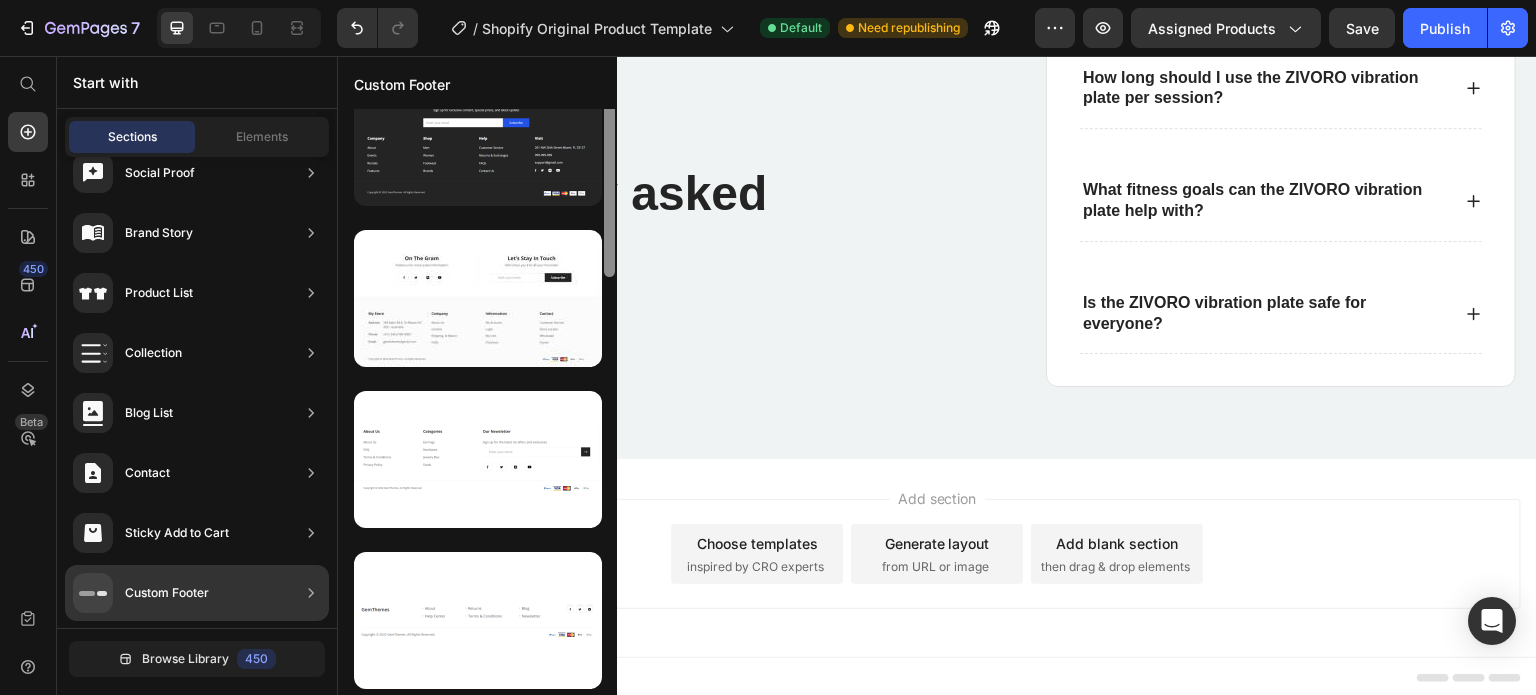 scroll, scrollTop: 0, scrollLeft: 0, axis: both 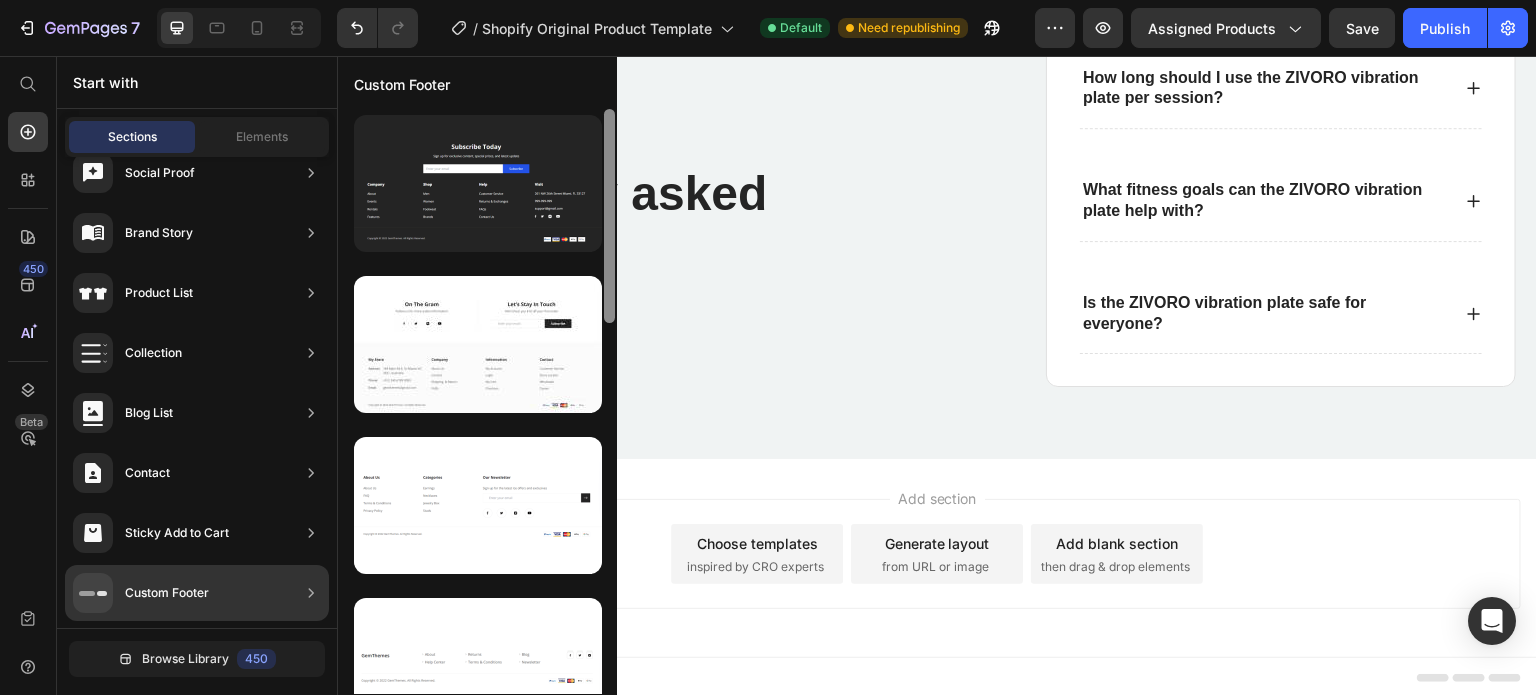drag, startPoint x: 608, startPoint y: 189, endPoint x: 616, endPoint y: 134, distance: 55.578773 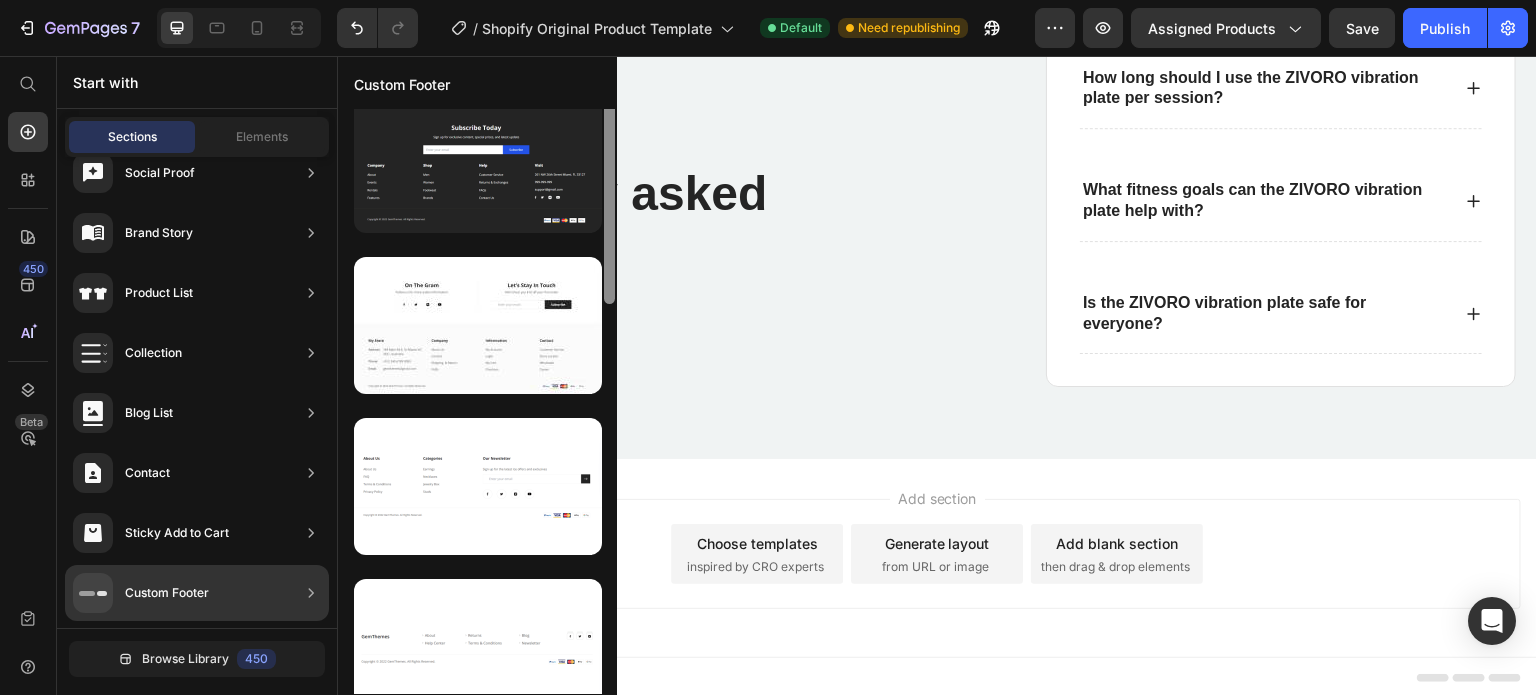 scroll, scrollTop: 0, scrollLeft: 0, axis: both 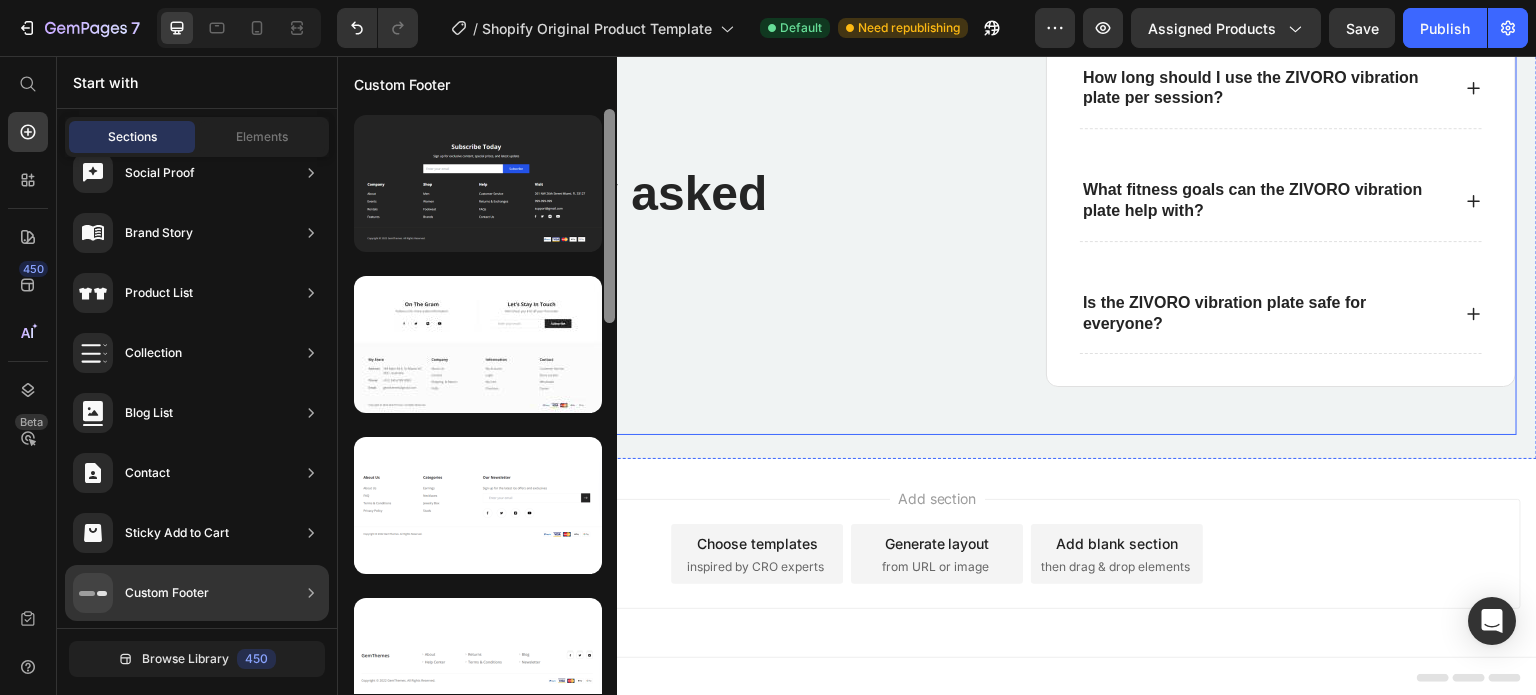 drag, startPoint x: 947, startPoint y: 250, endPoint x: 619, endPoint y: 119, distance: 353.1926 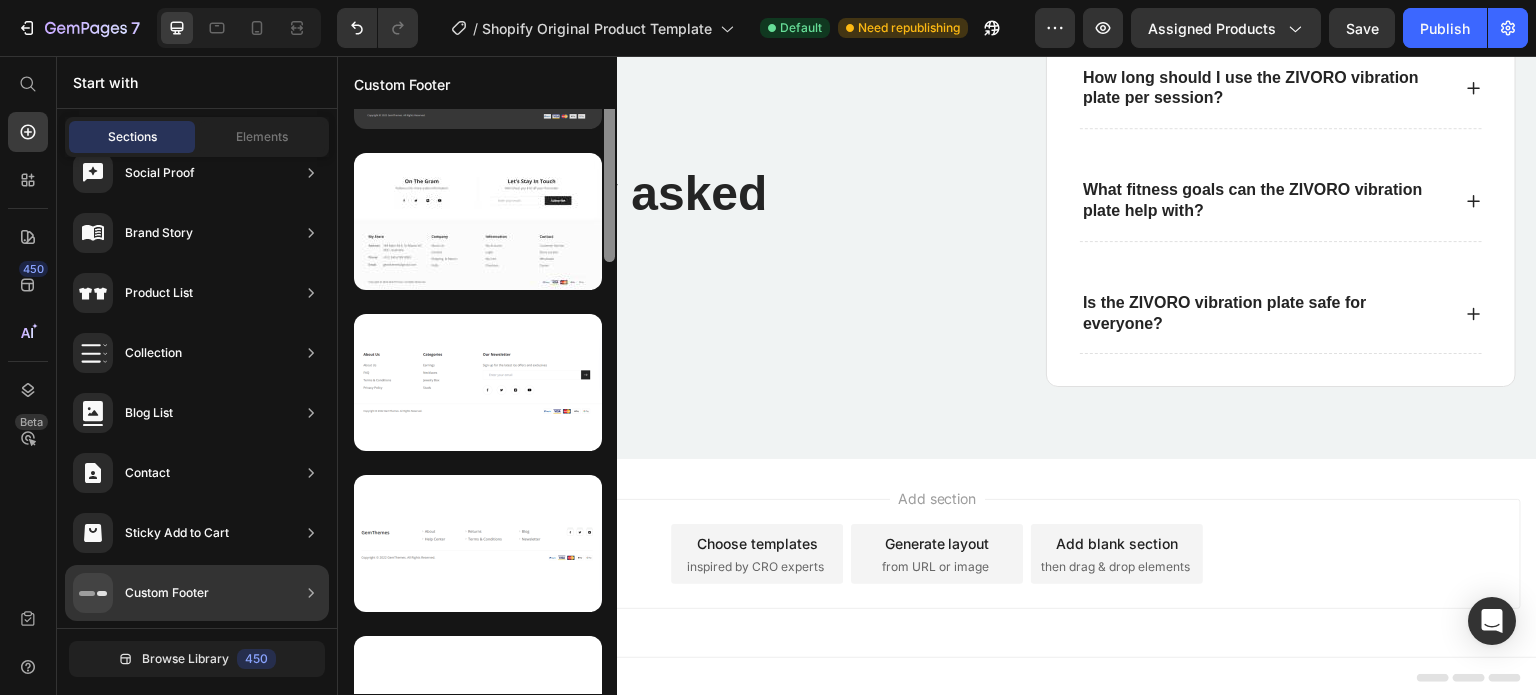 scroll, scrollTop: 0, scrollLeft: 0, axis: both 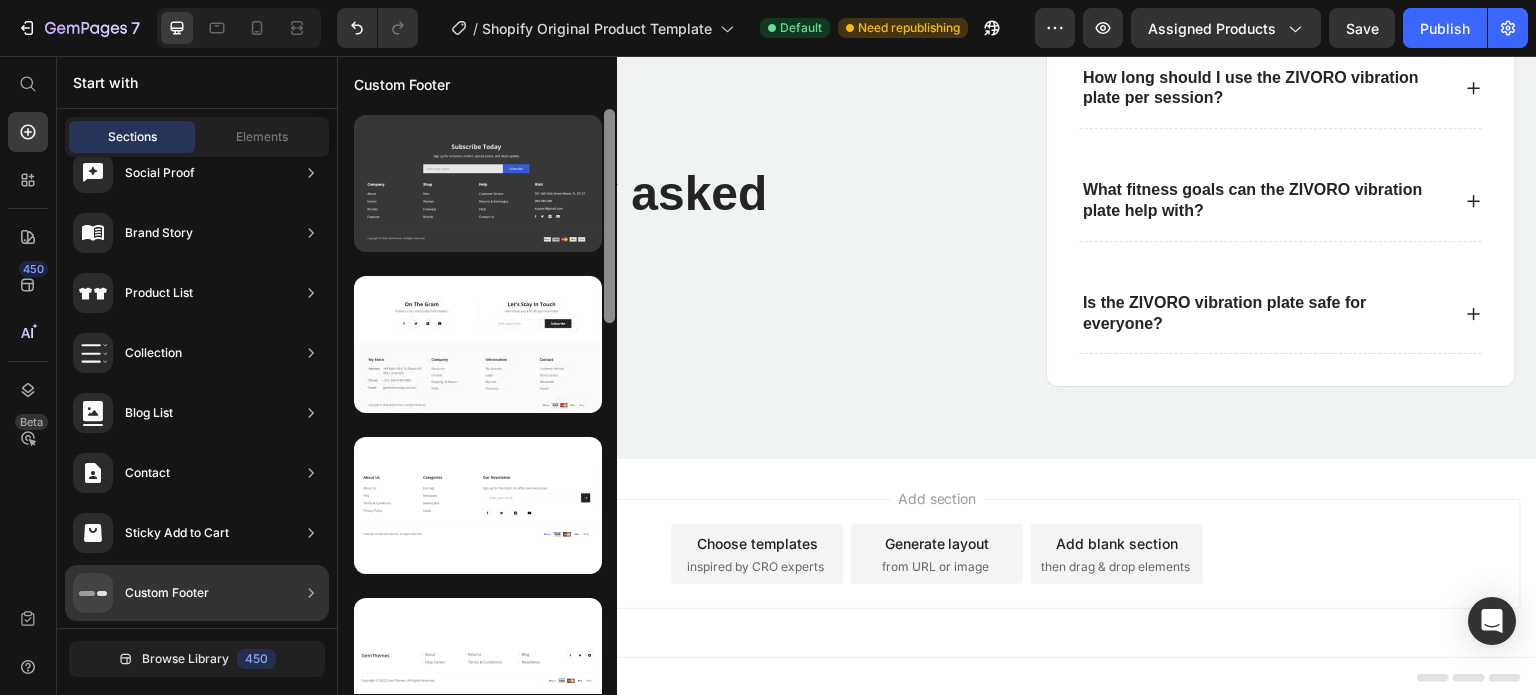 click at bounding box center [478, 183] 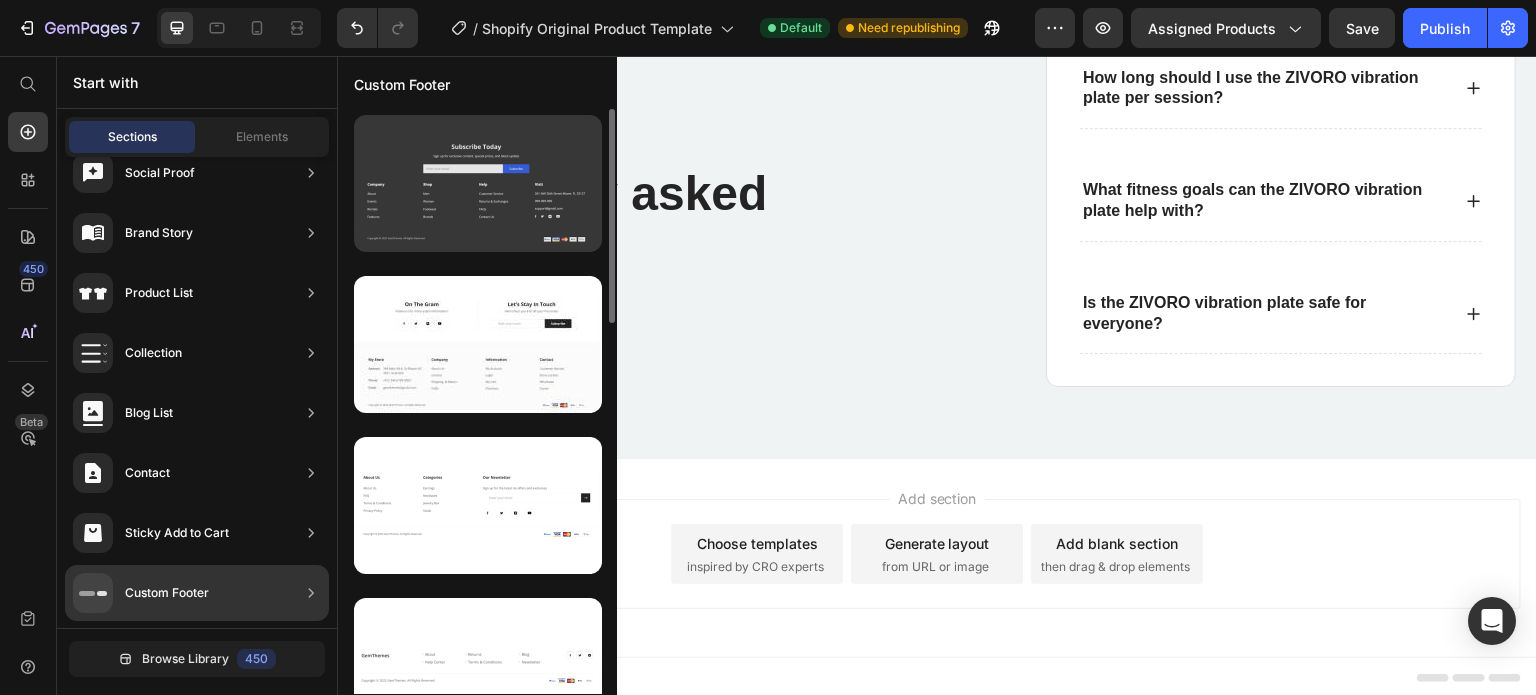 click at bounding box center [478, 183] 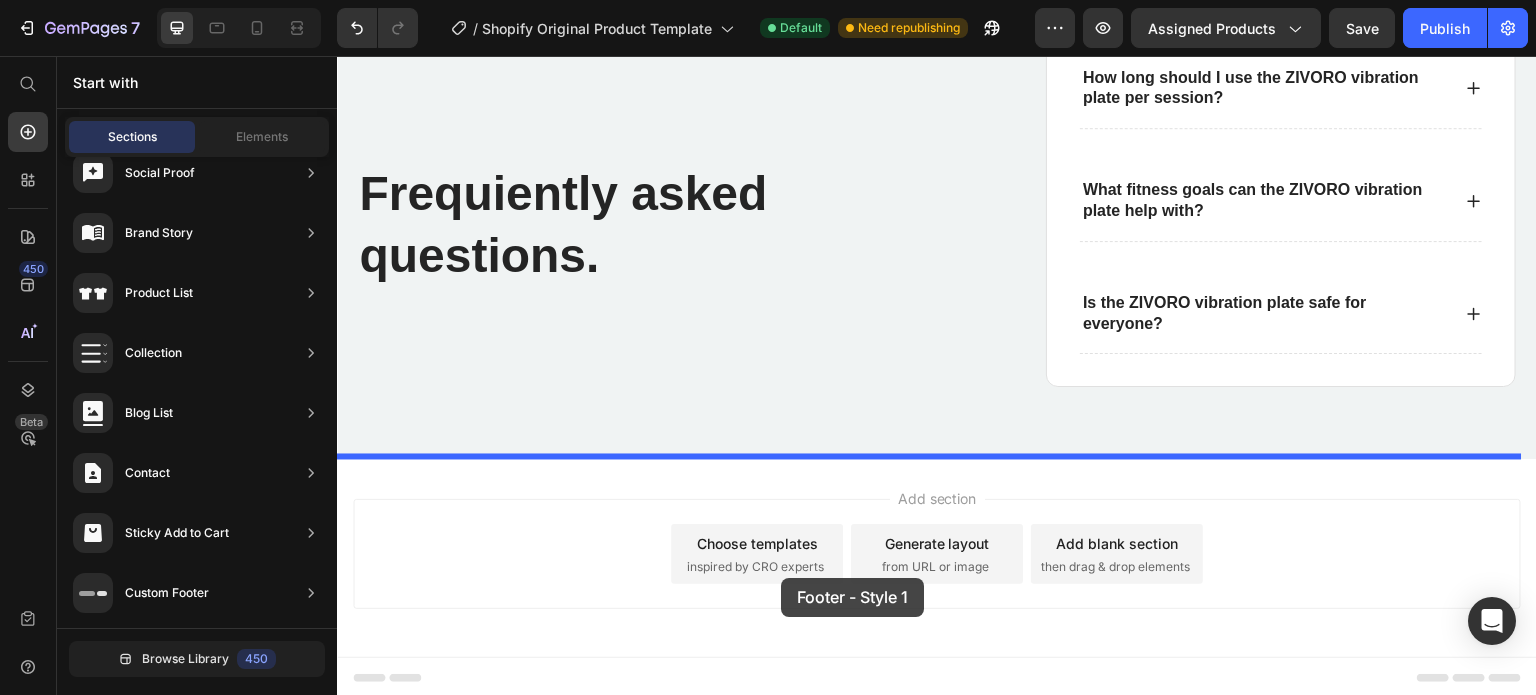 drag, startPoint x: 805, startPoint y: 247, endPoint x: 785, endPoint y: 583, distance: 336.59473 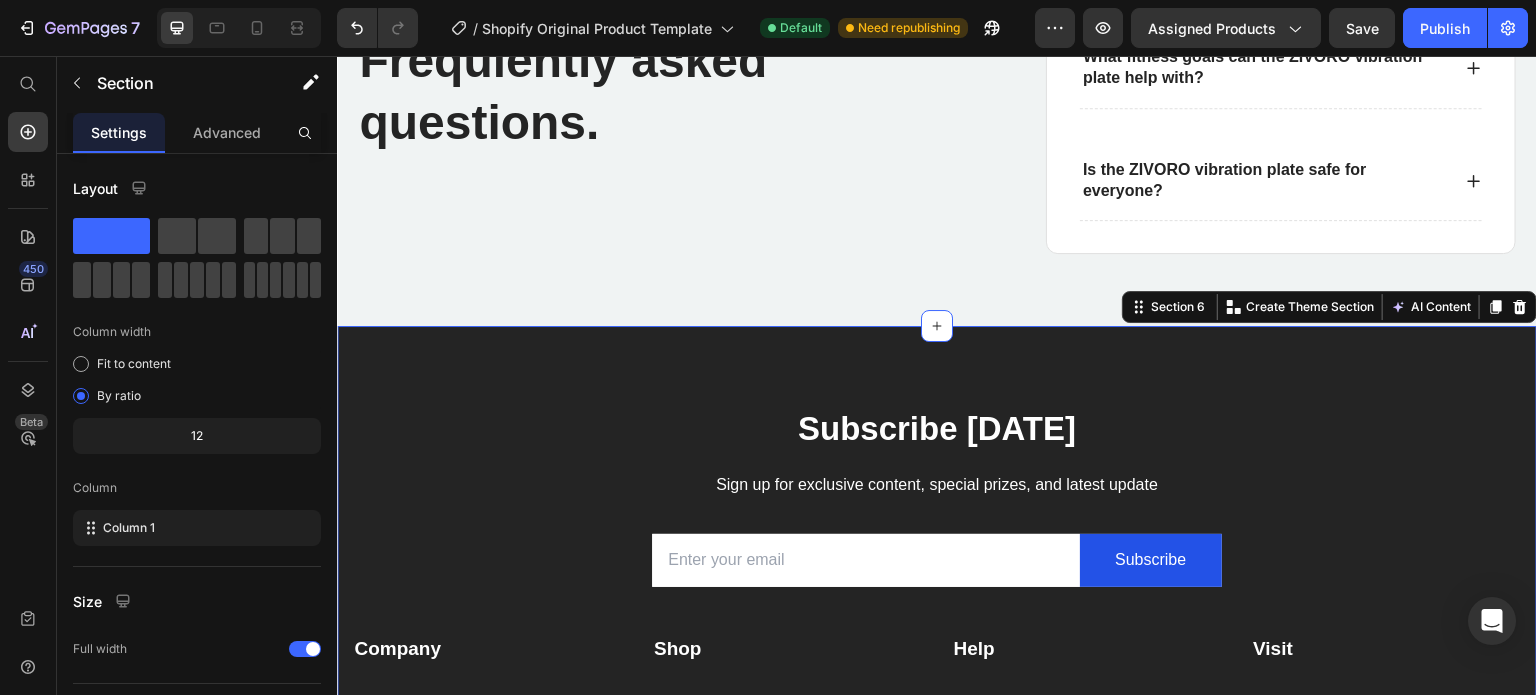 scroll, scrollTop: 4167, scrollLeft: 0, axis: vertical 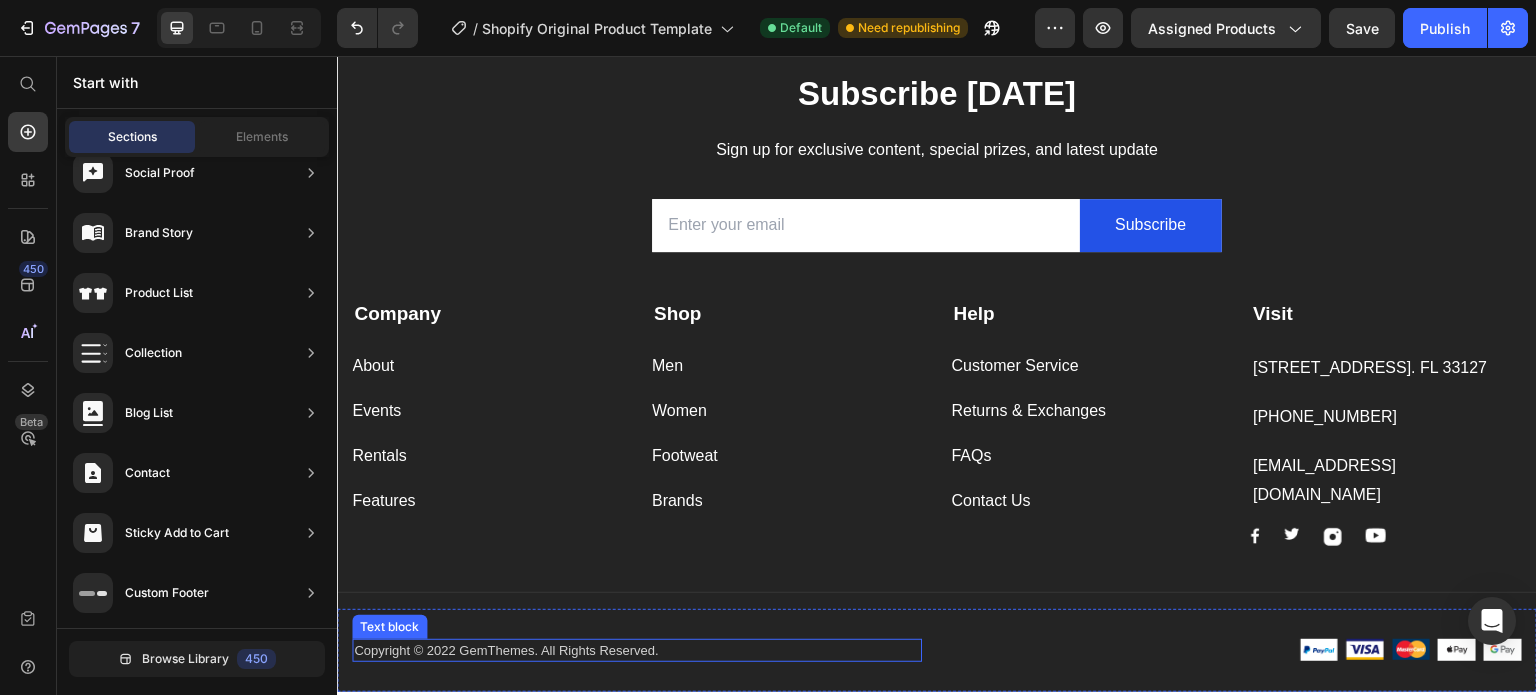 click on "Copyright © 2022 GemThemes. All Rights Reserved." at bounding box center [637, 651] 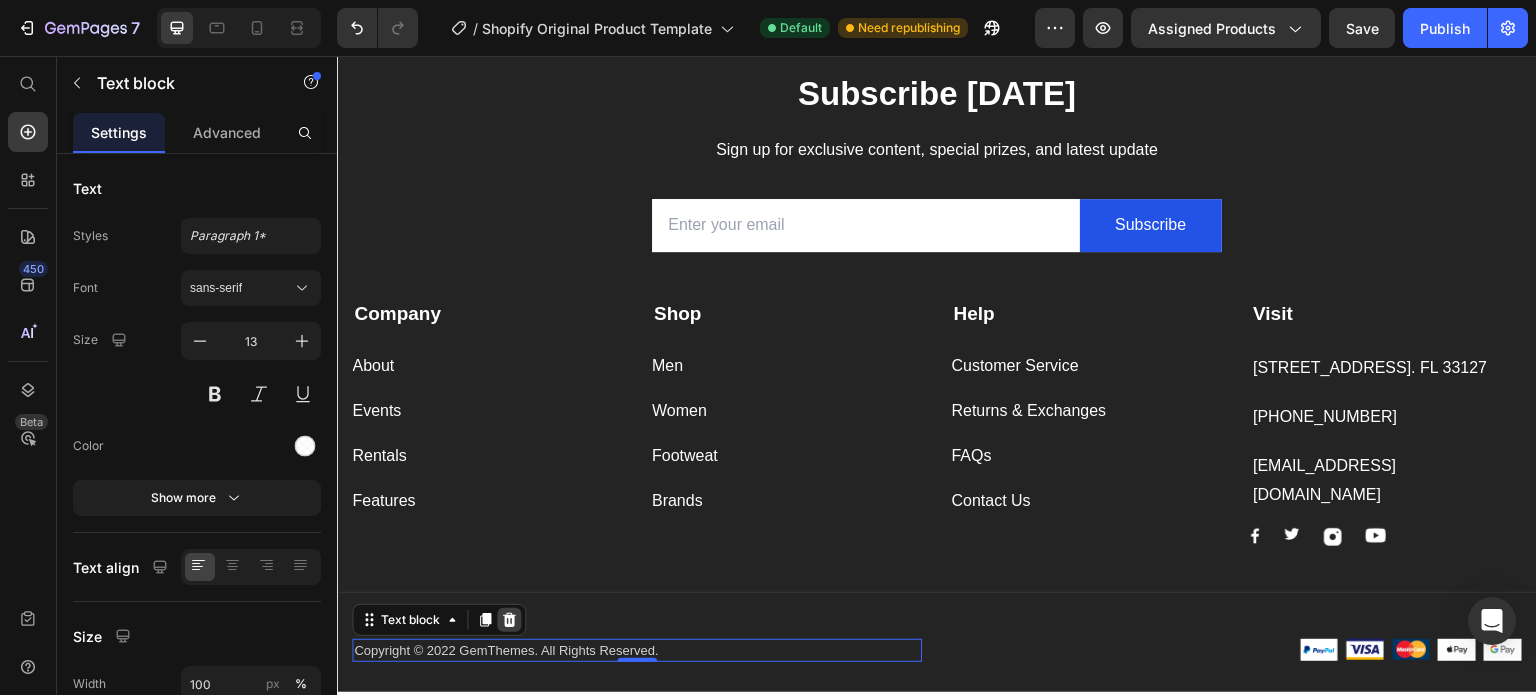 click 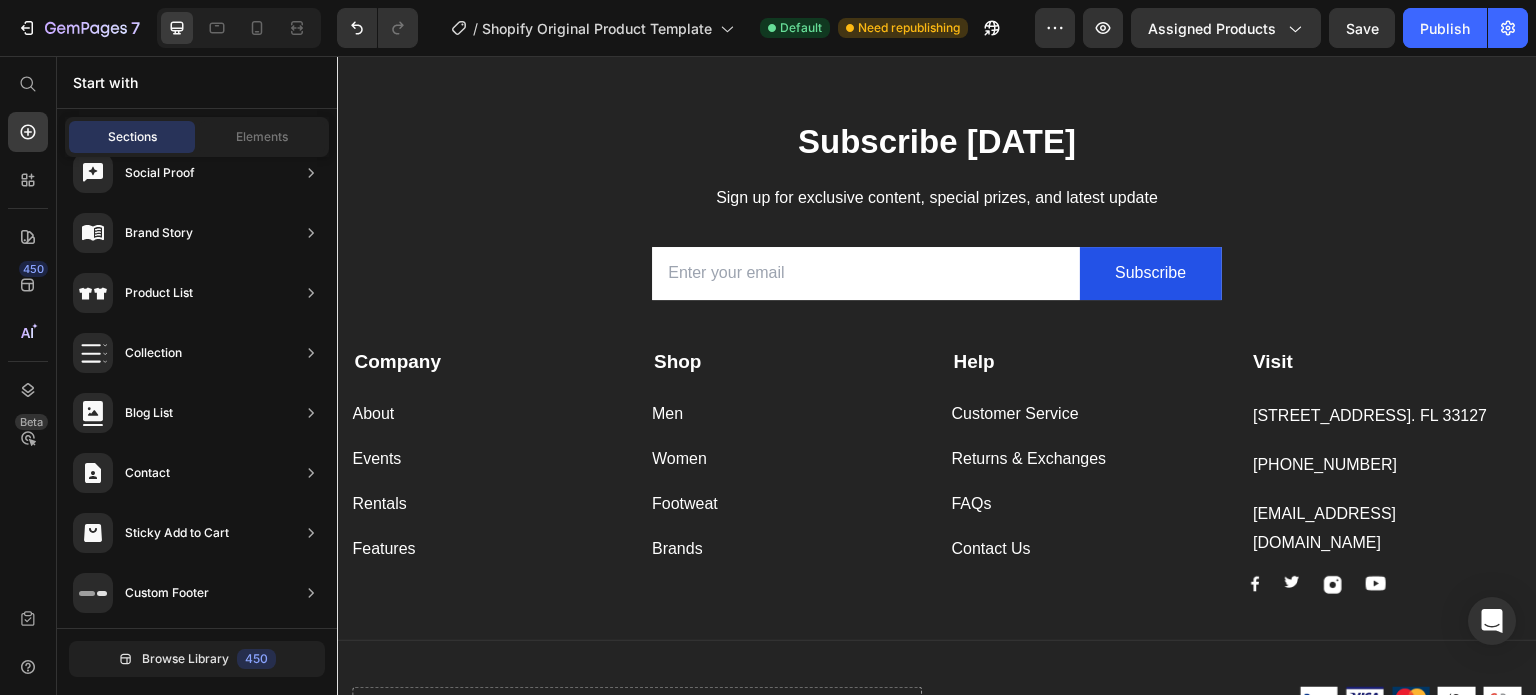 scroll, scrollTop: 4263, scrollLeft: 0, axis: vertical 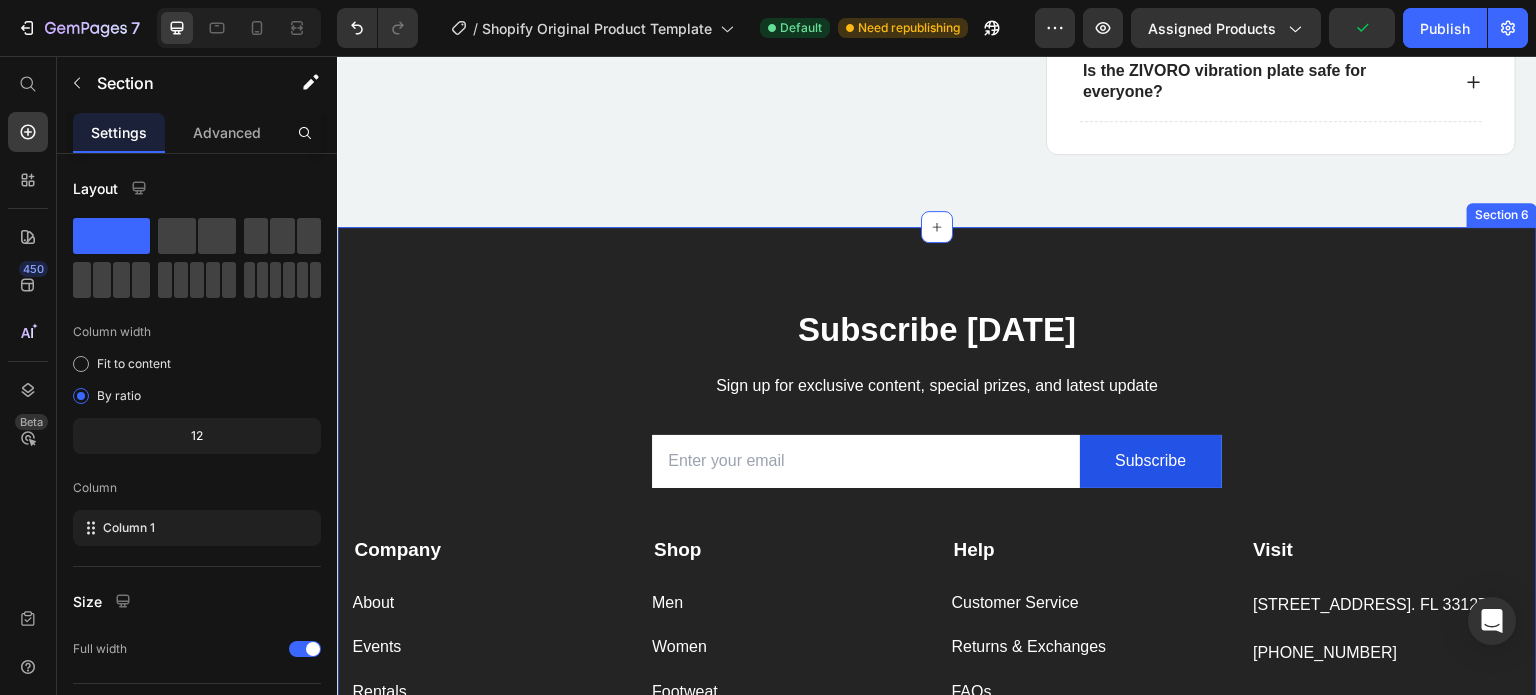 click on "Subscribe [DATE] Heading Sign up for exclusive content, special prizes, and latest update Text block Email Field Subscribe Submit Button Row Newsletter Row Company Text block About Button Events Button Rentals Button Features Button Shop Text block Men Button Women Button Footweat Button Brands Button Help Text block Customer Service Button Returns & Exchanges Button FAQs Button Contact Us Button Visit Text block [STREET_ADDRESS]. FL 33127 Text block [PHONE_NUMBER] Text block [EMAIL_ADDRESS][DOMAIN_NAME] Text block Image Image Image Image Row Row
Company
Shop
Help
Visit Accordion Row                Title Line
Drop element here Image Image Image Image Image Row Row Section 6" at bounding box center [937, 595] 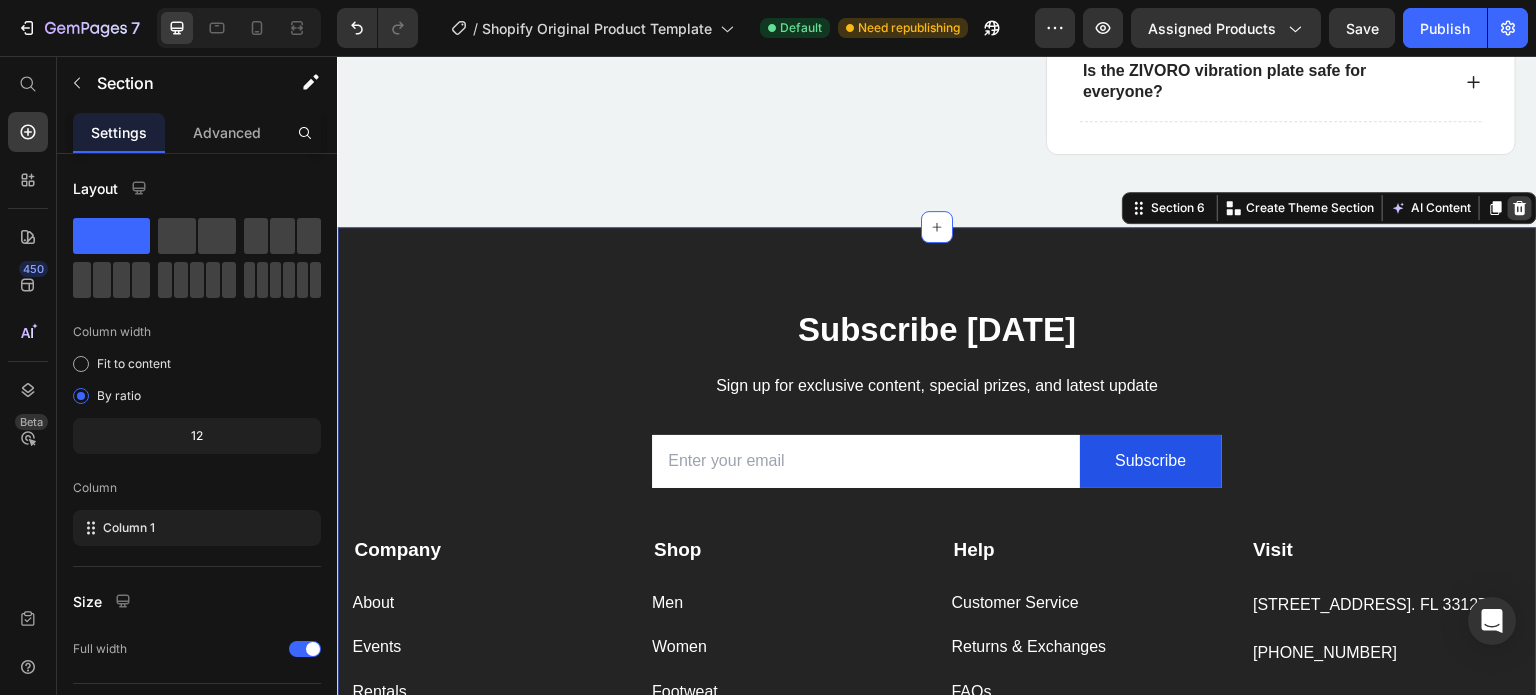 click at bounding box center (1520, 208) 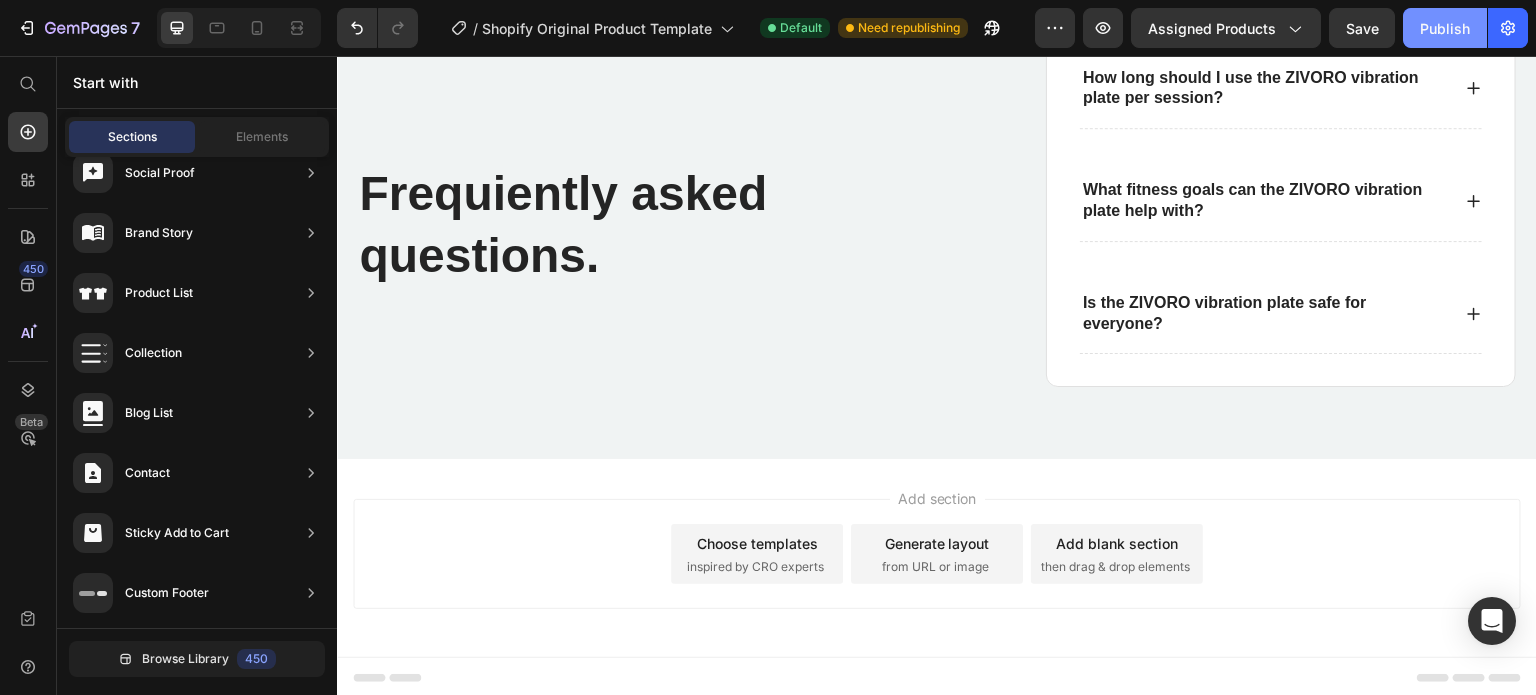 click on "Publish" at bounding box center [1445, 28] 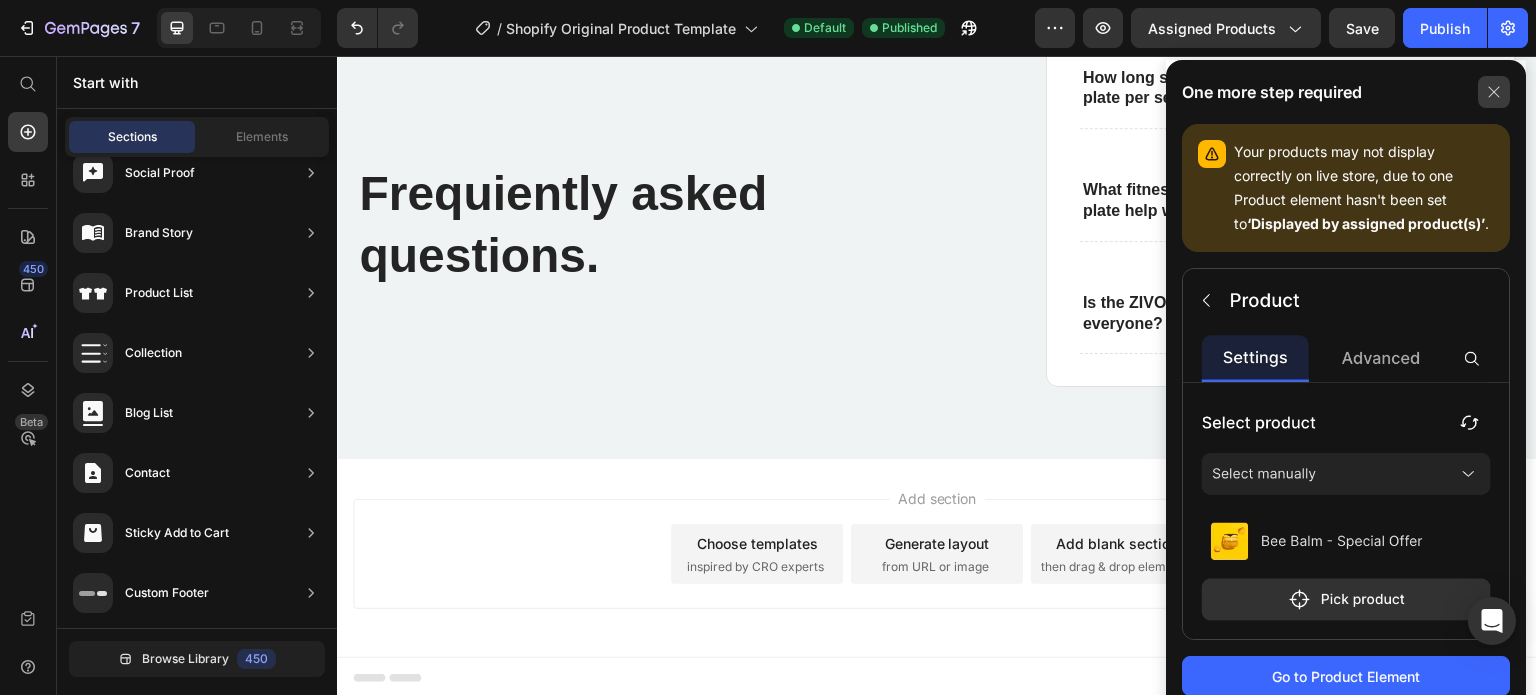 click 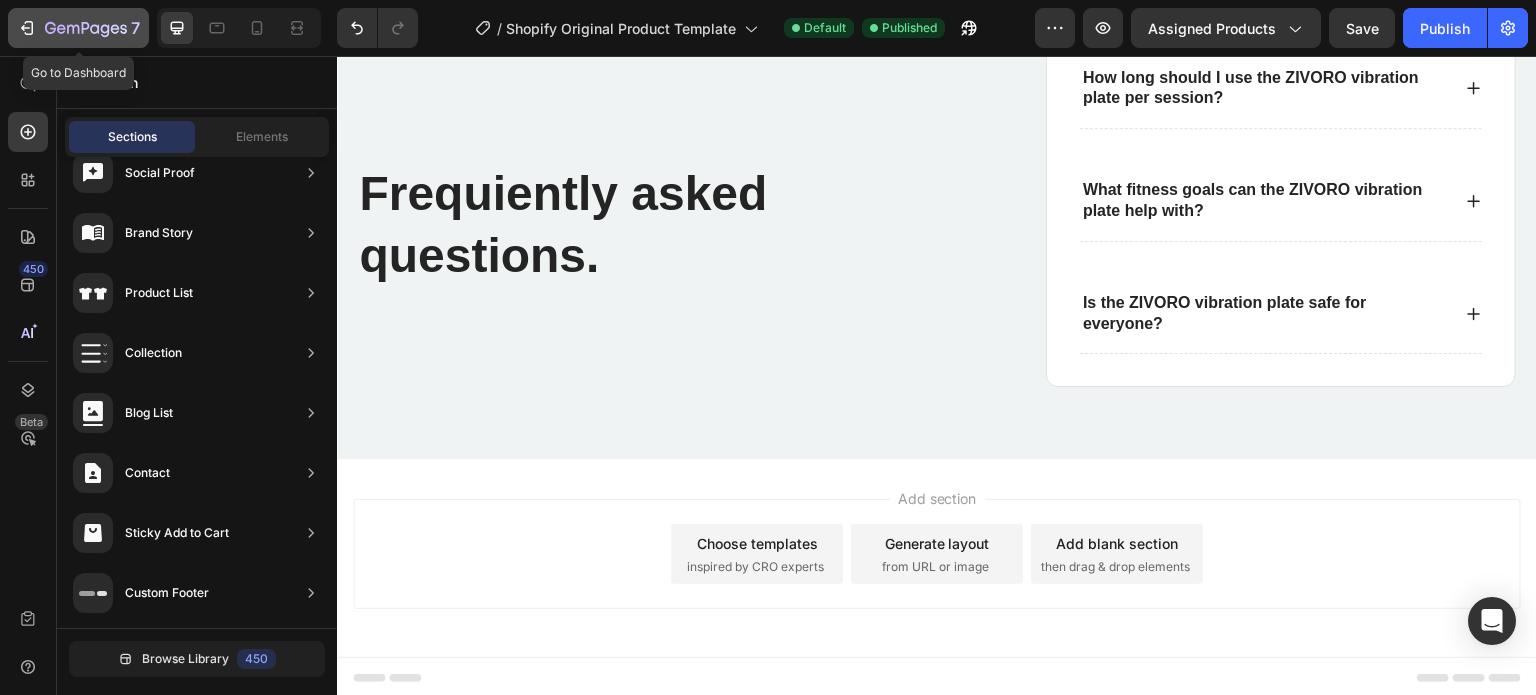 click 